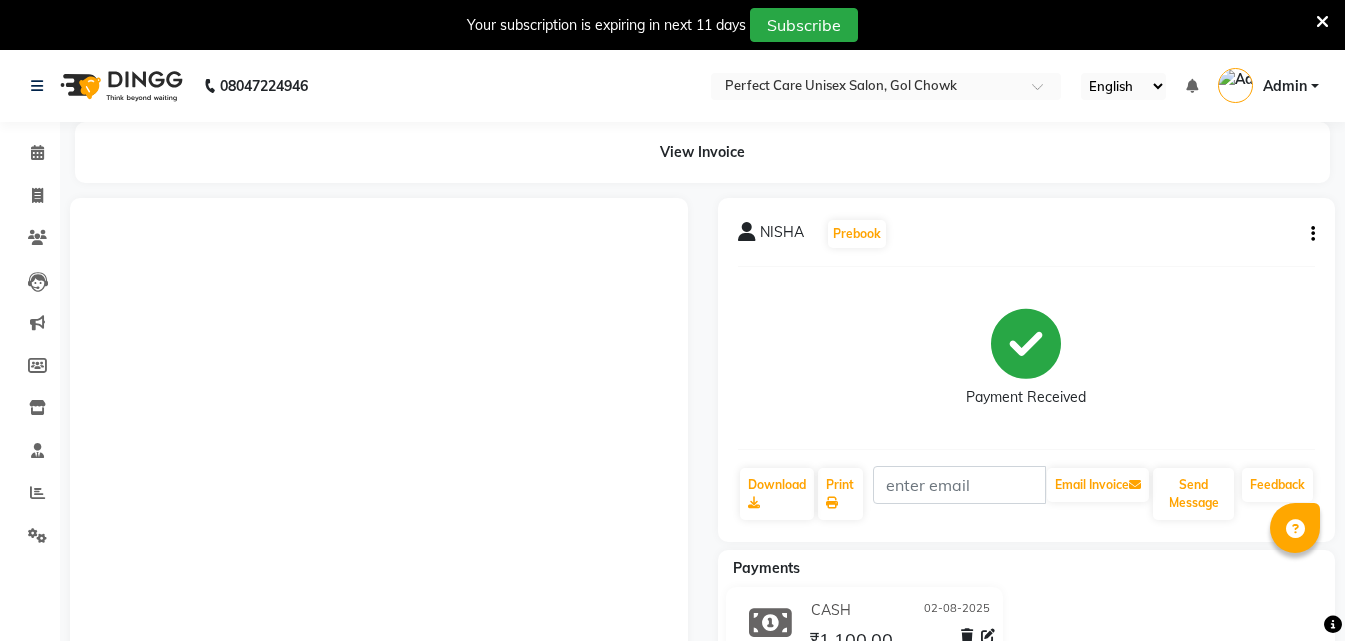 scroll, scrollTop: 146, scrollLeft: 0, axis: vertical 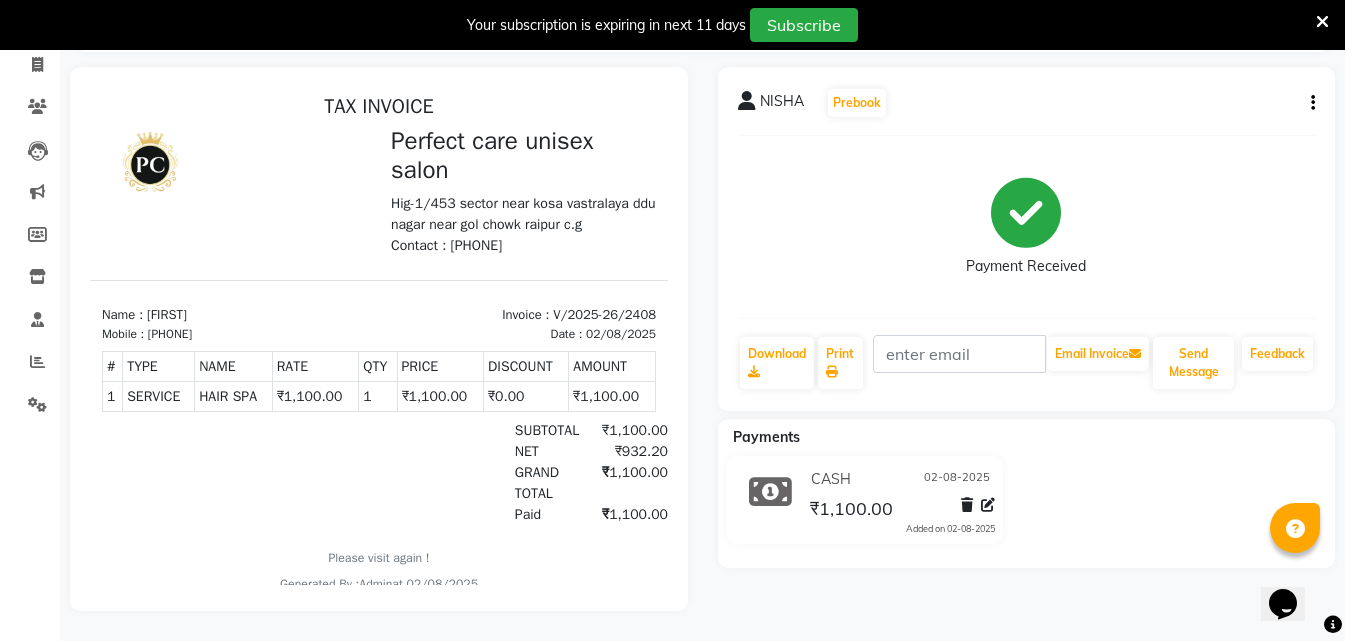 click at bounding box center [1322, 22] 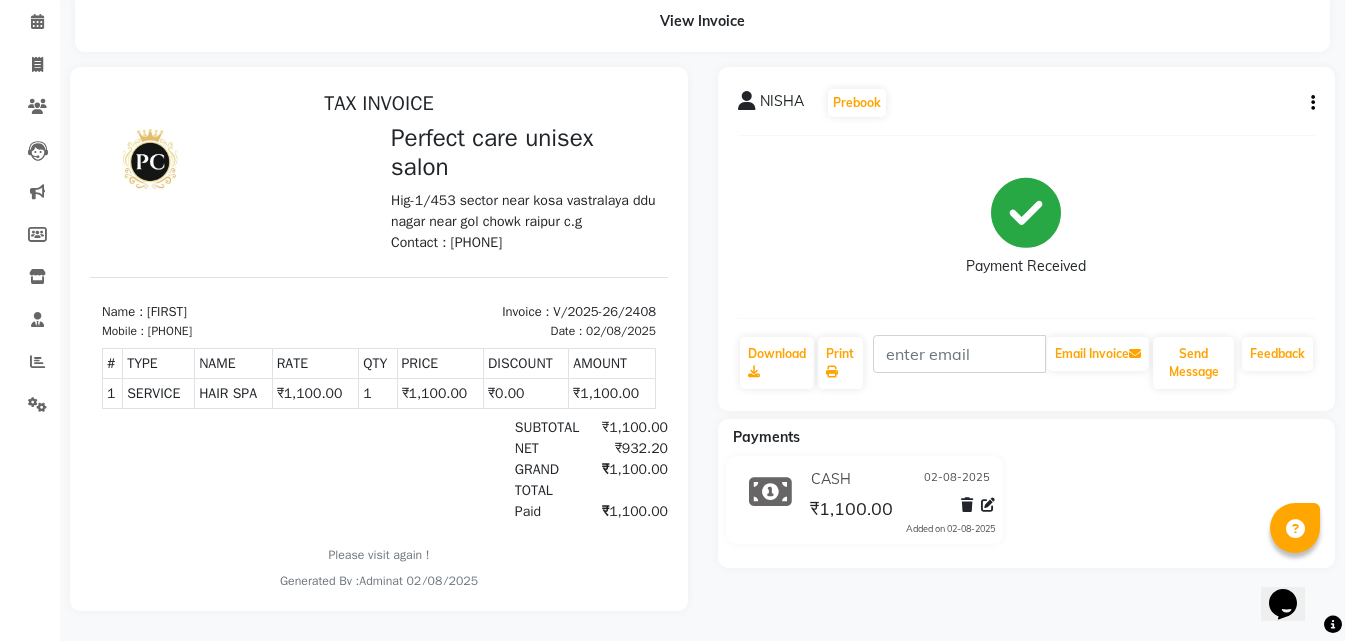 scroll, scrollTop: 0, scrollLeft: 0, axis: both 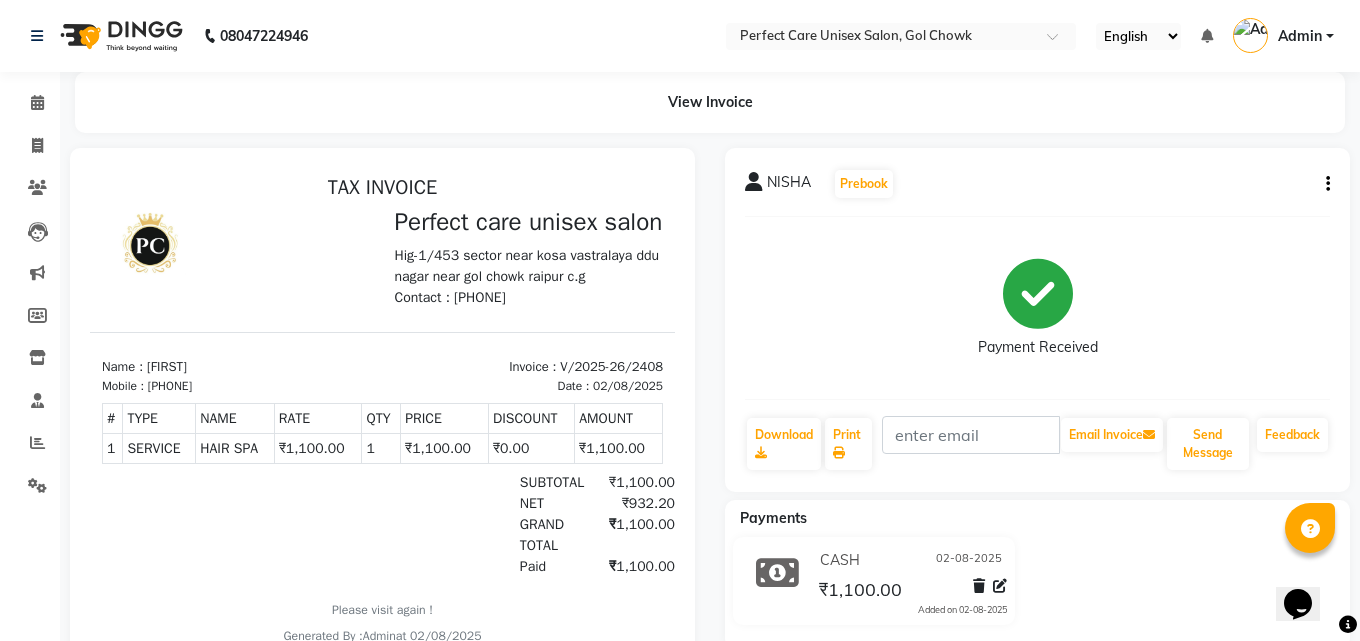 select on "service" 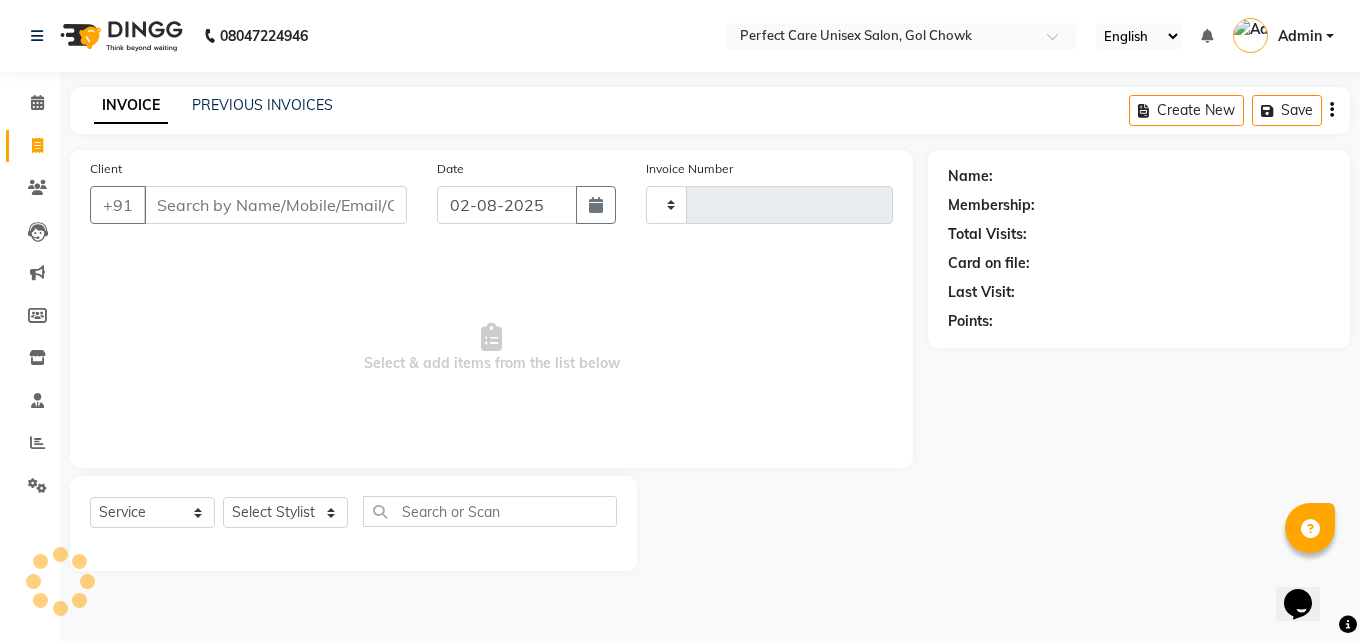 type on "2409" 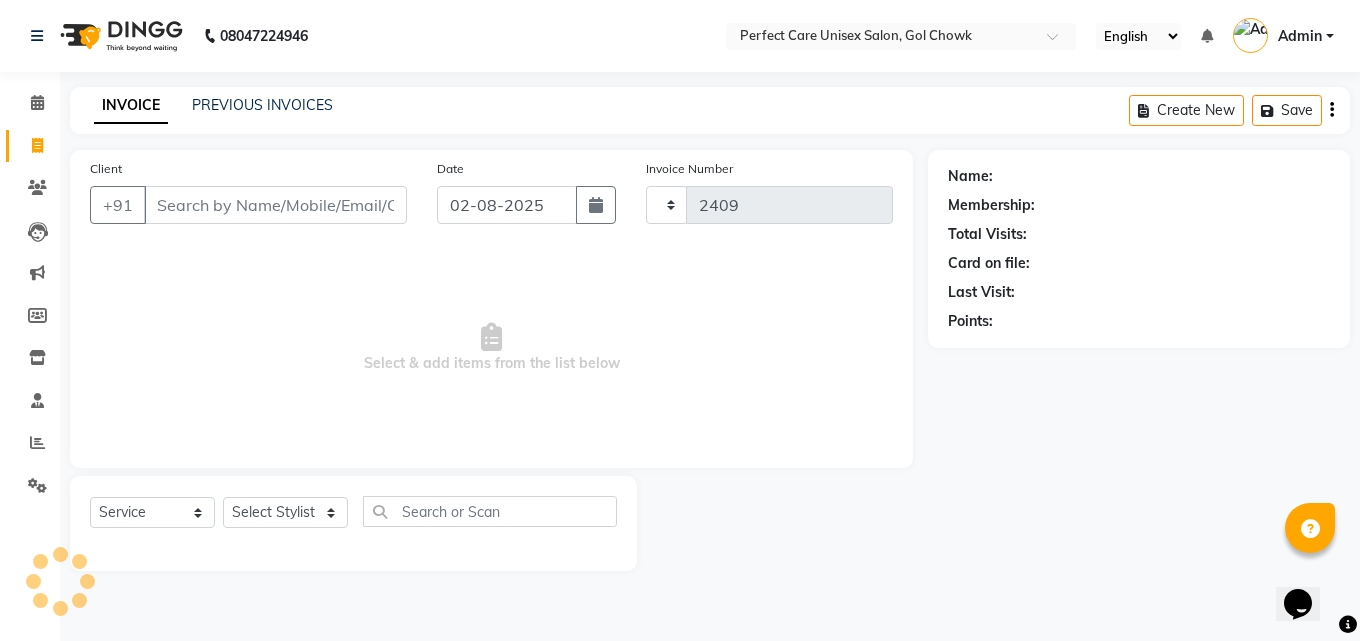 select on "4751" 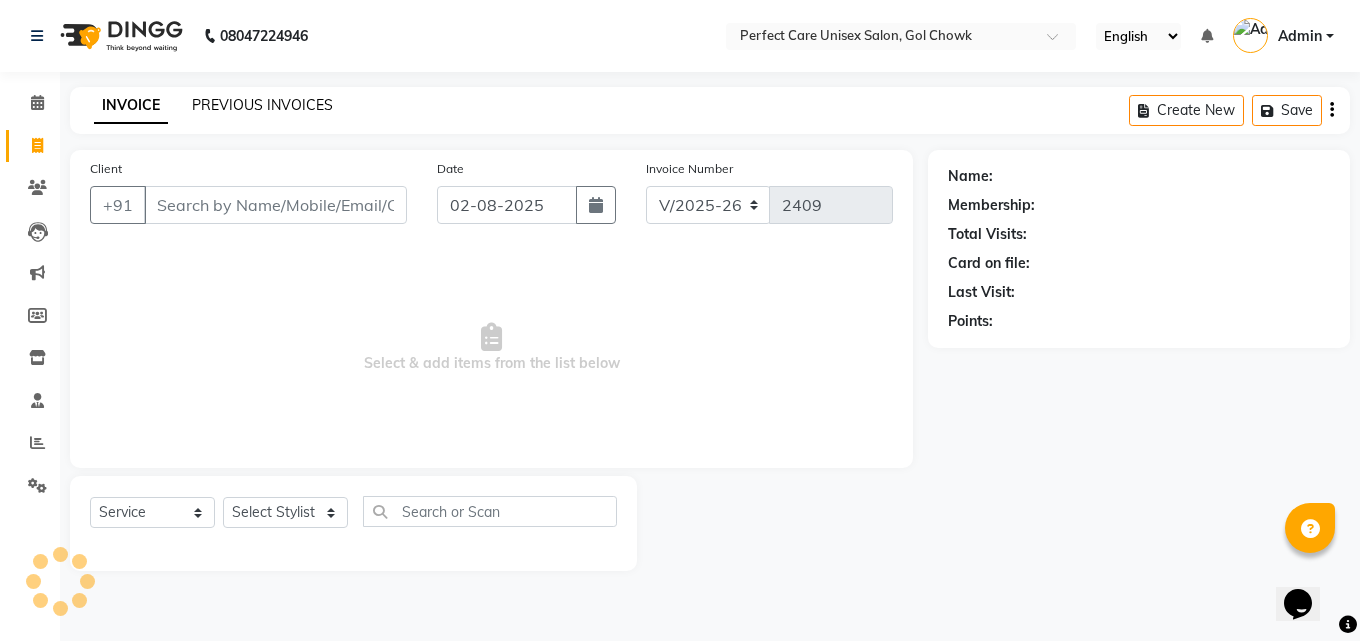 click on "PREVIOUS INVOICES" 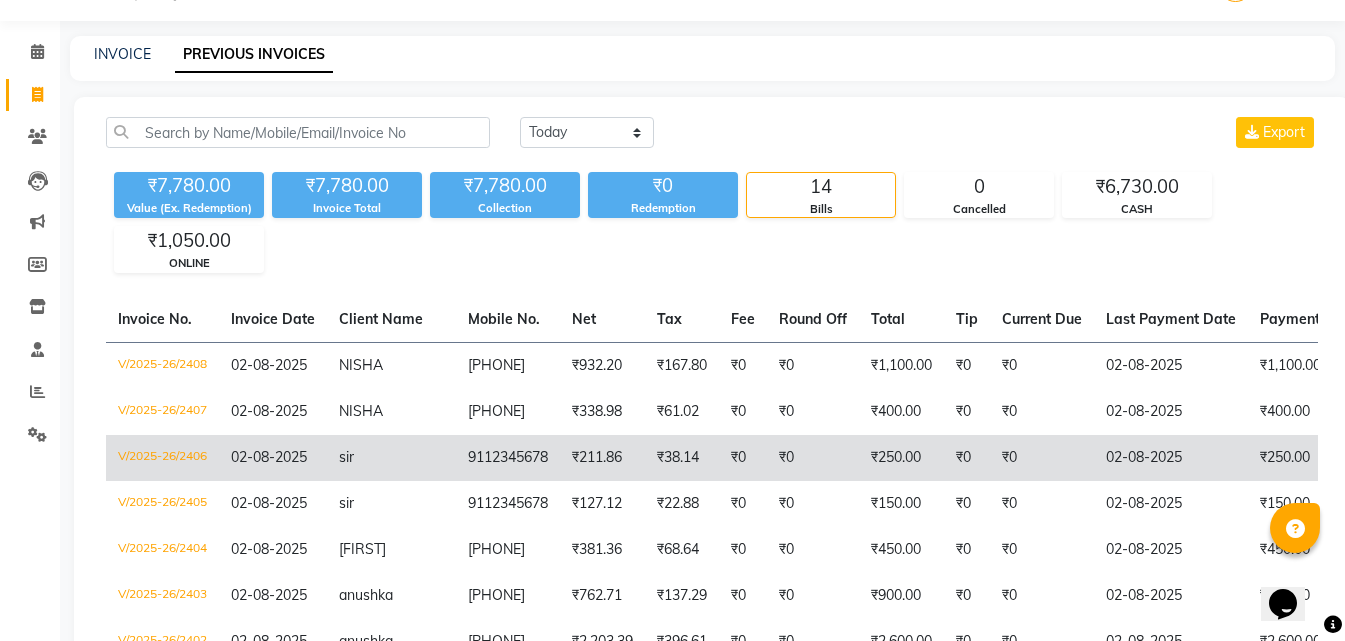 scroll, scrollTop: 100, scrollLeft: 0, axis: vertical 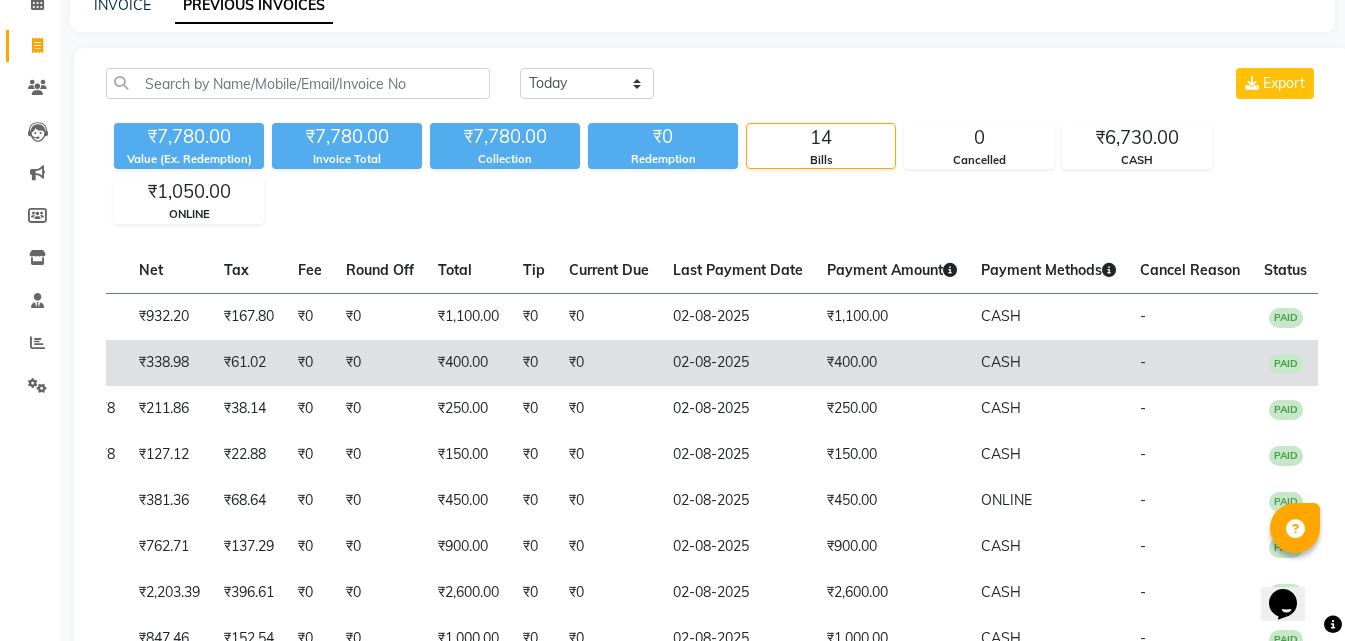 drag, startPoint x: 967, startPoint y: 361, endPoint x: 1083, endPoint y: 364, distance: 116.03879 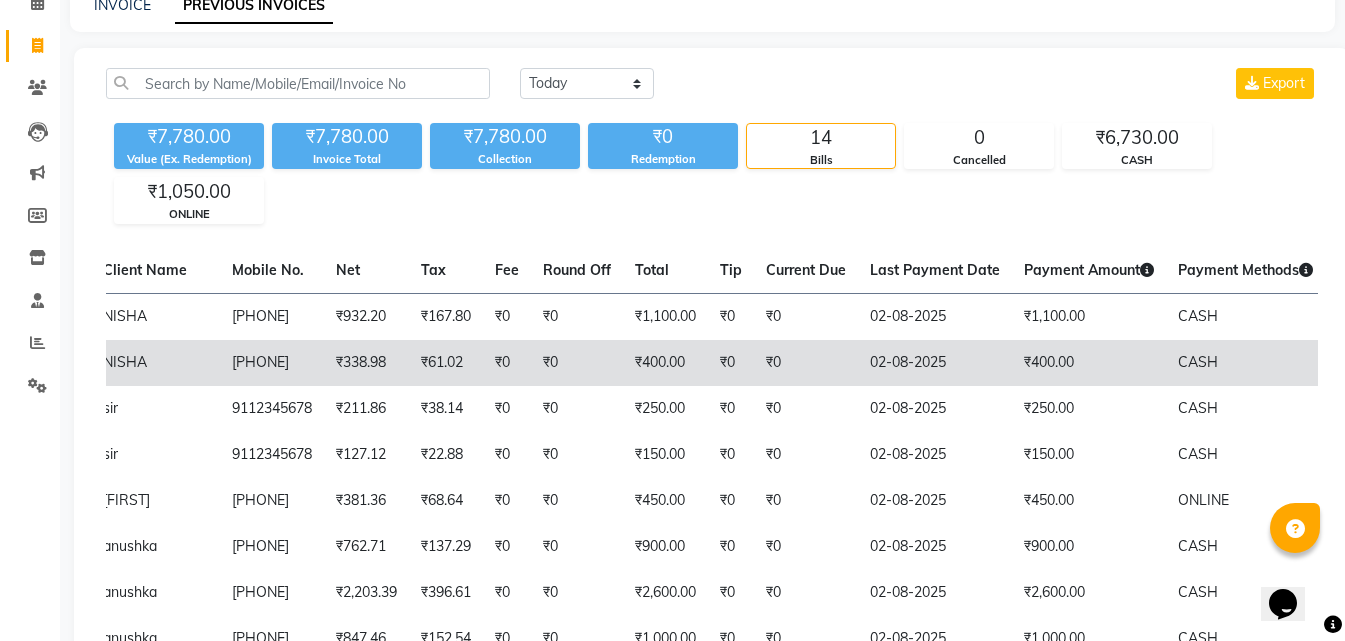 scroll, scrollTop: 0, scrollLeft: 0, axis: both 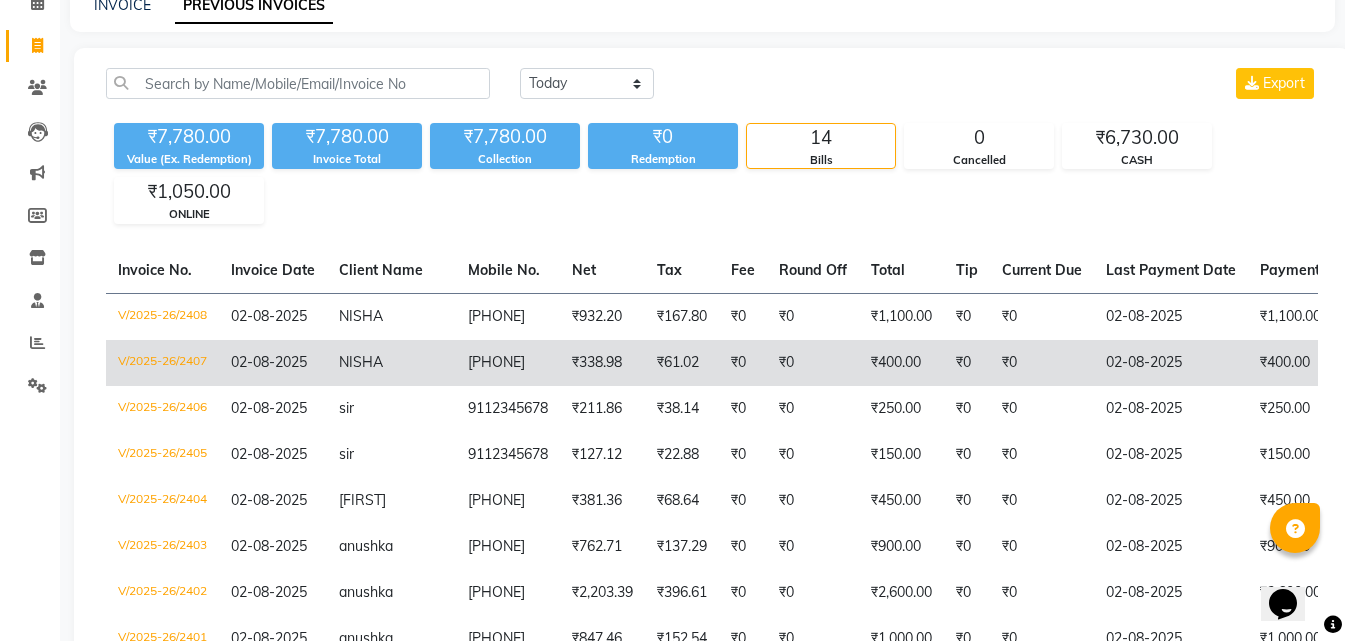 drag, startPoint x: 802, startPoint y: 372, endPoint x: 375, endPoint y: 343, distance: 427.98364 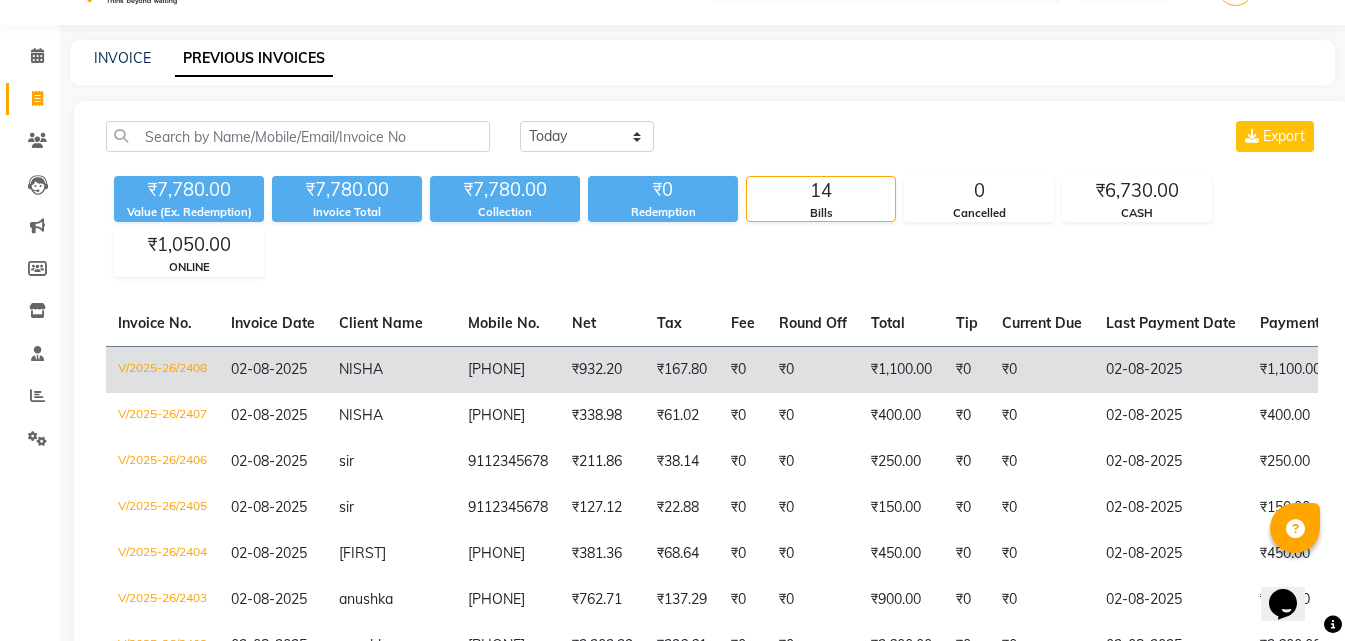 scroll, scrollTop: 0, scrollLeft: 0, axis: both 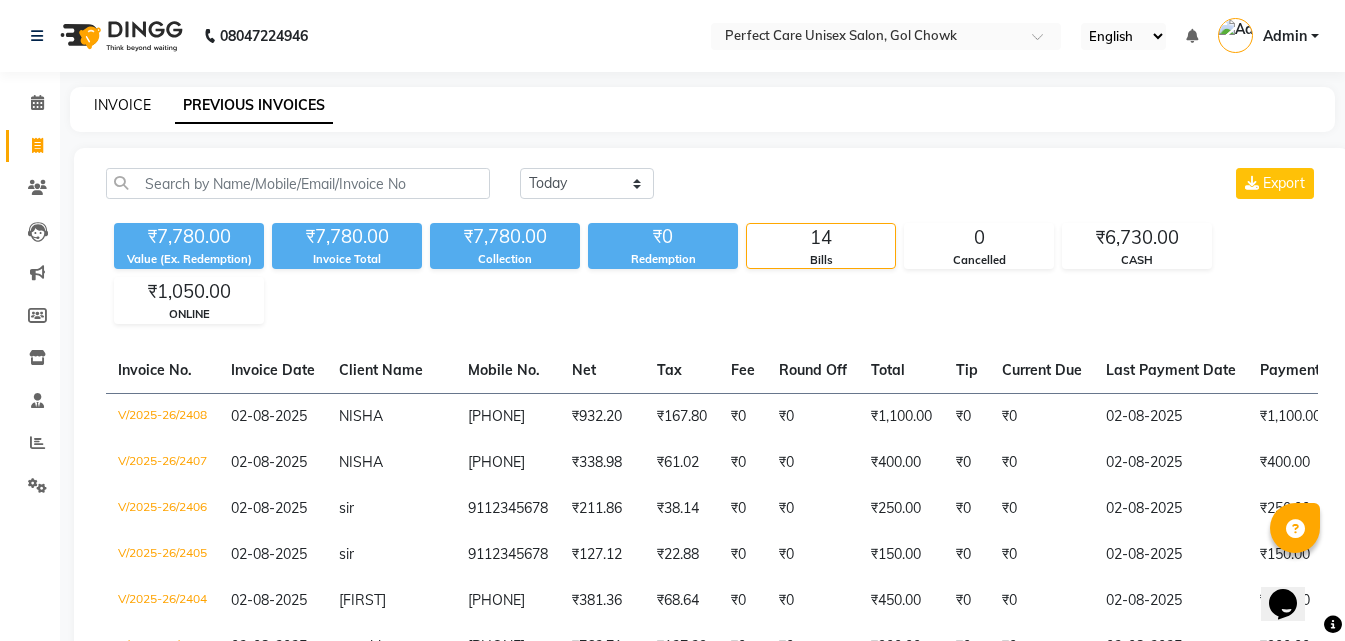 click on "INVOICE" 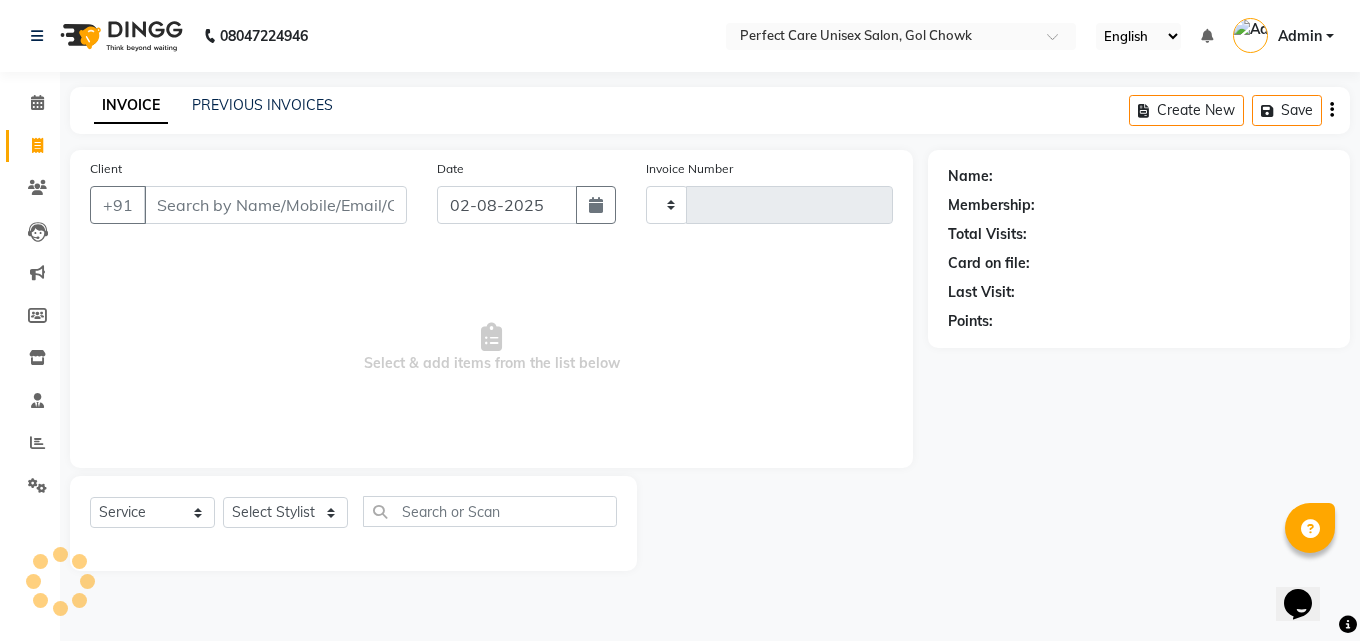 type on "2409" 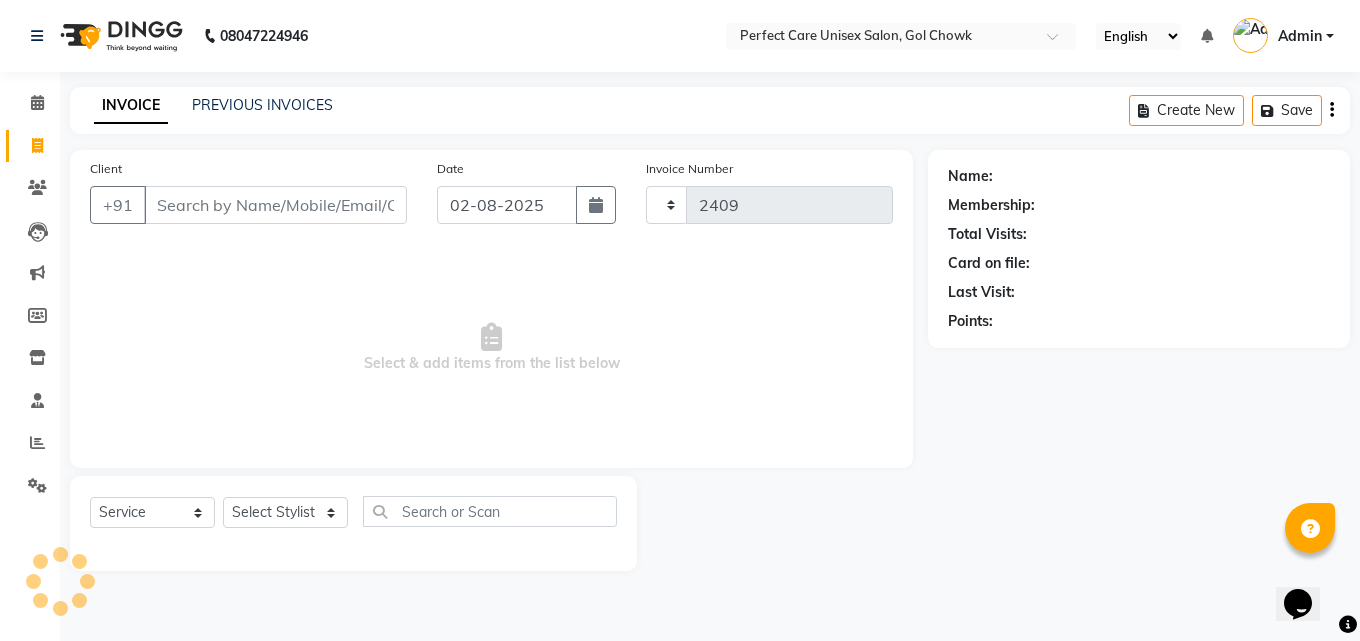 select on "4751" 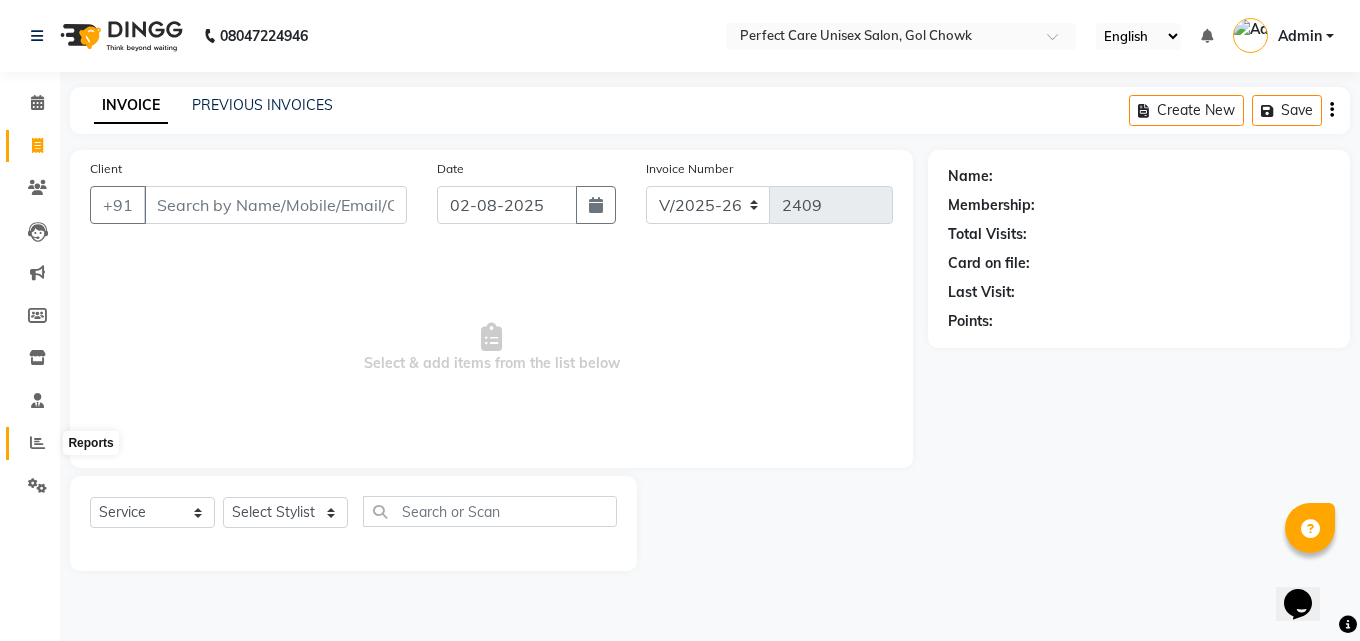 click 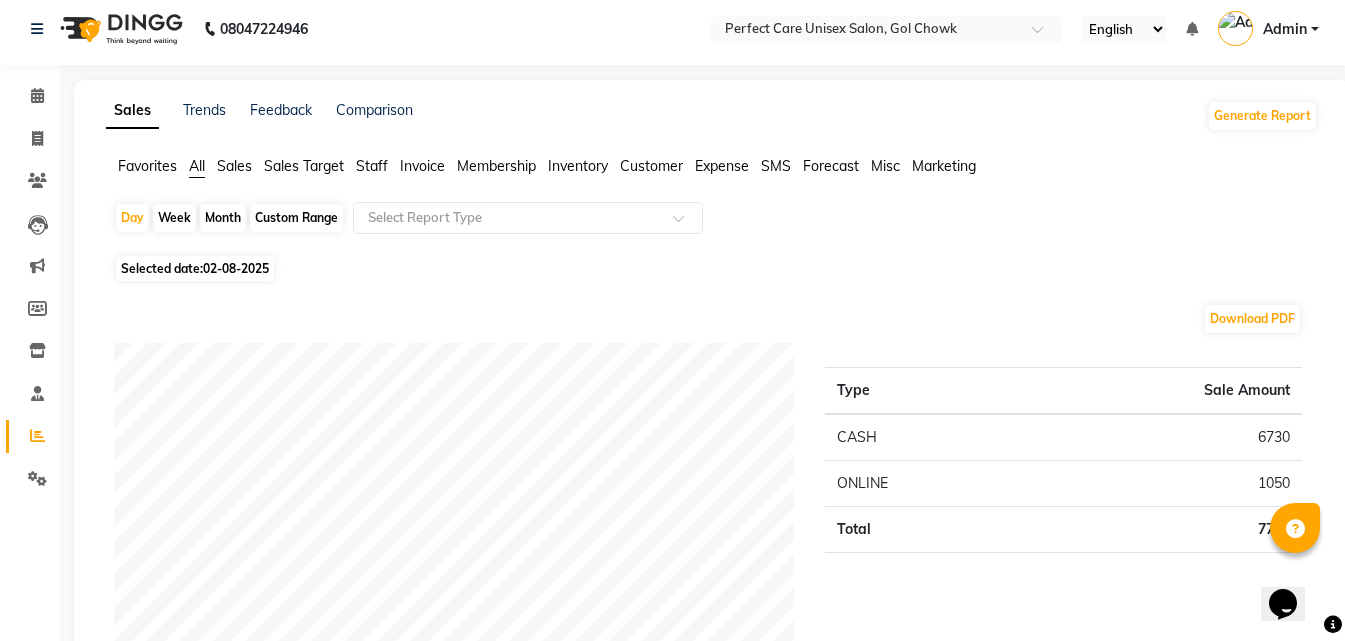 scroll, scrollTop: 0, scrollLeft: 0, axis: both 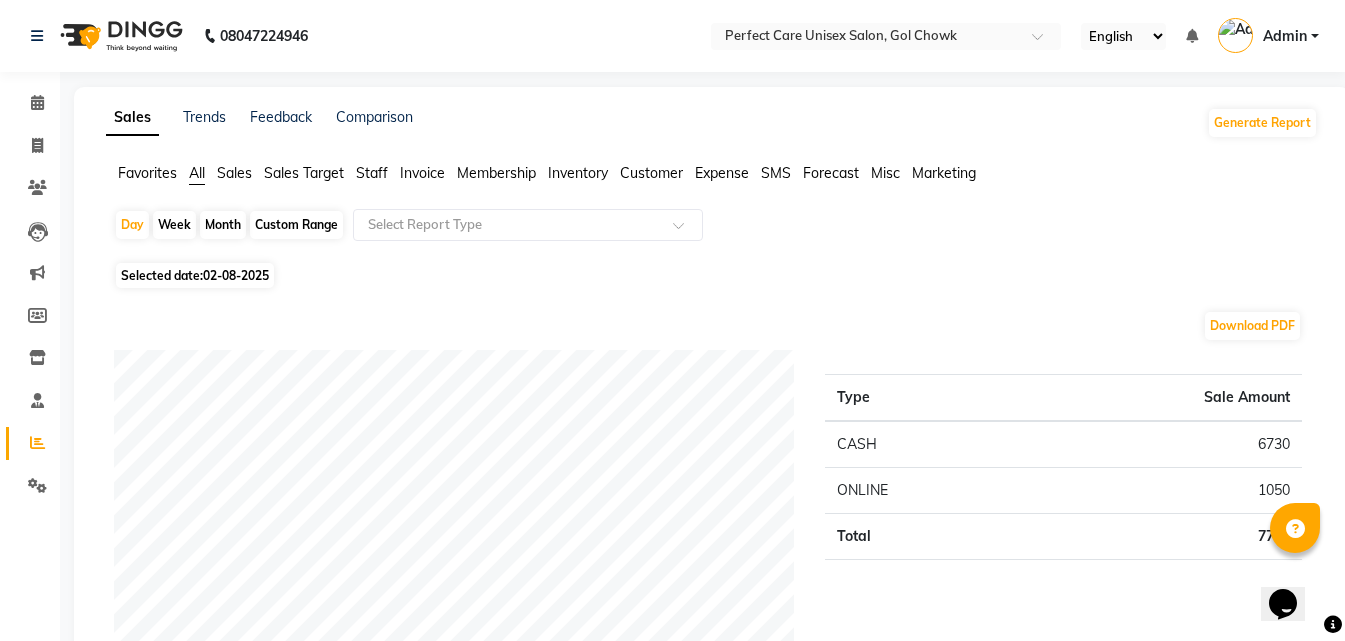 click on "Week" 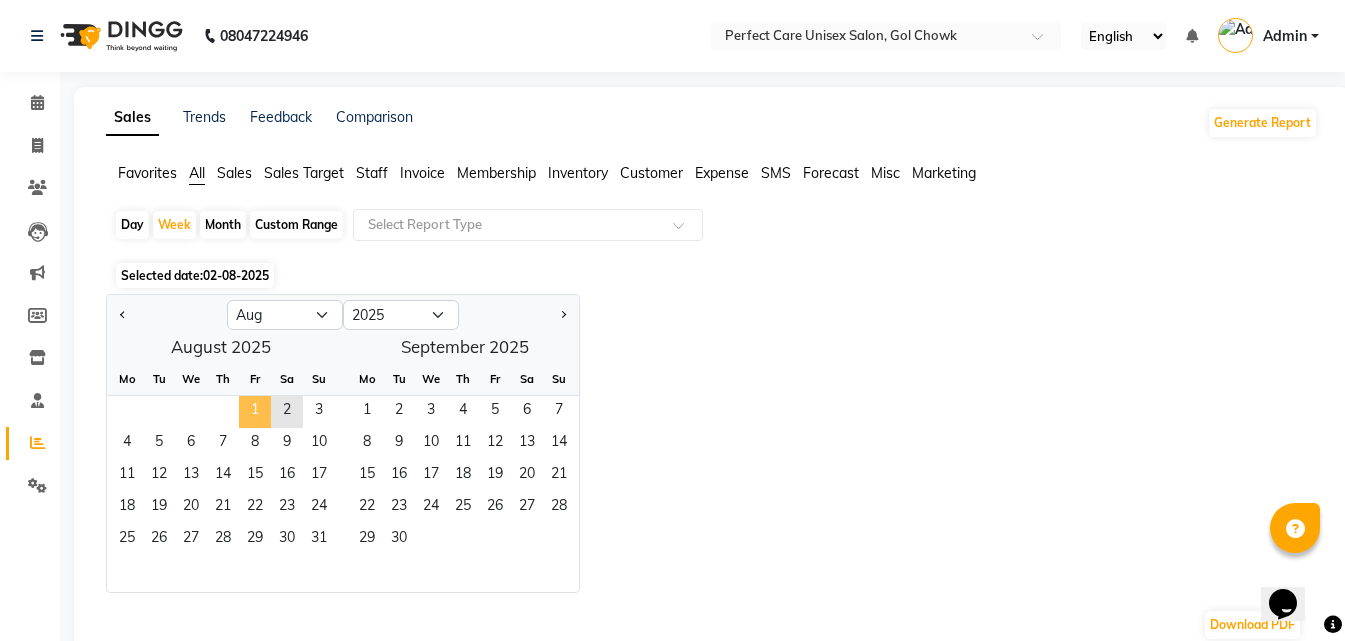 click on "1" 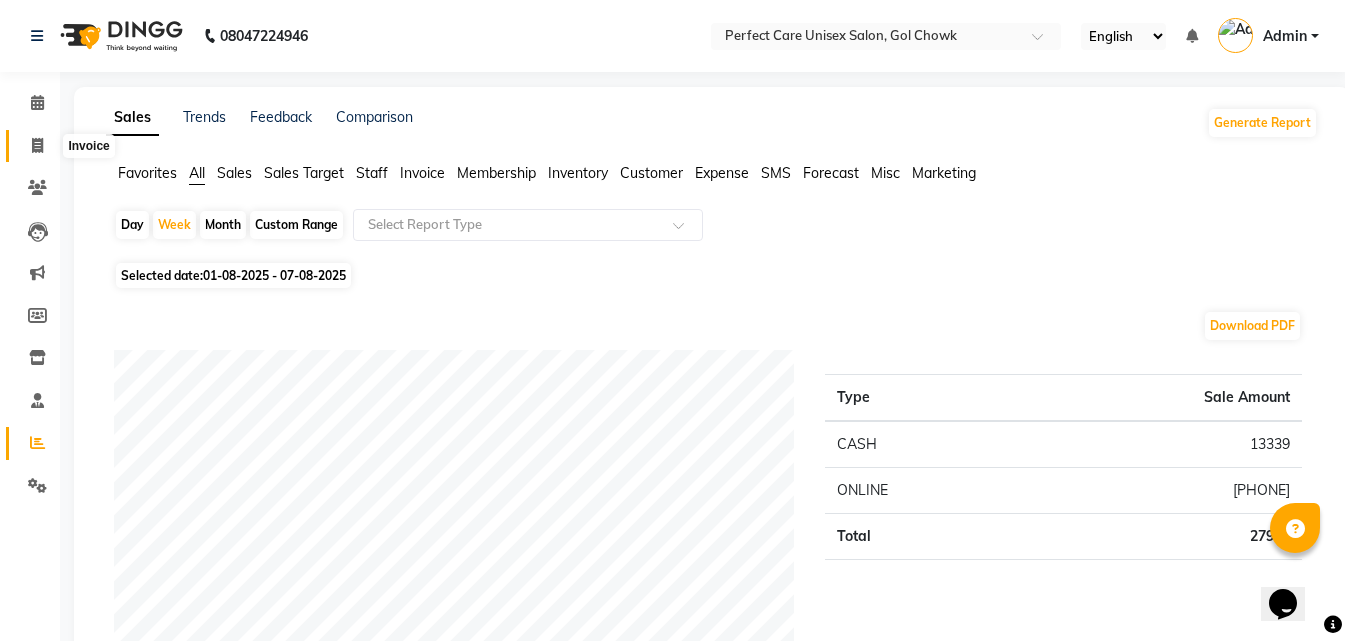 click 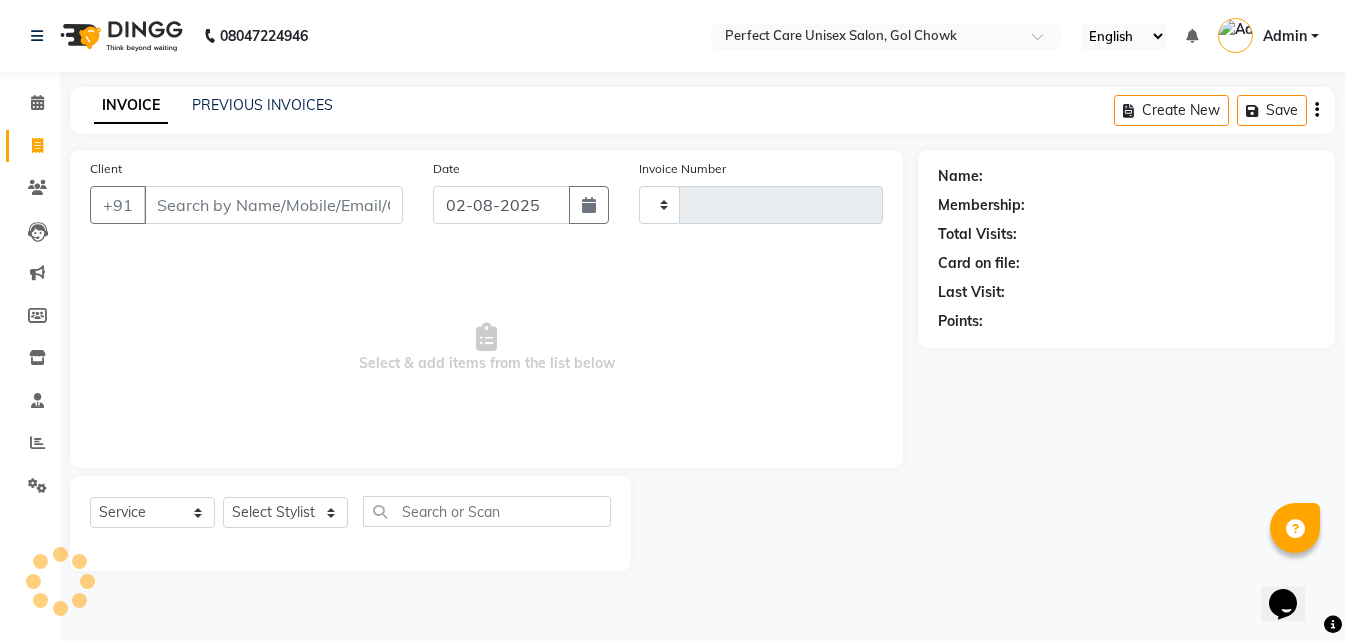 type on "2409" 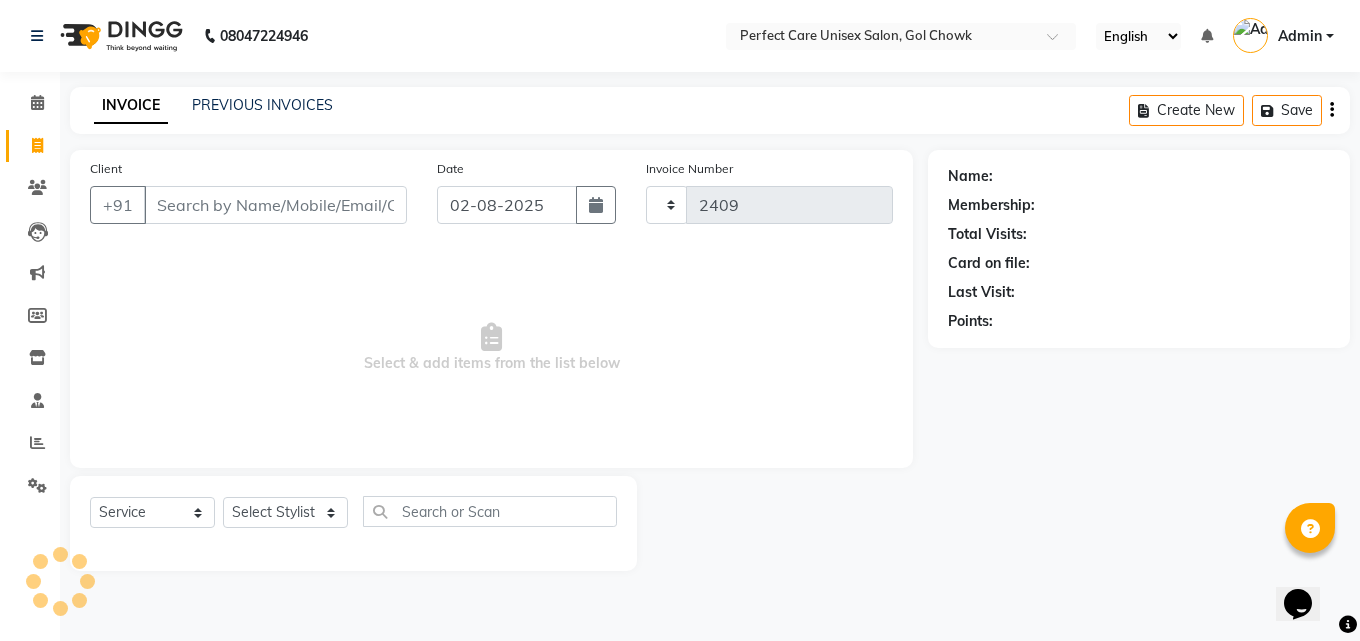 select on "4751" 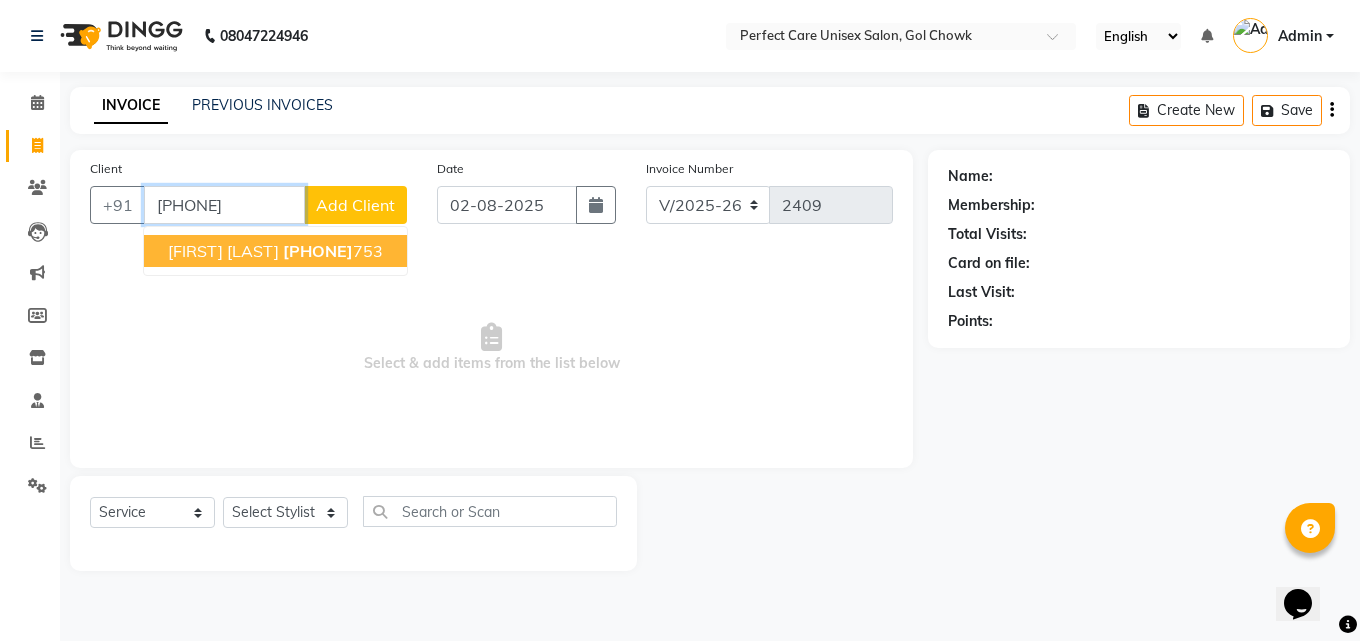 click on "[PHONE]" 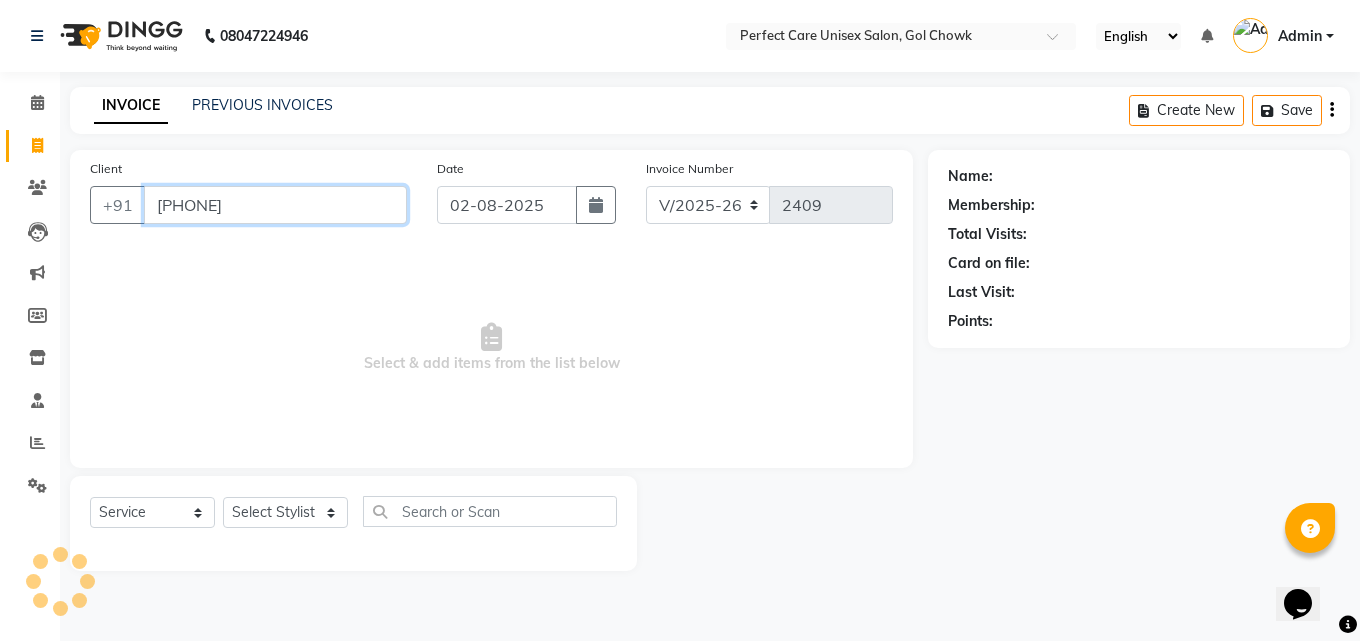 type on "[PHONE]" 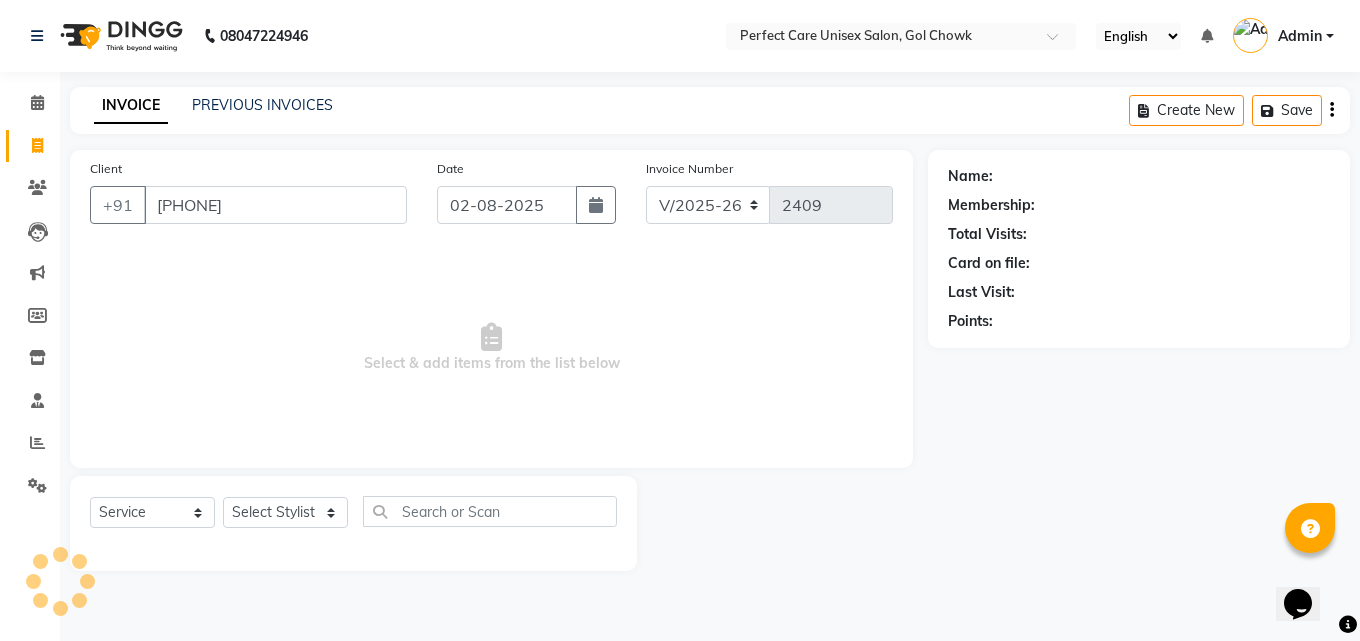select on "1: Object" 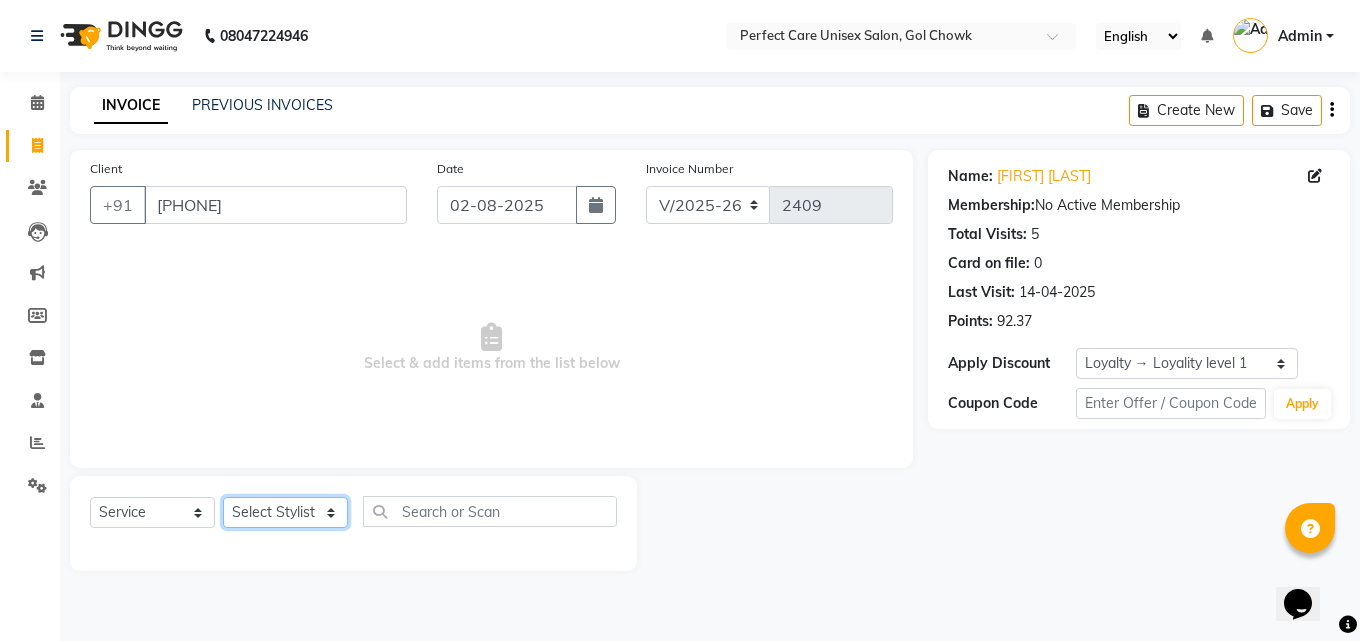 click on "Select Stylist MISS [LAST] MISS [LAST] MISS [LAST]  MISS [LAST] MISS [LAST] MISS. [LAST] MISS. [LAST]  MISS [LAST]  MISS. [LAST] MISS [LAST] mohbat MR. [LAST] MR. [LAST] MR. [LAST] MR. [LAST]  MR [LAST] MR. [LAST] MR. [LAST] MR. [LAST] MR. [LAST] MR. [LAST] MR. [LAST] MR. [LAST] MR. [LAST] MR. [LAST] MR. [LAST] MR. [LAST] MS [LAST] NONE [FIRST]" 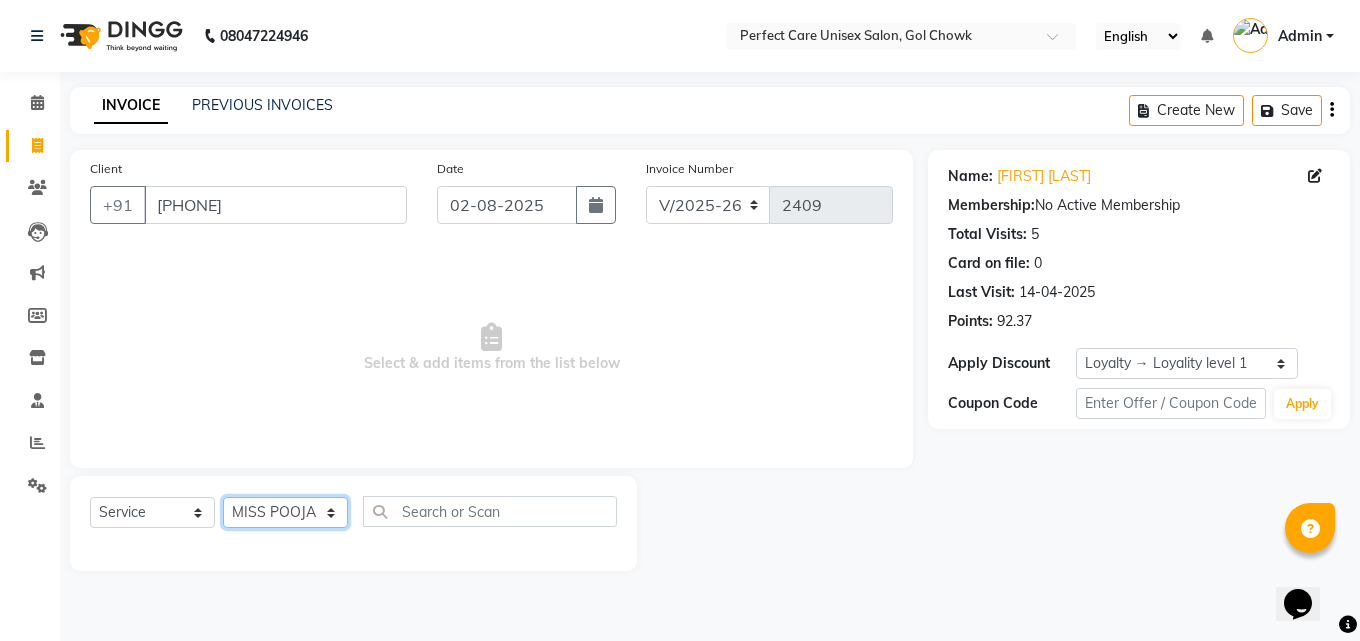 click on "Select Stylist MISS [LAST] MISS [LAST] MISS [LAST]  MISS [LAST] MISS [LAST] MISS. [LAST] MISS. [LAST]  MISS [LAST]  MISS. [LAST] MISS [LAST] mohbat MR. [LAST] MR. [LAST] MR. [LAST] MR. [LAST]  MR [LAST] MR. [LAST] MR. [LAST] MR. [LAST] MR. [LAST] MR. [LAST] MR. [LAST] MR. [LAST] MR. [LAST] MR. [LAST] MR. [LAST] MR. [LAST] MS [LAST] NONE [FIRST]" 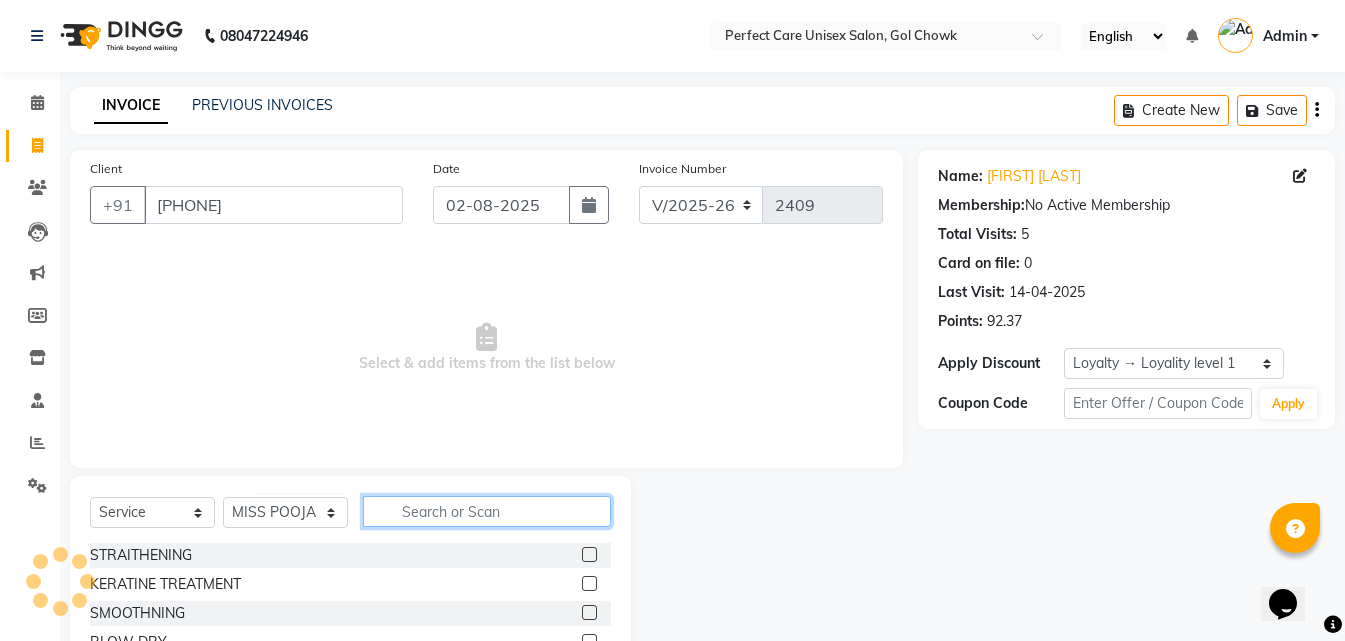 click 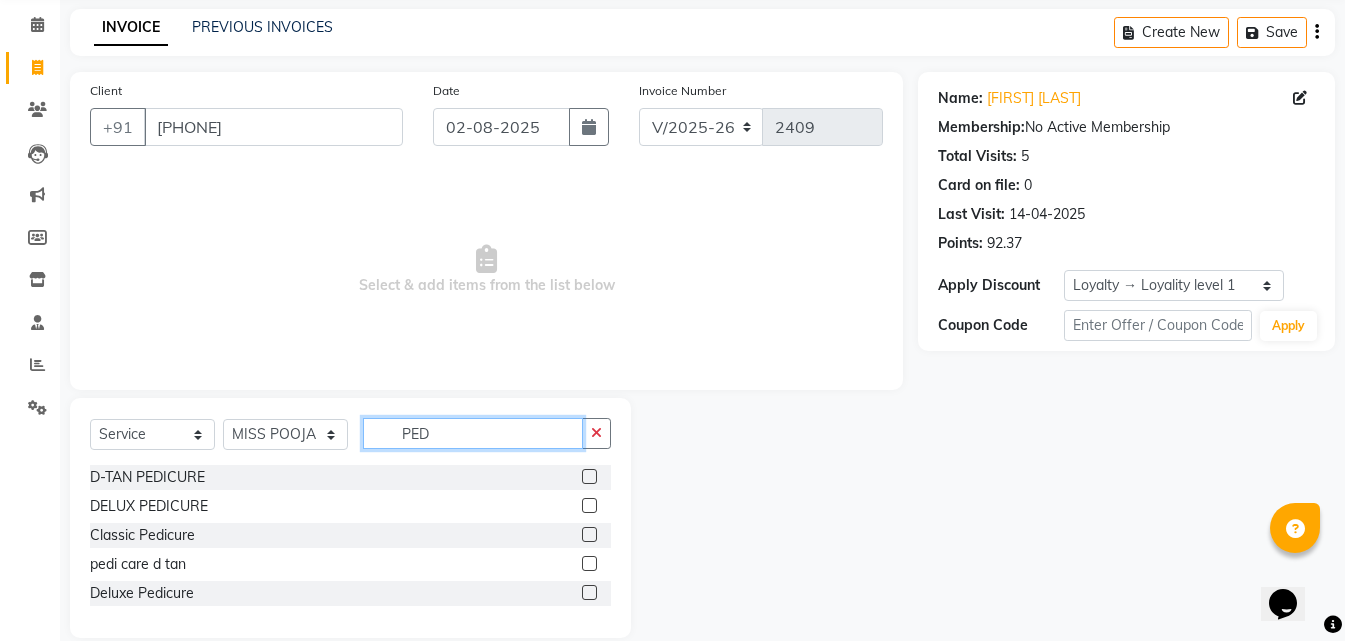 scroll, scrollTop: 100, scrollLeft: 0, axis: vertical 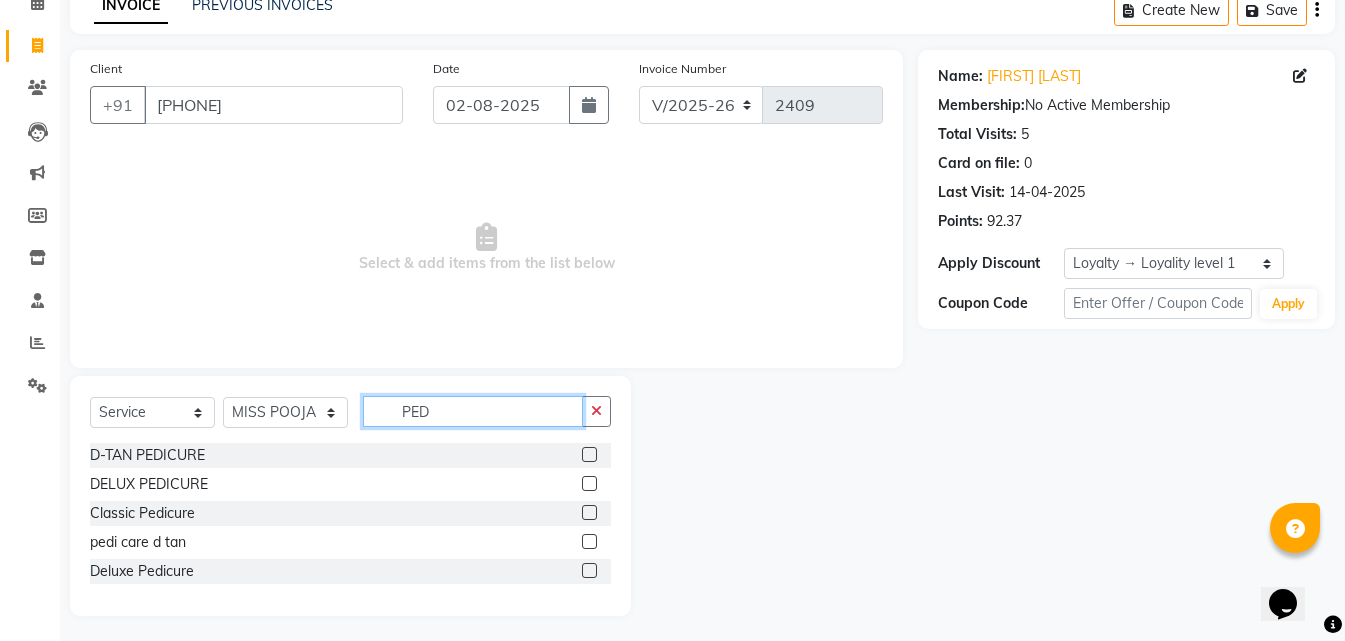 type on "PED" 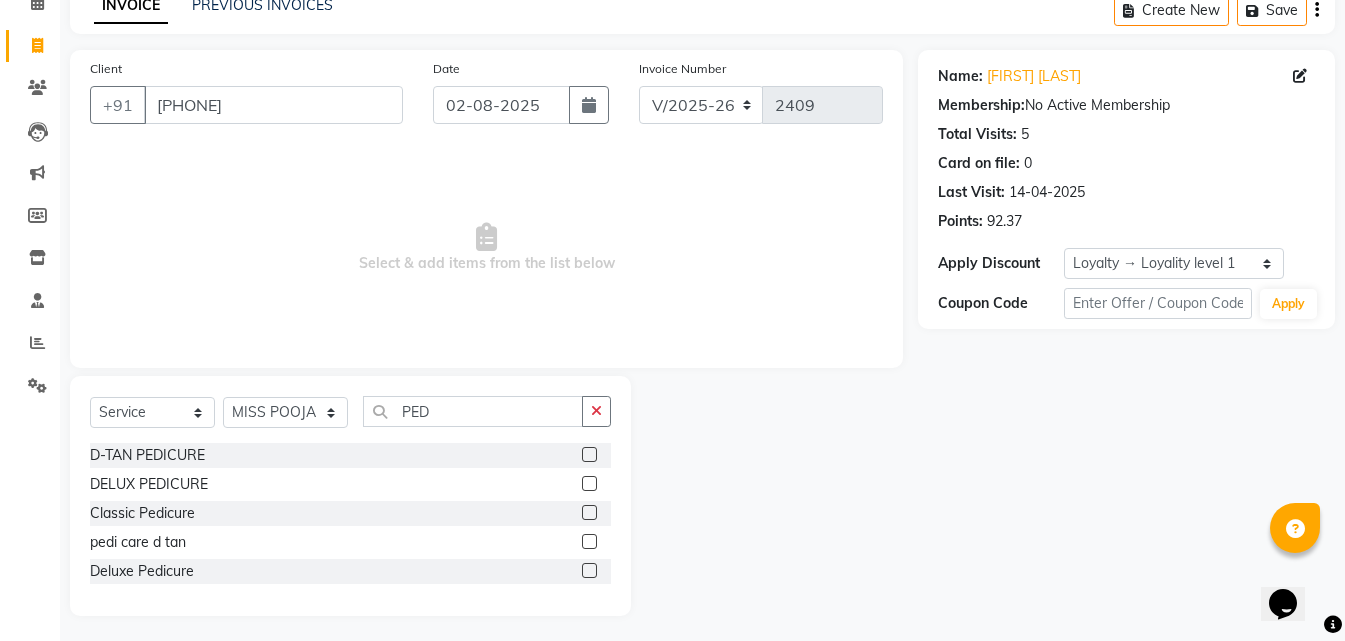 click 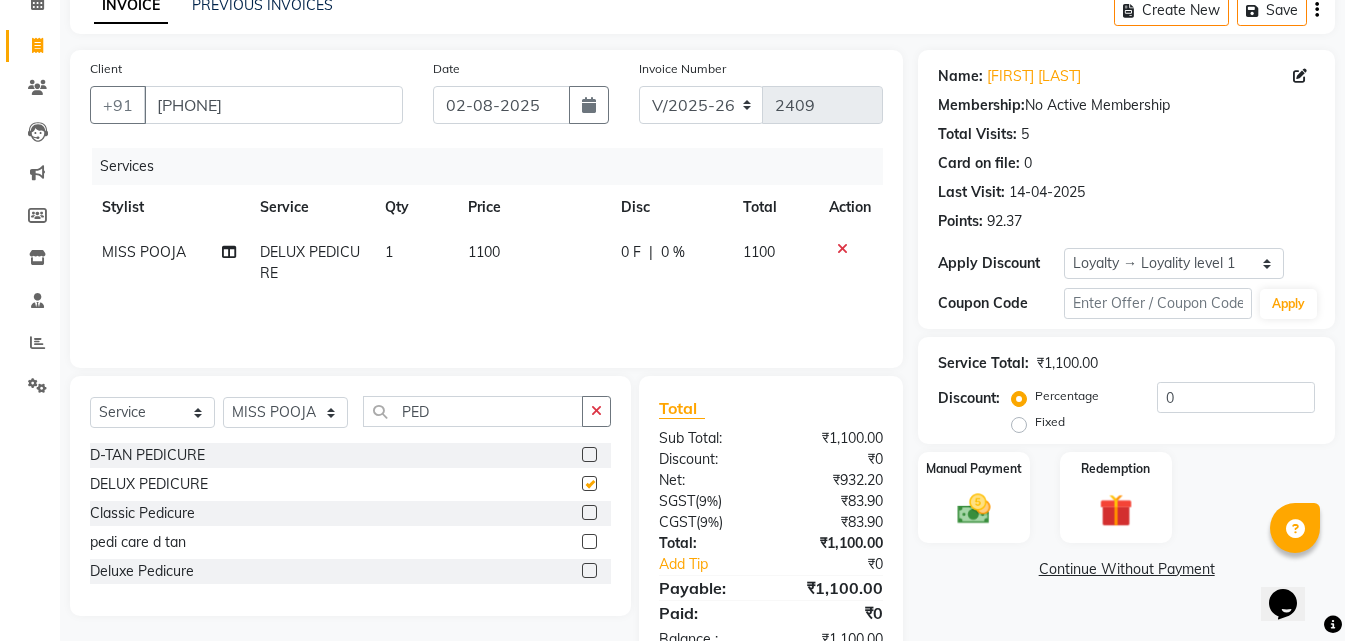 checkbox on "false" 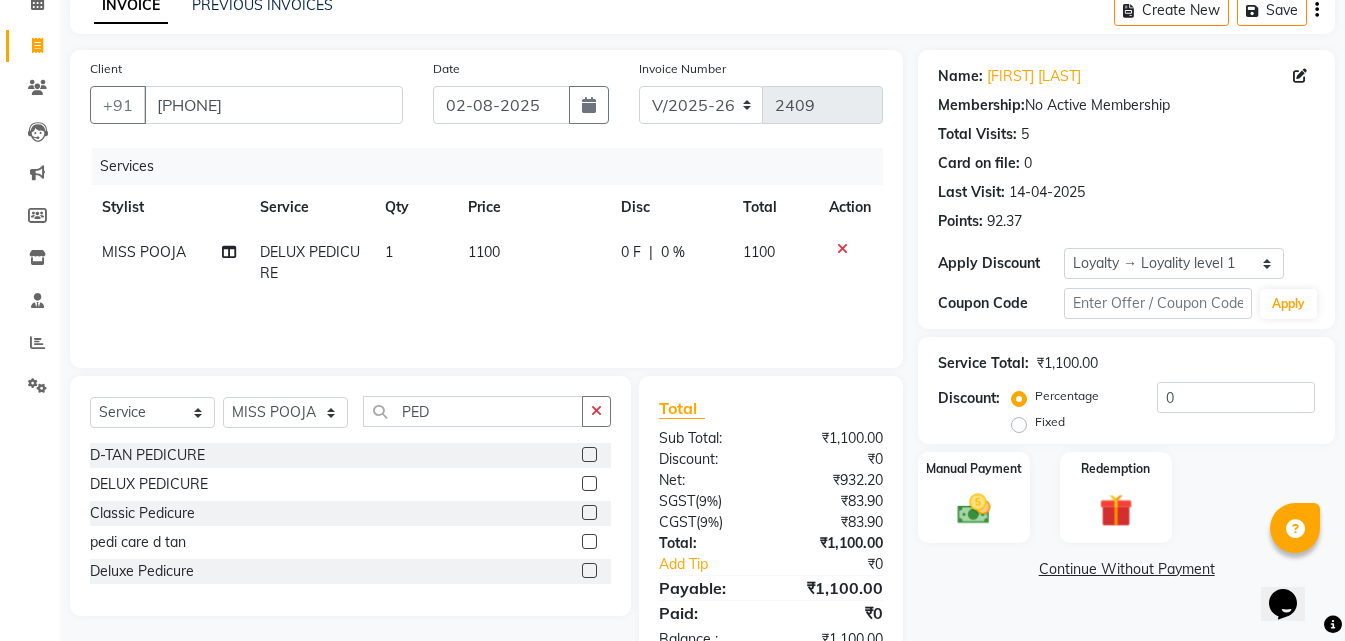 click on "1100" 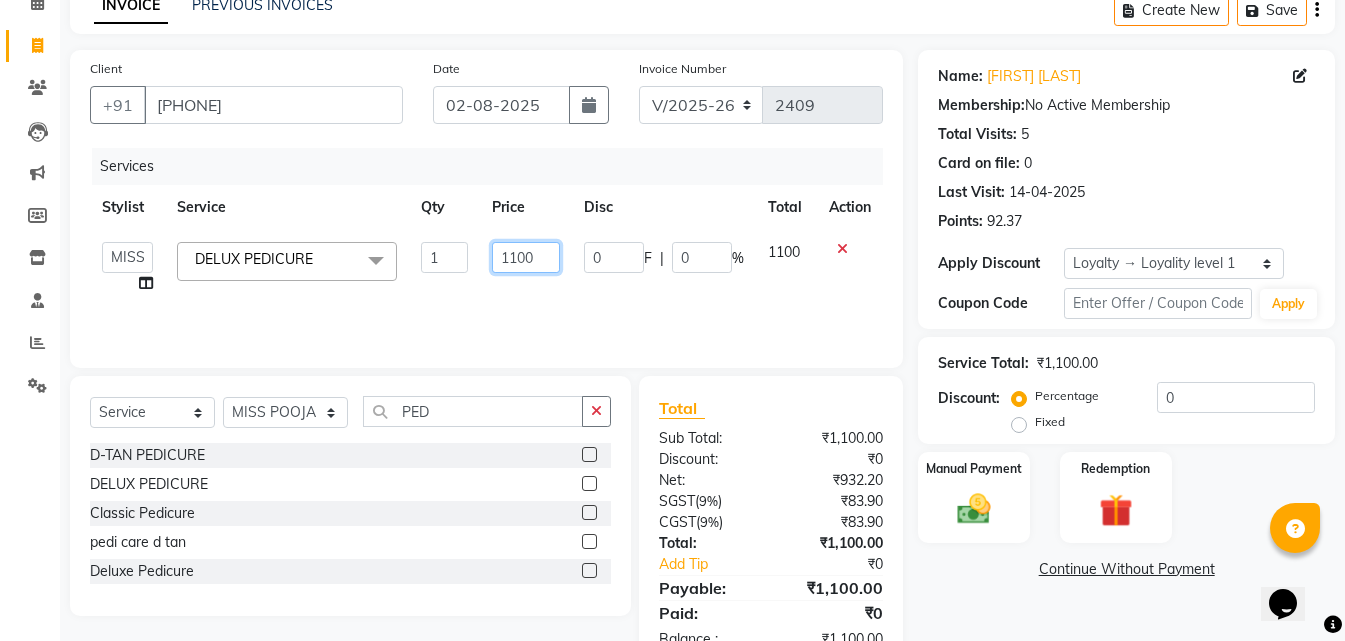click on "1100" 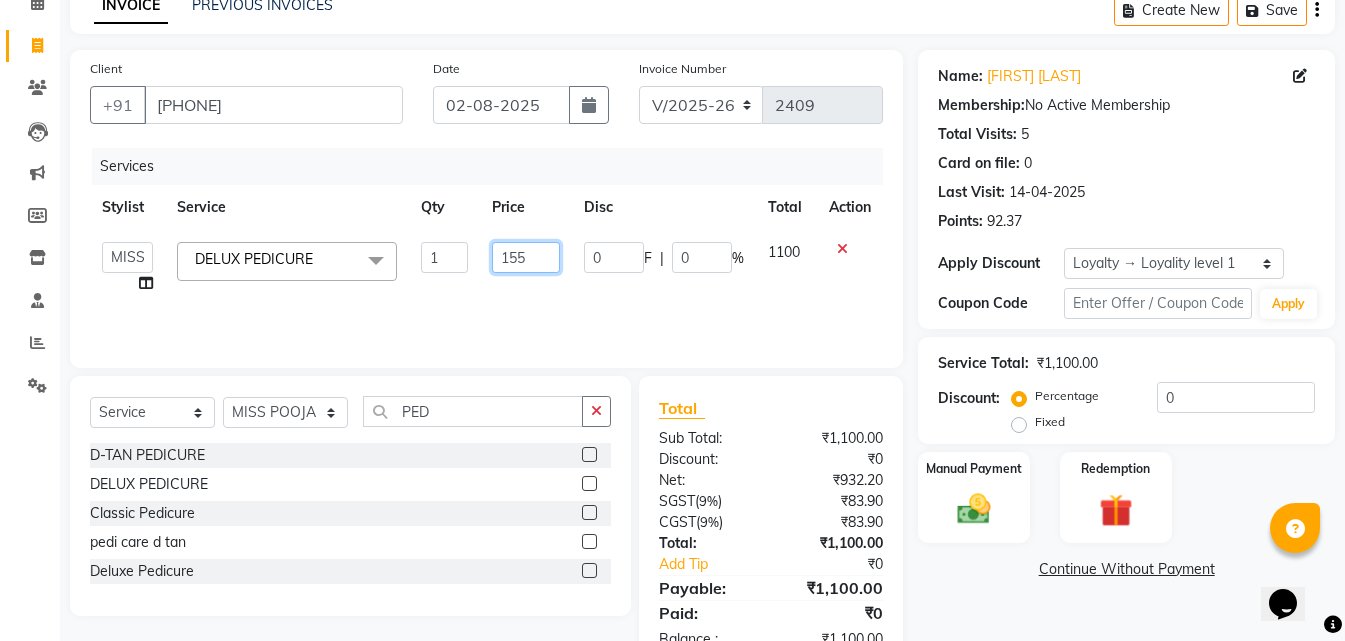 type on "1550" 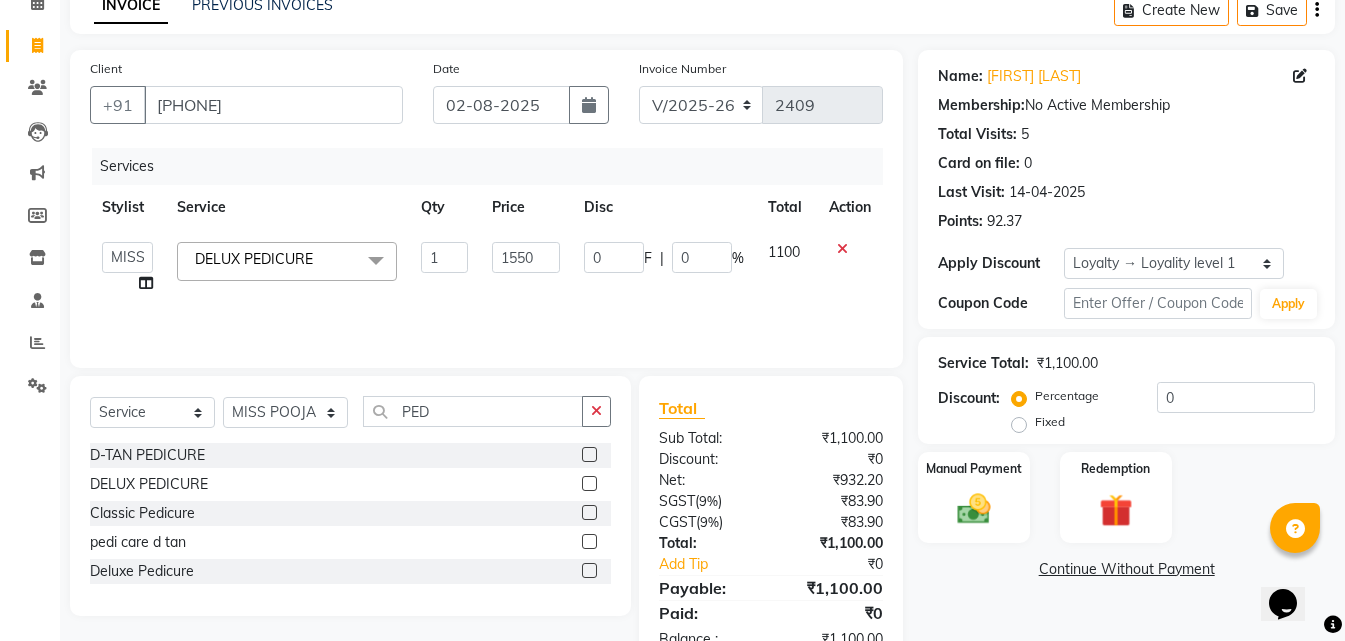 click on "0 F | 0 %" 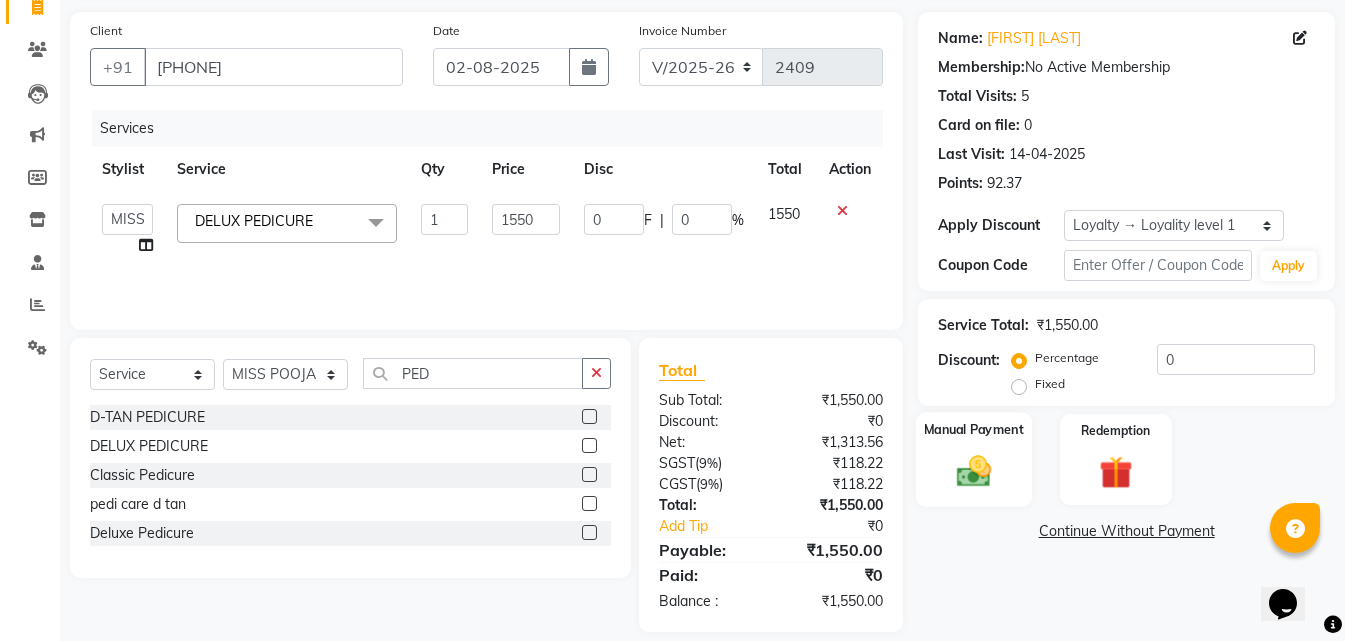scroll, scrollTop: 159, scrollLeft: 0, axis: vertical 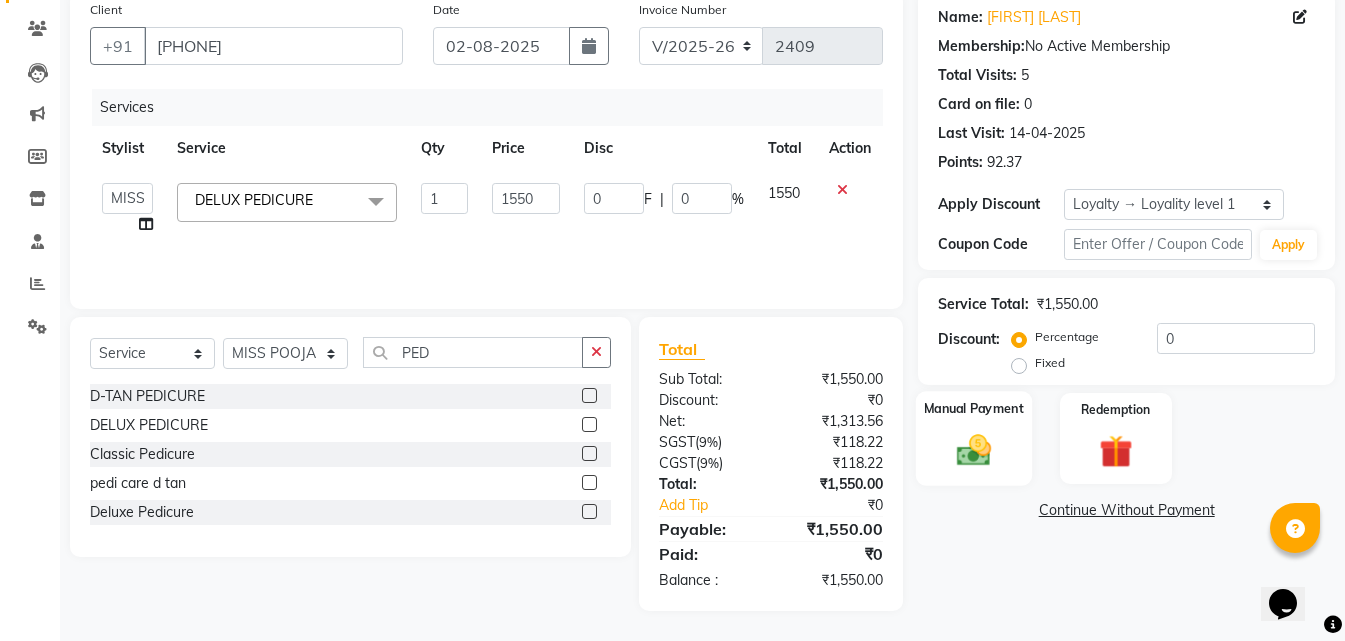 click 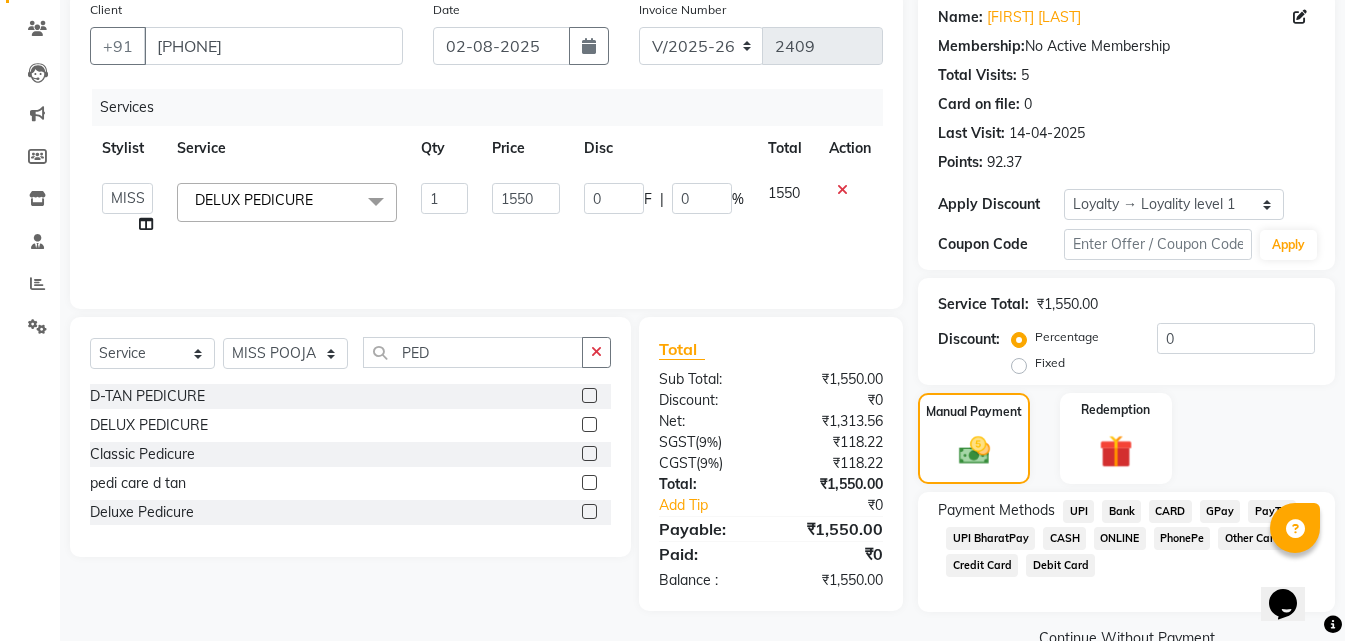 click on "CASH" 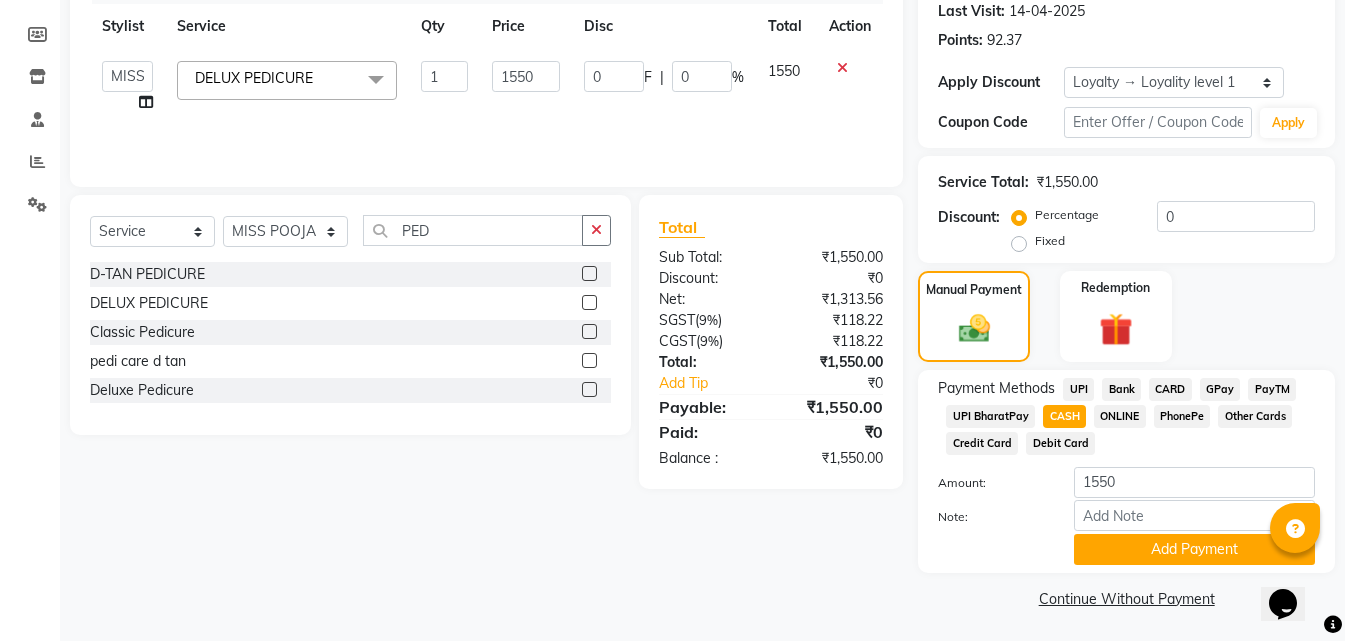 scroll, scrollTop: 284, scrollLeft: 0, axis: vertical 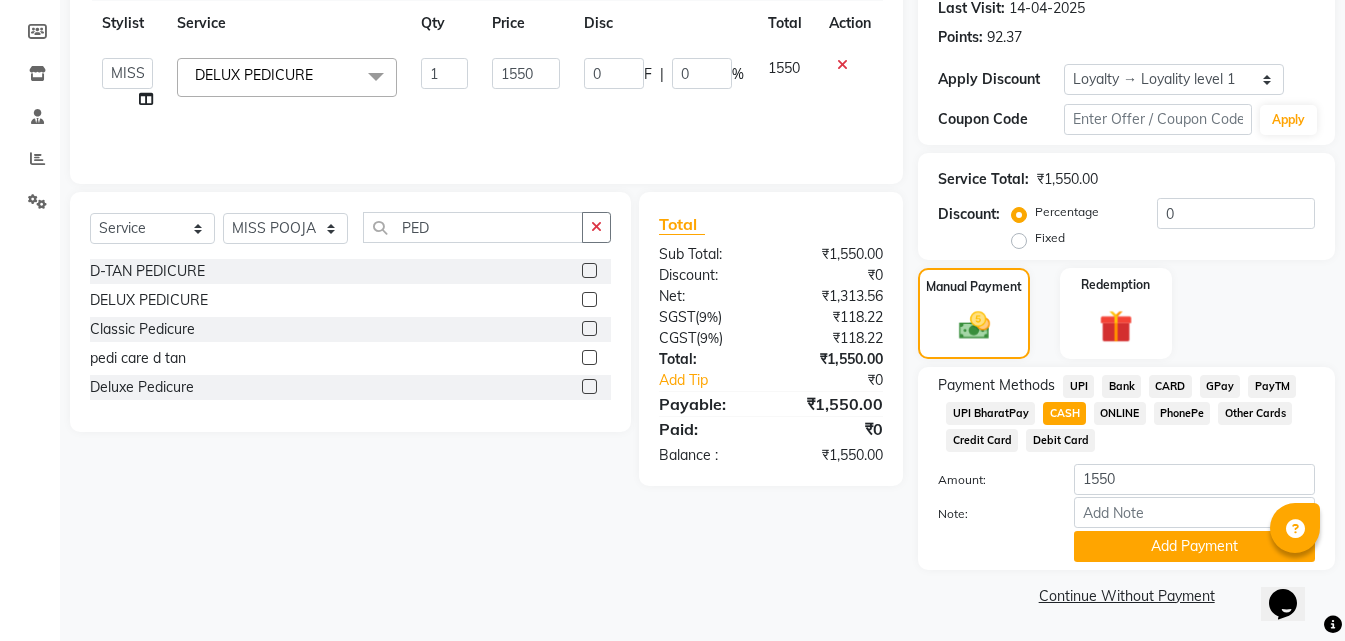 drag, startPoint x: 1128, startPoint y: 558, endPoint x: 630, endPoint y: 542, distance: 498.25696 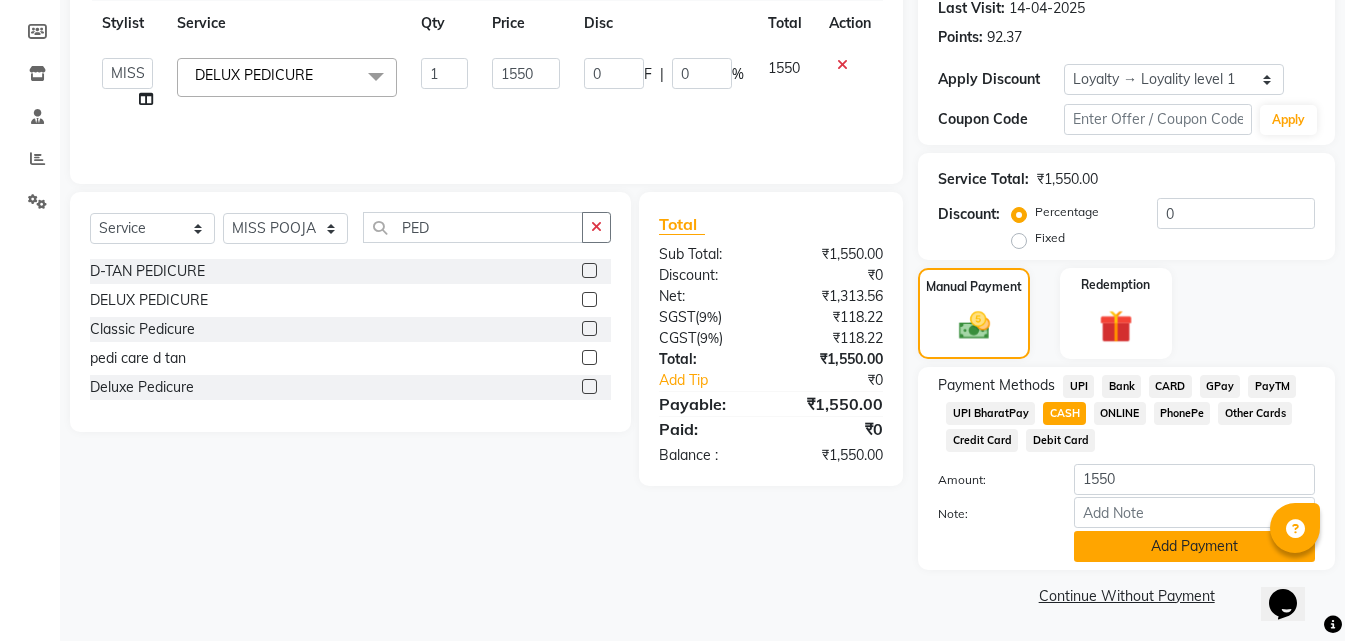 click on "Add Payment" 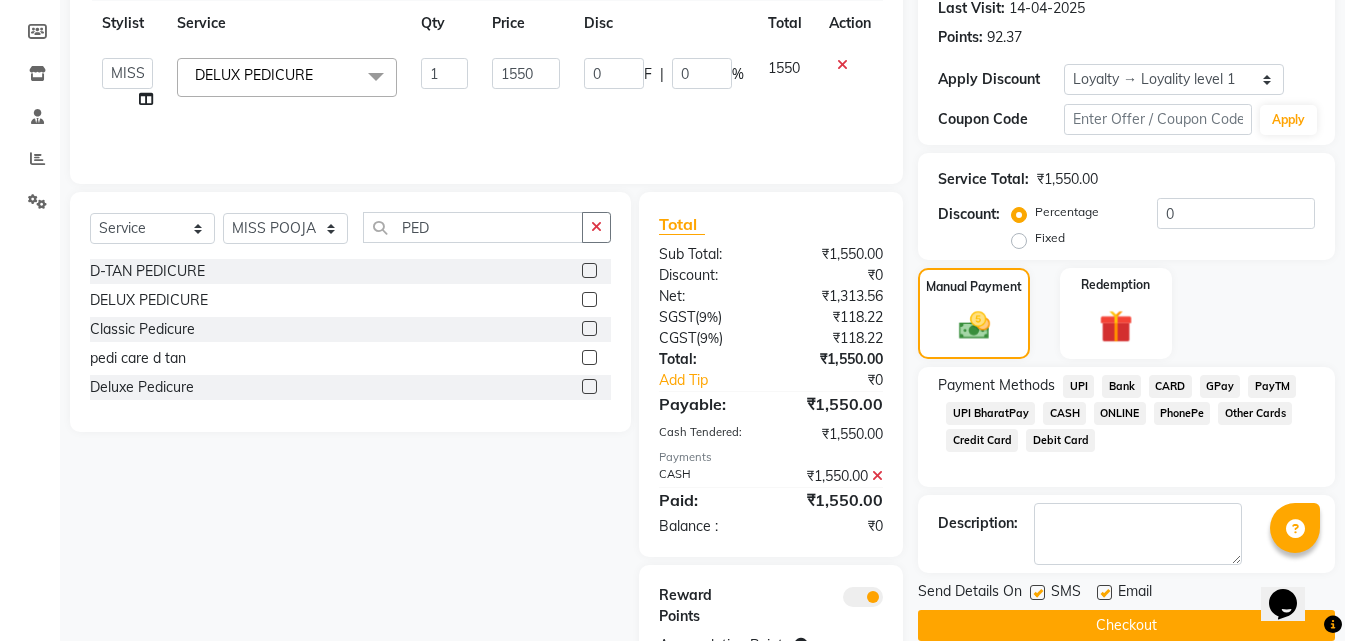 scroll, scrollTop: 370, scrollLeft: 0, axis: vertical 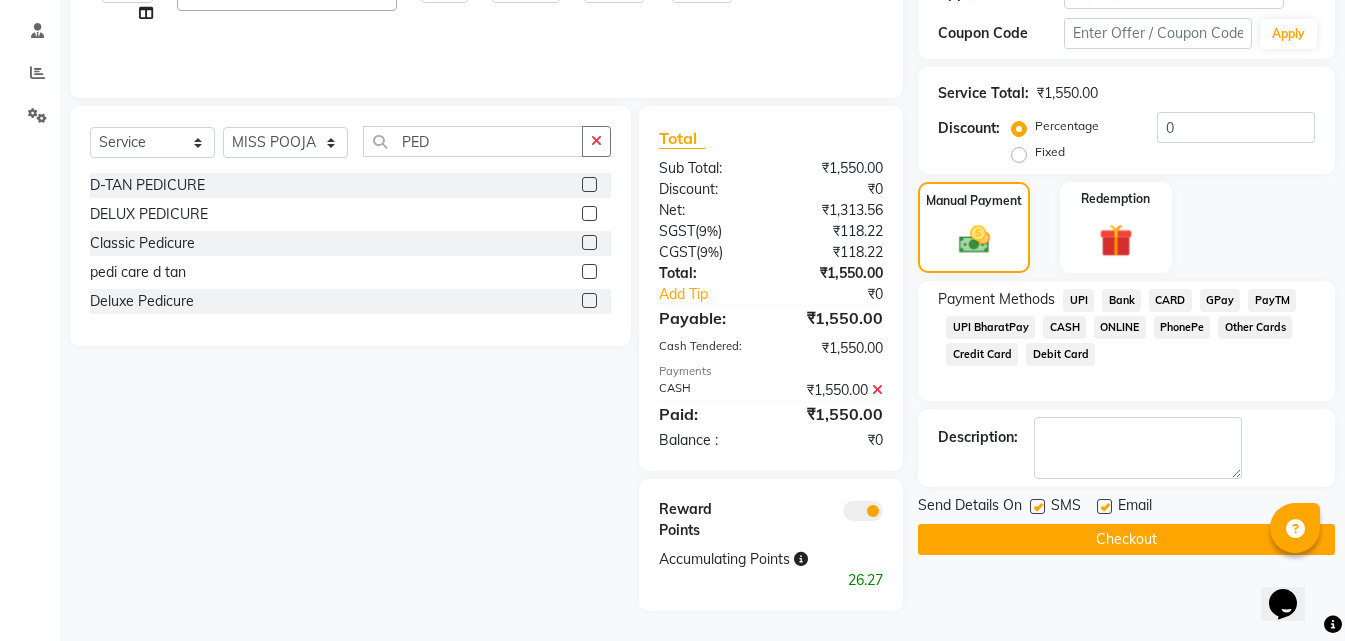 click on "Checkout" 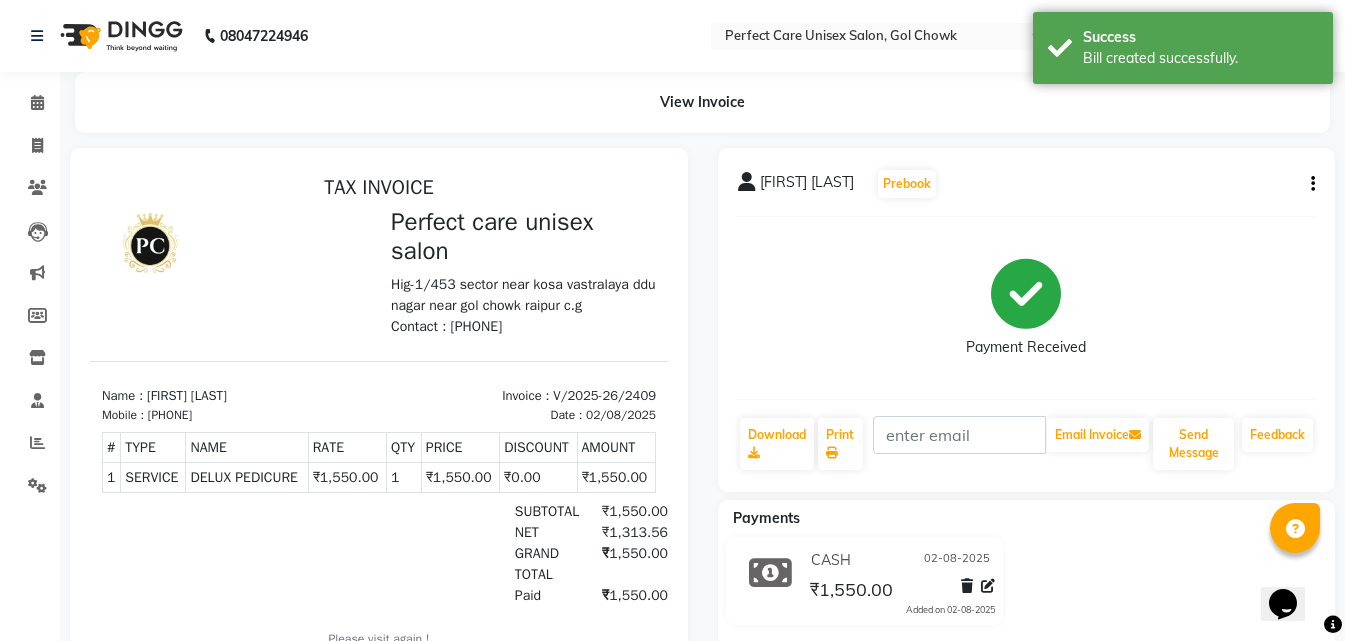 scroll, scrollTop: 0, scrollLeft: 0, axis: both 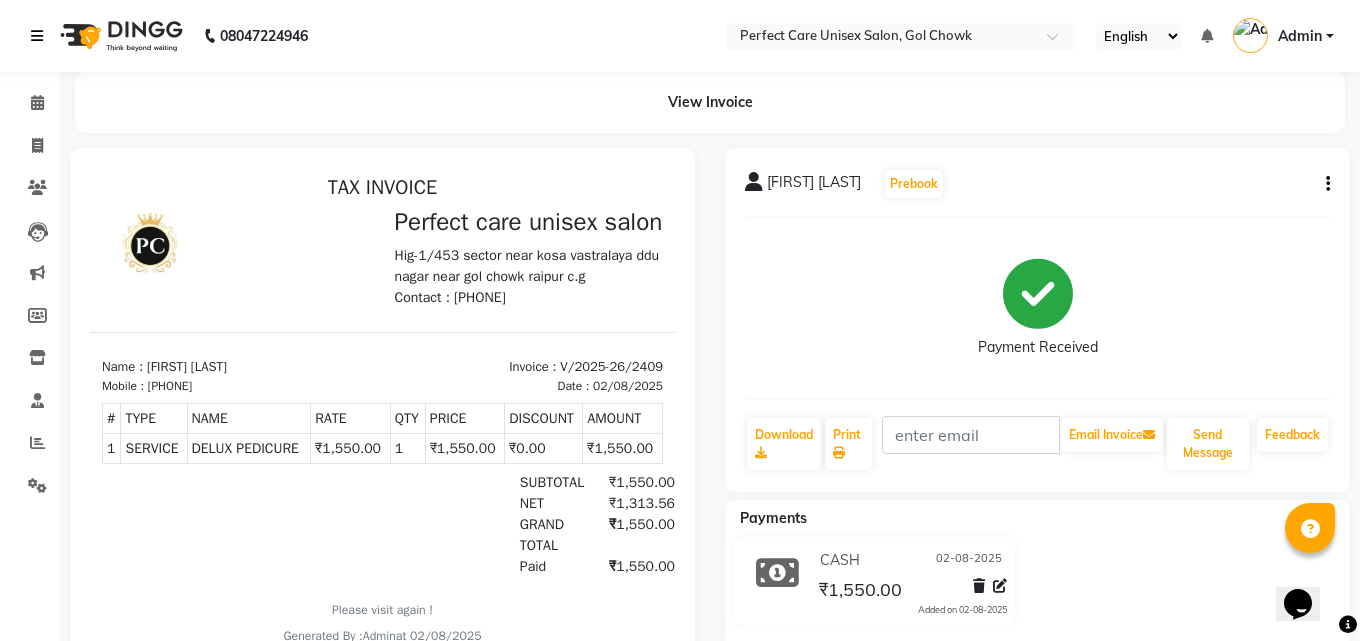 select on "4751" 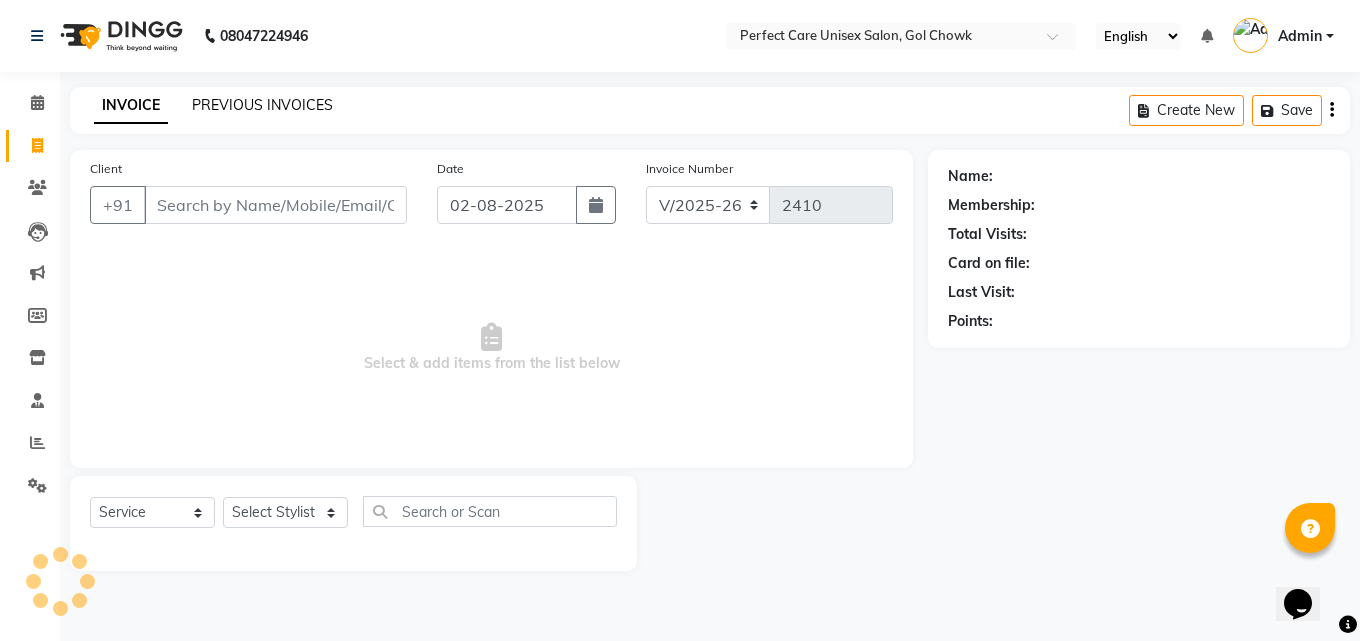 click on "PREVIOUS INVOICES" 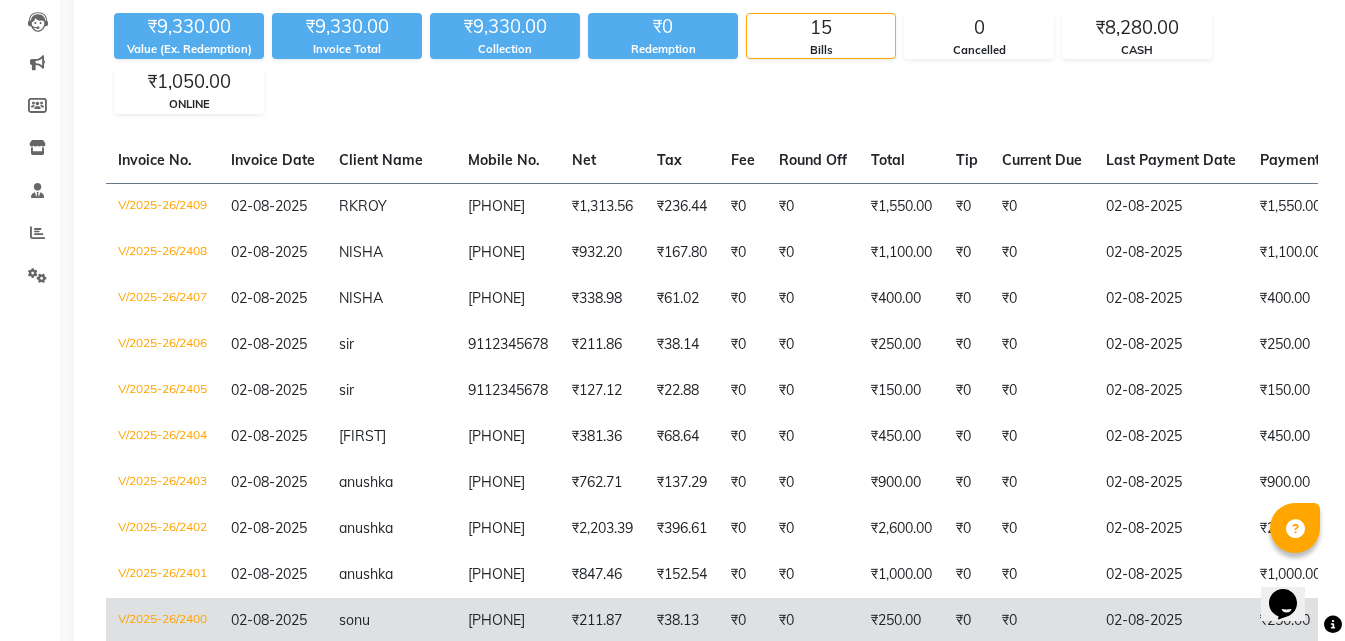 scroll, scrollTop: 200, scrollLeft: 0, axis: vertical 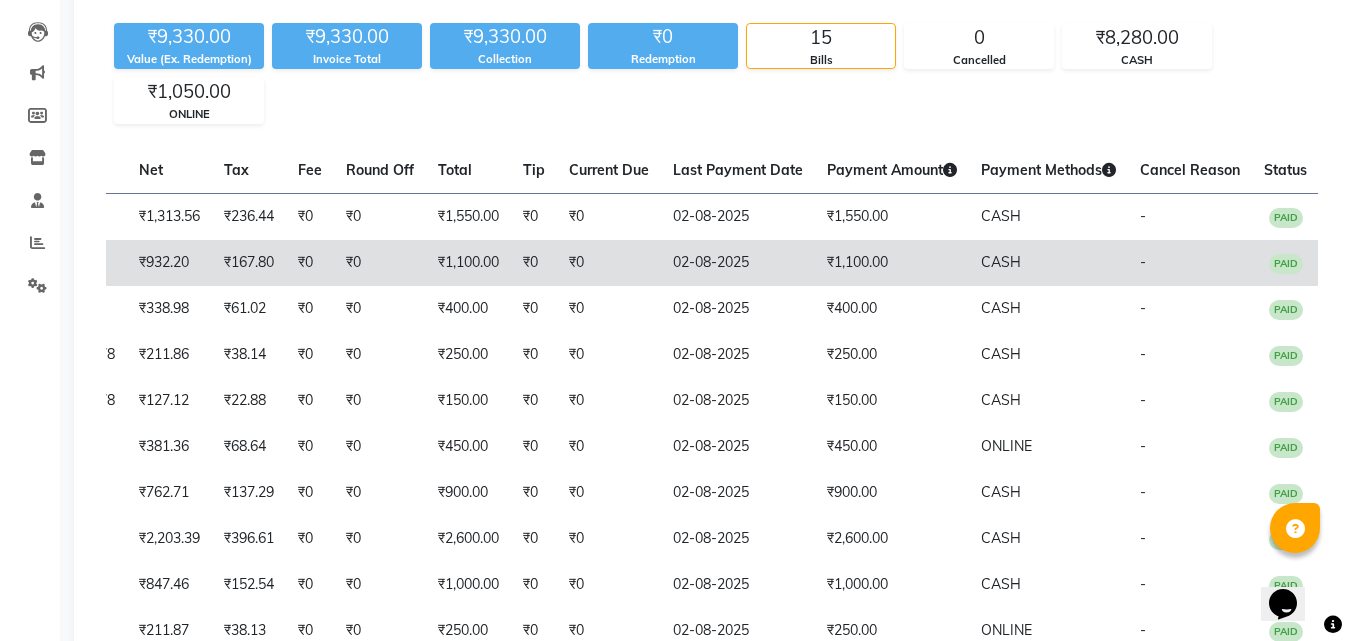 drag, startPoint x: 406, startPoint y: 267, endPoint x: 763, endPoint y: 239, distance: 358.09634 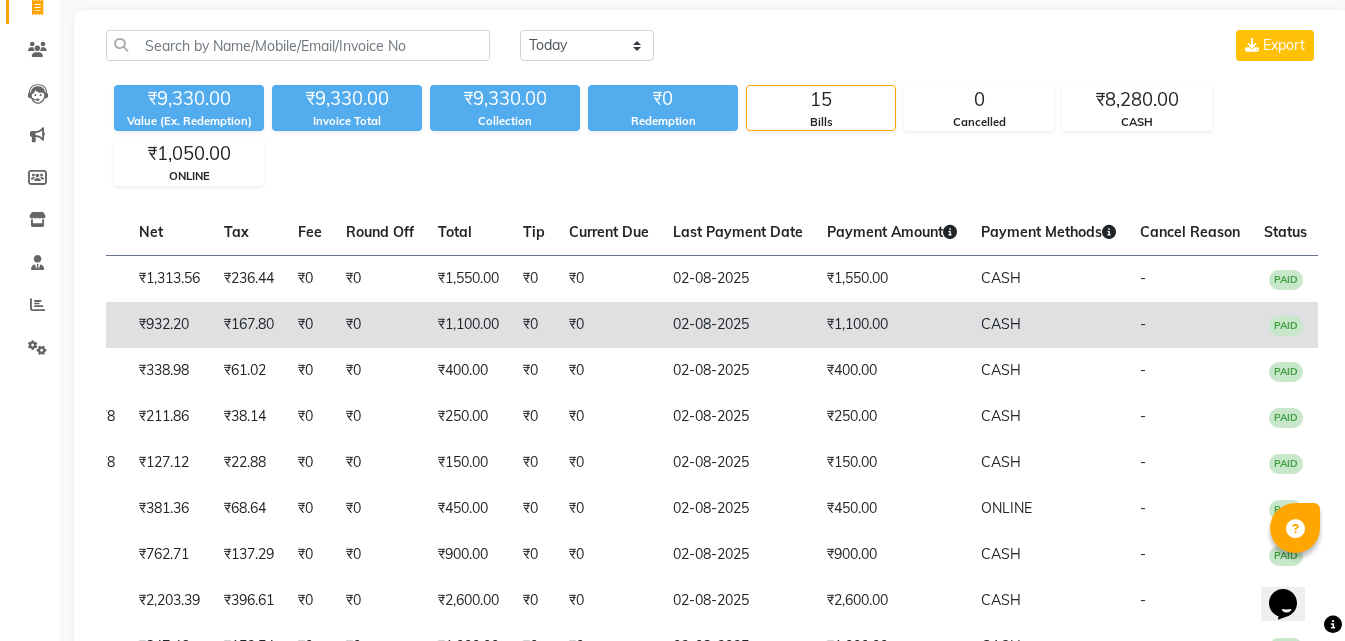 scroll, scrollTop: 87, scrollLeft: 0, axis: vertical 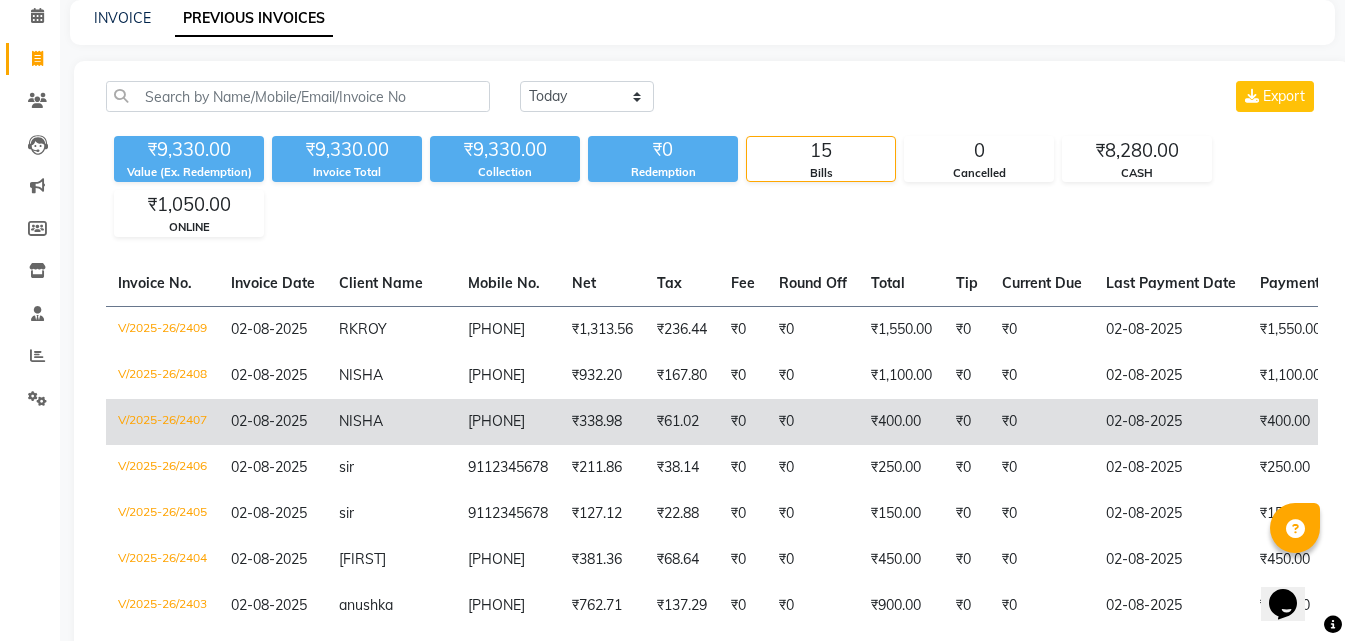 drag, startPoint x: 747, startPoint y: 405, endPoint x: 569, endPoint y: 407, distance: 178.01123 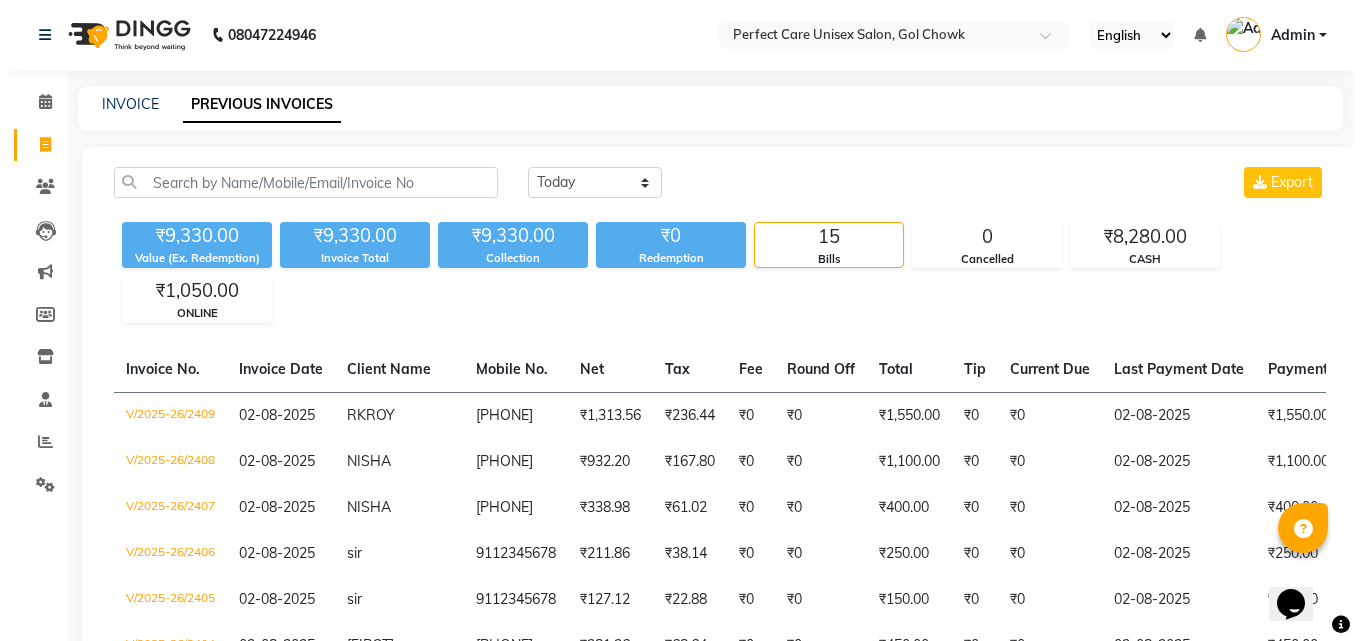 scroll, scrollTop: 0, scrollLeft: 0, axis: both 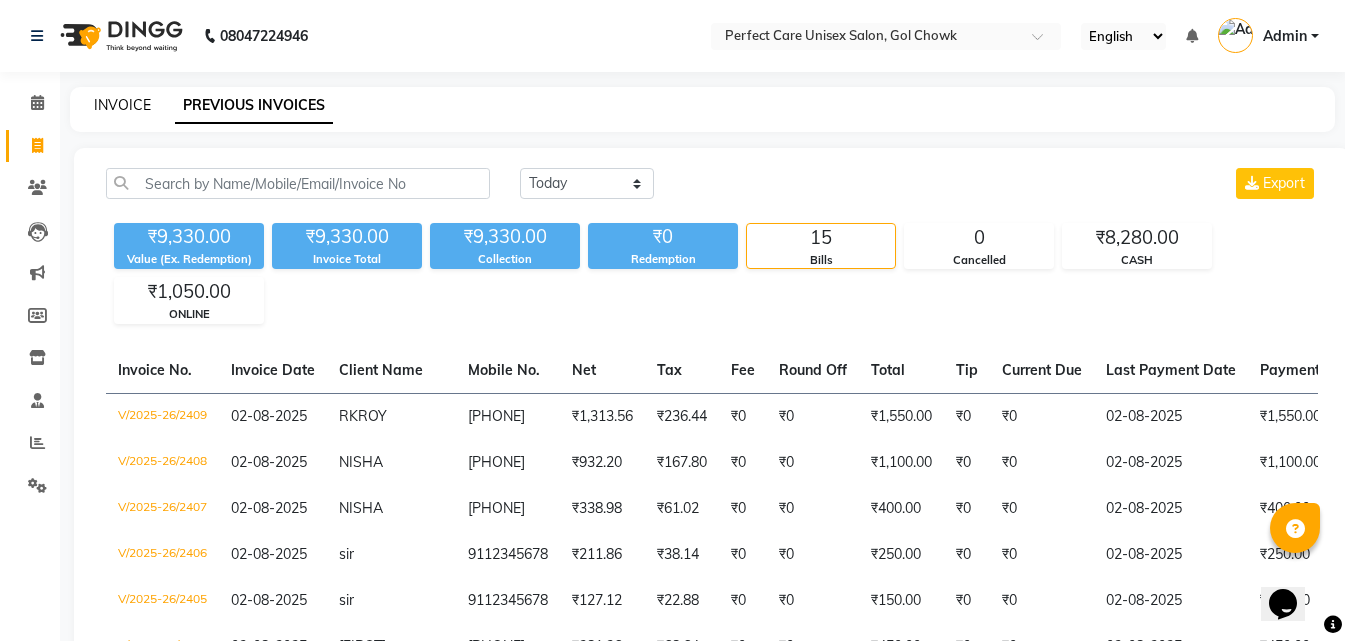 click on "INVOICE" 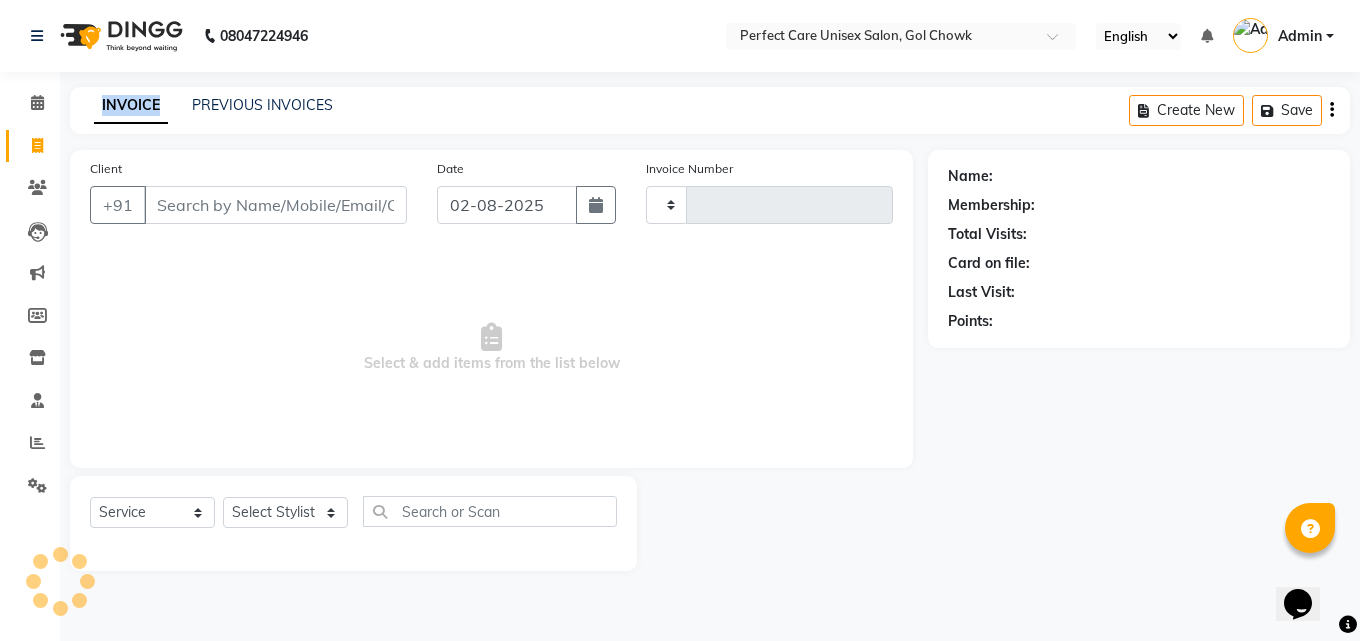 type on "2410" 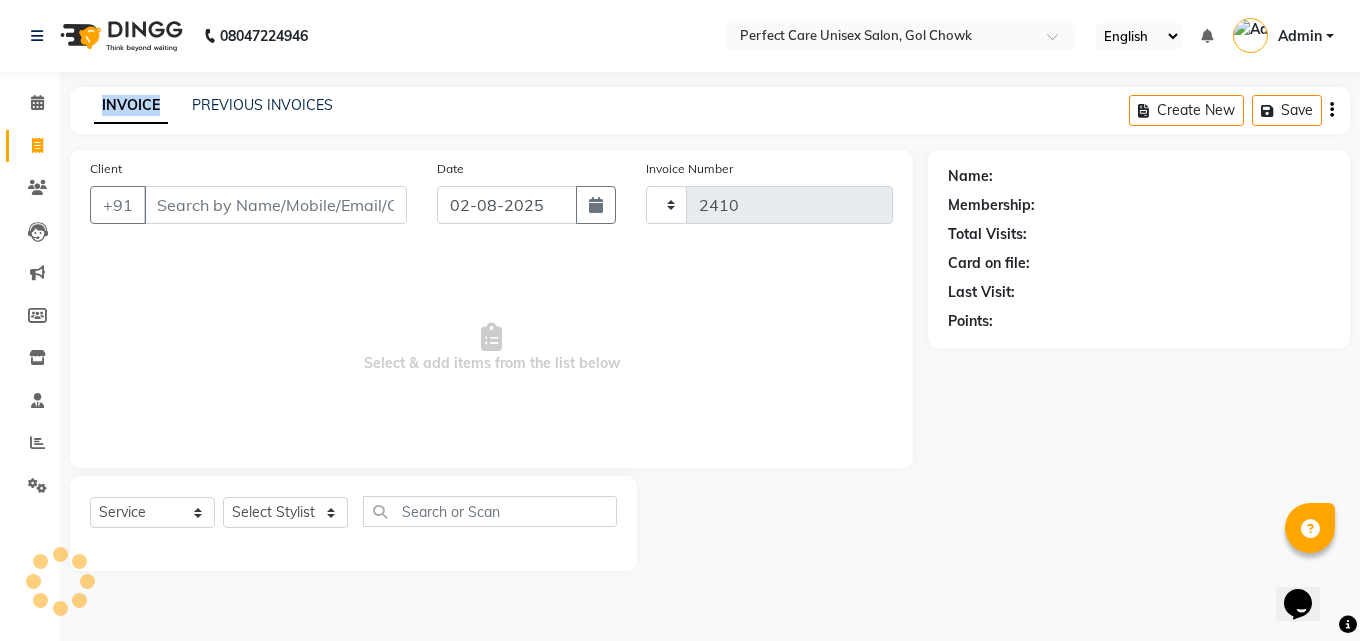 select on "4751" 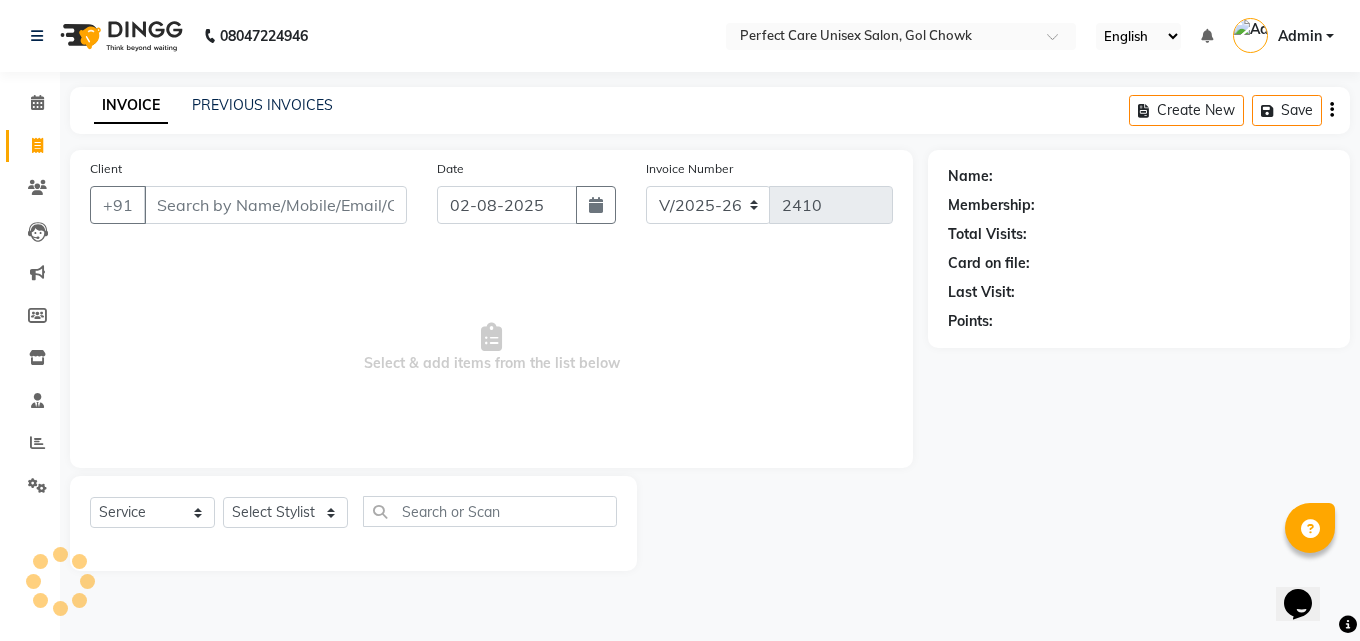 click on "Select & add items from the list below" at bounding box center [491, 348] 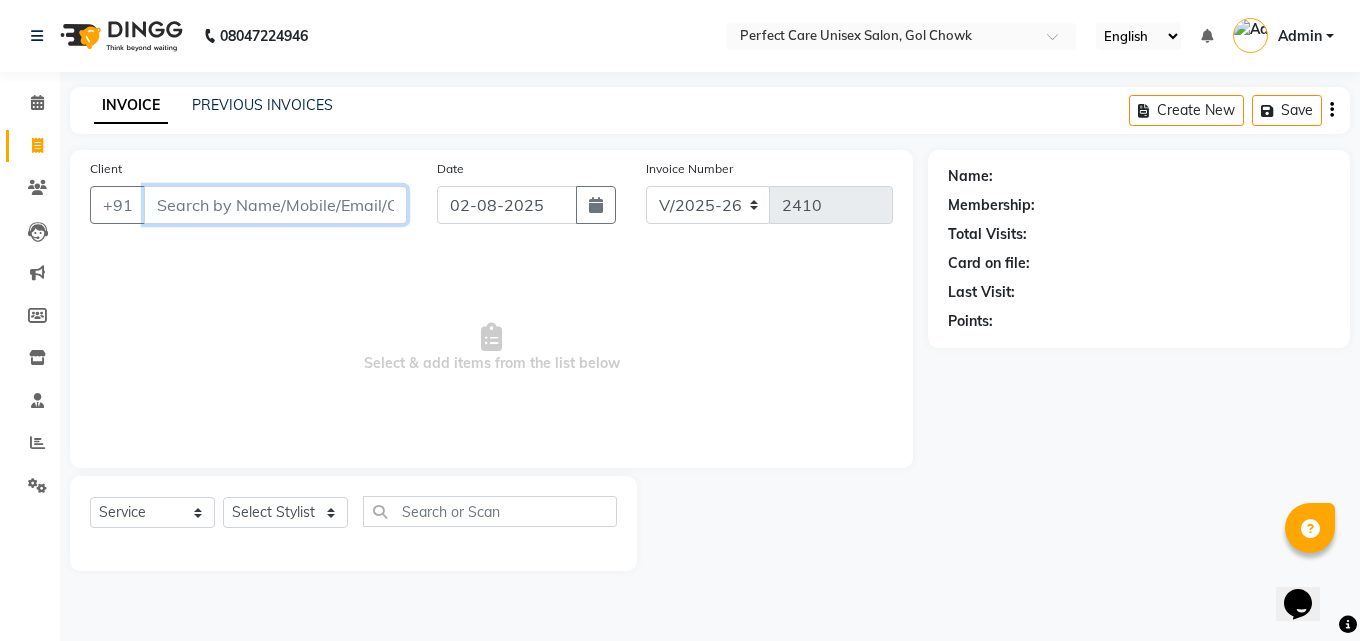 click on "Client" at bounding box center (275, 205) 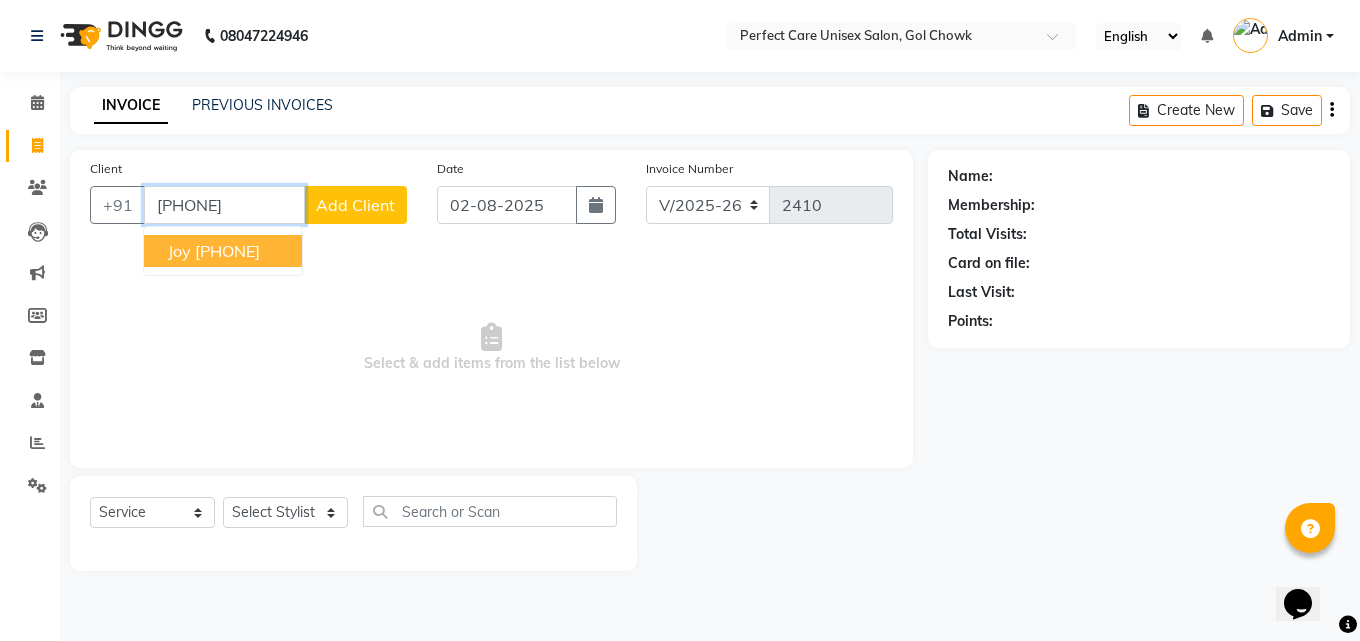 click on "[PHONE]" at bounding box center (227, 251) 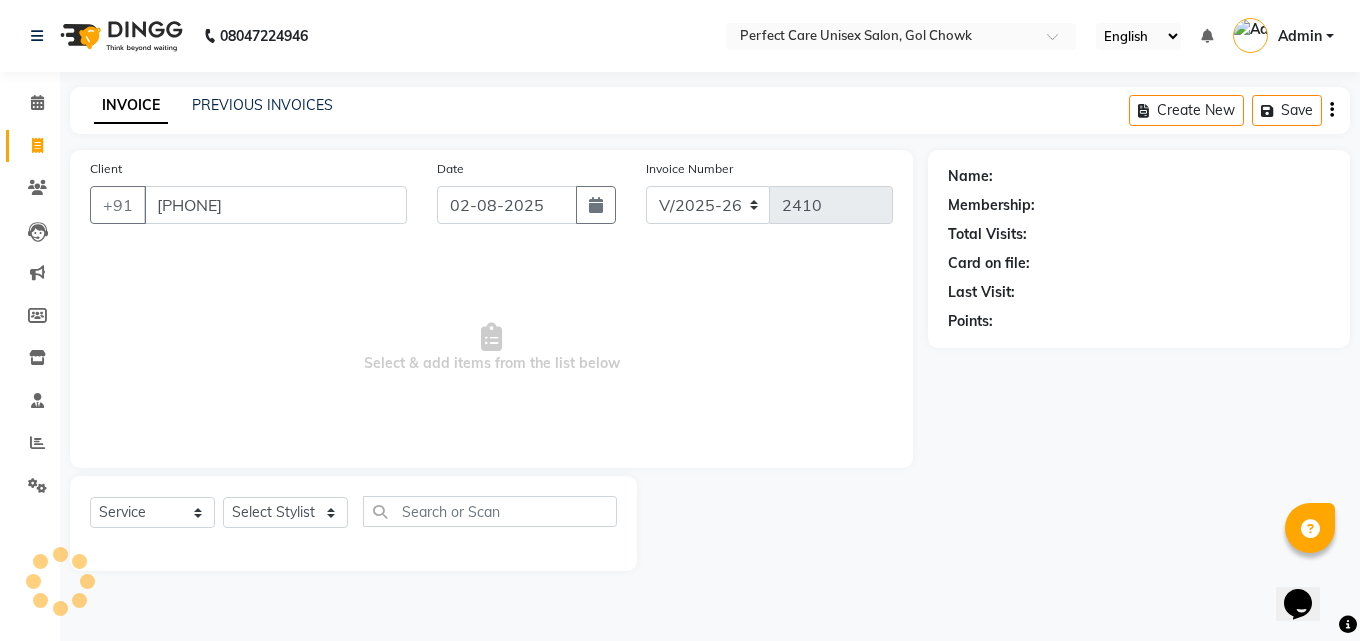 click on "Client +[PHONE] Date [DATE] Invoice Number V/[YEAR] V/[YEAR]-[YEAR] [NUMBER]  Select & add items from the list below" 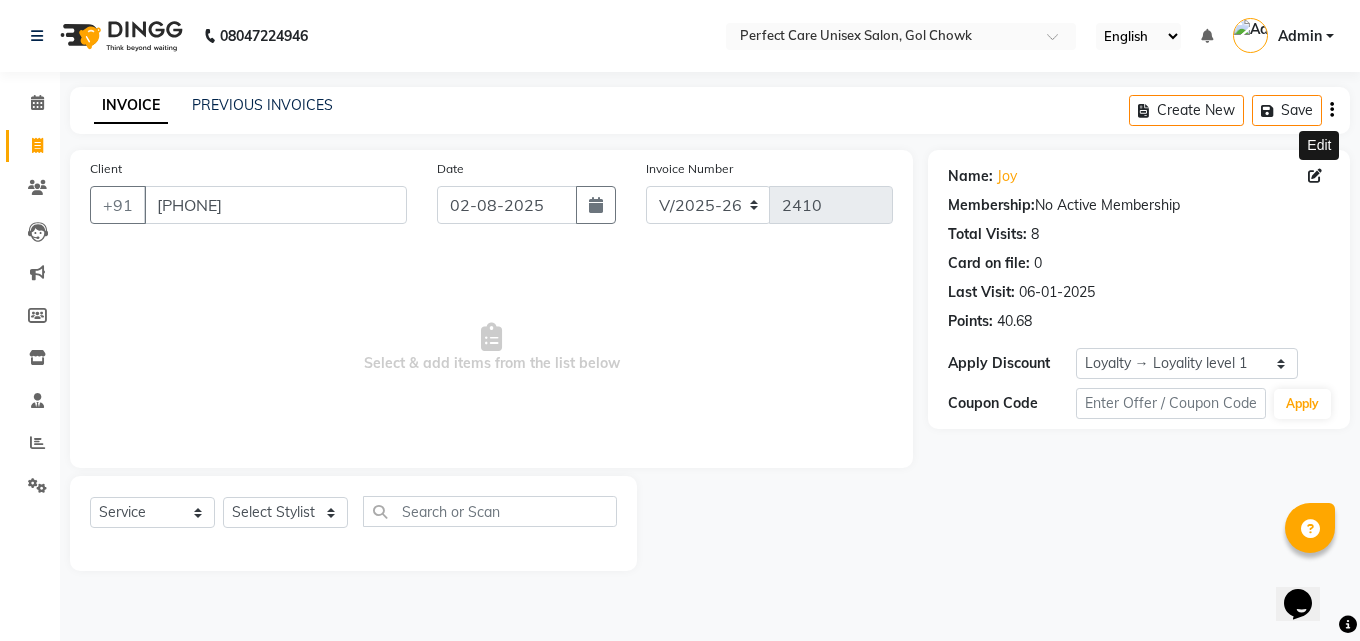 click 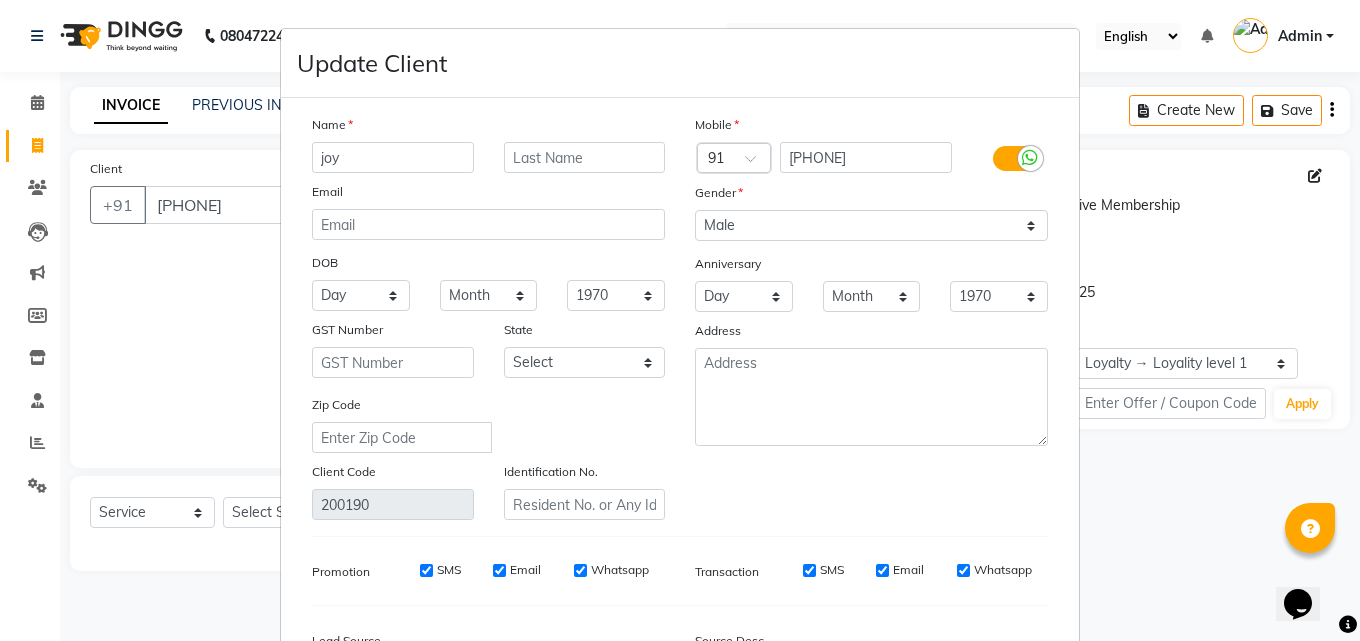 drag, startPoint x: 378, startPoint y: 159, endPoint x: 304, endPoint y: 166, distance: 74.330345 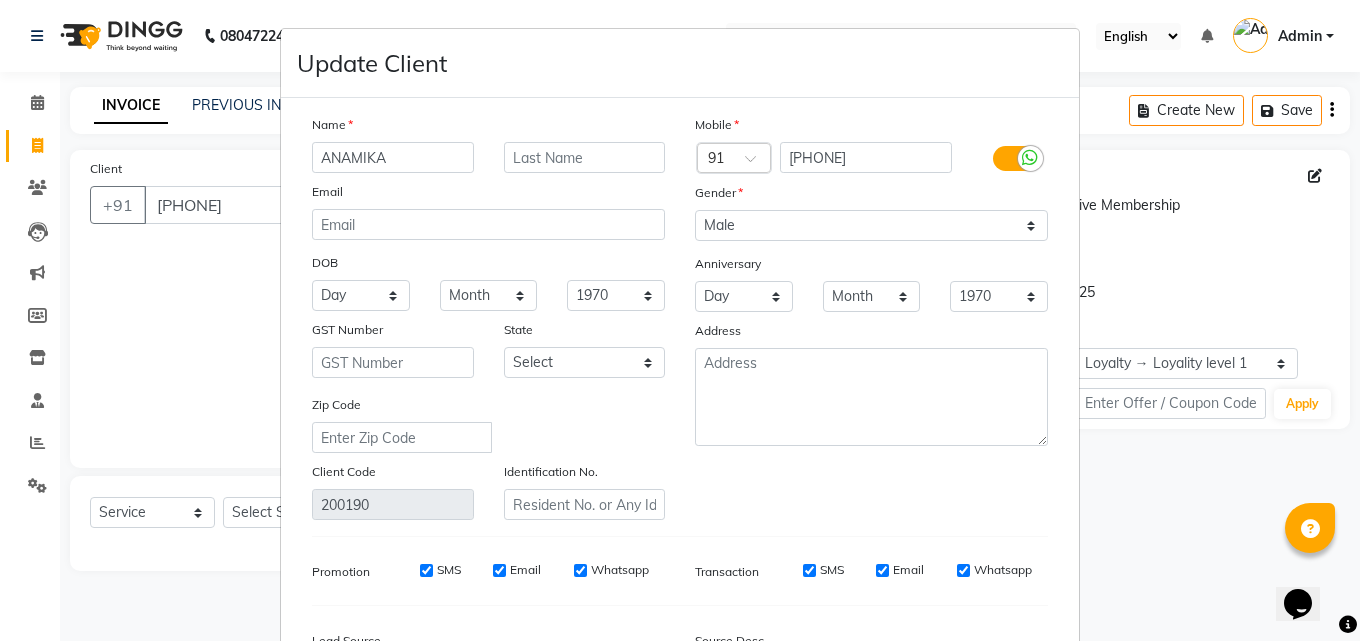 type on "ANAMIKA" 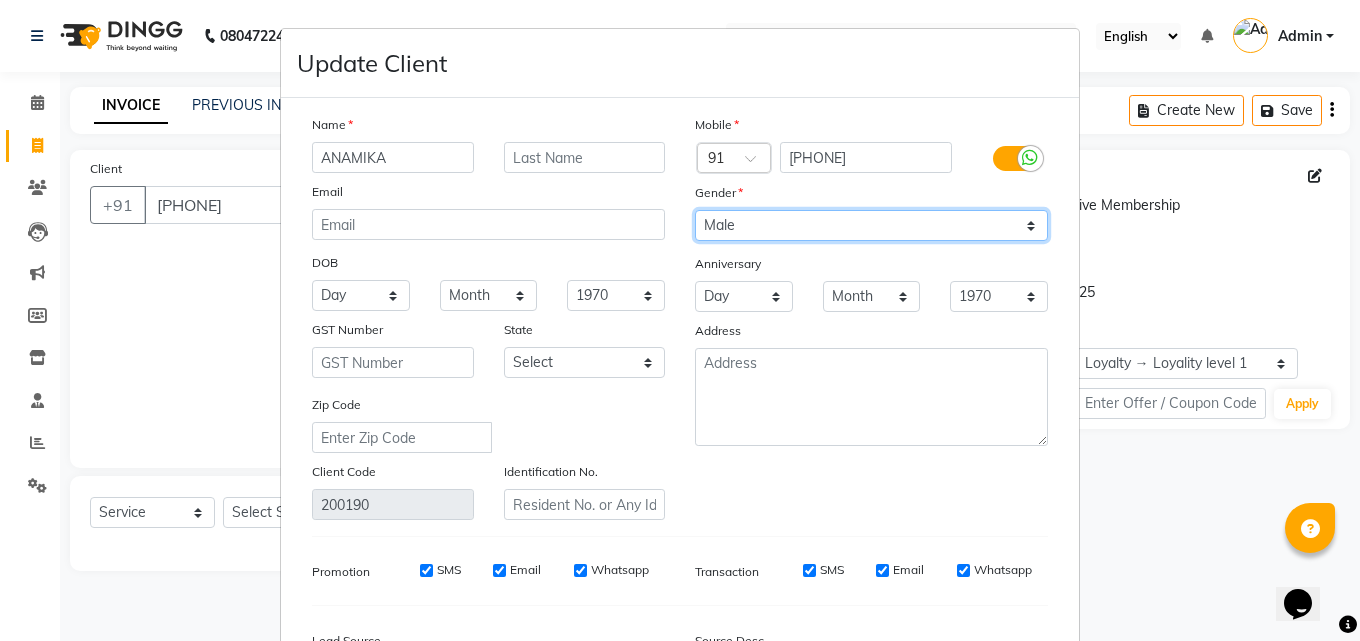 click on "Select Male Female Other Prefer Not To Say" at bounding box center (871, 225) 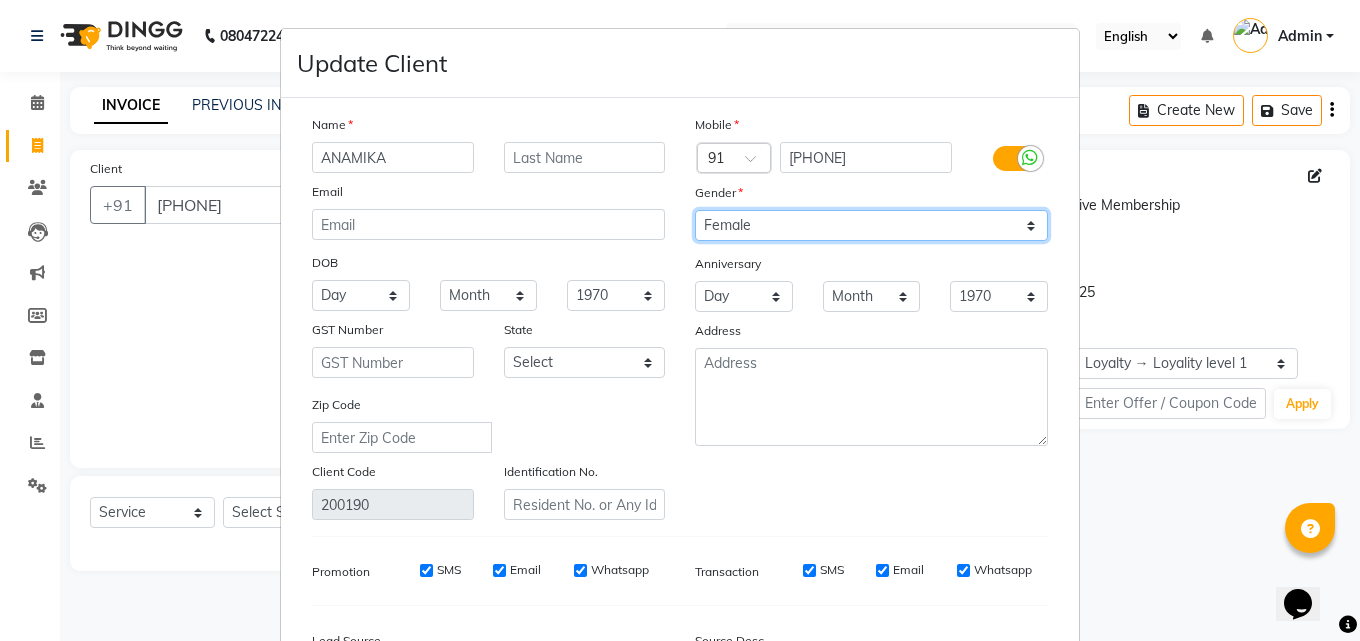 click on "Select Male Female Other Prefer Not To Say" at bounding box center [871, 225] 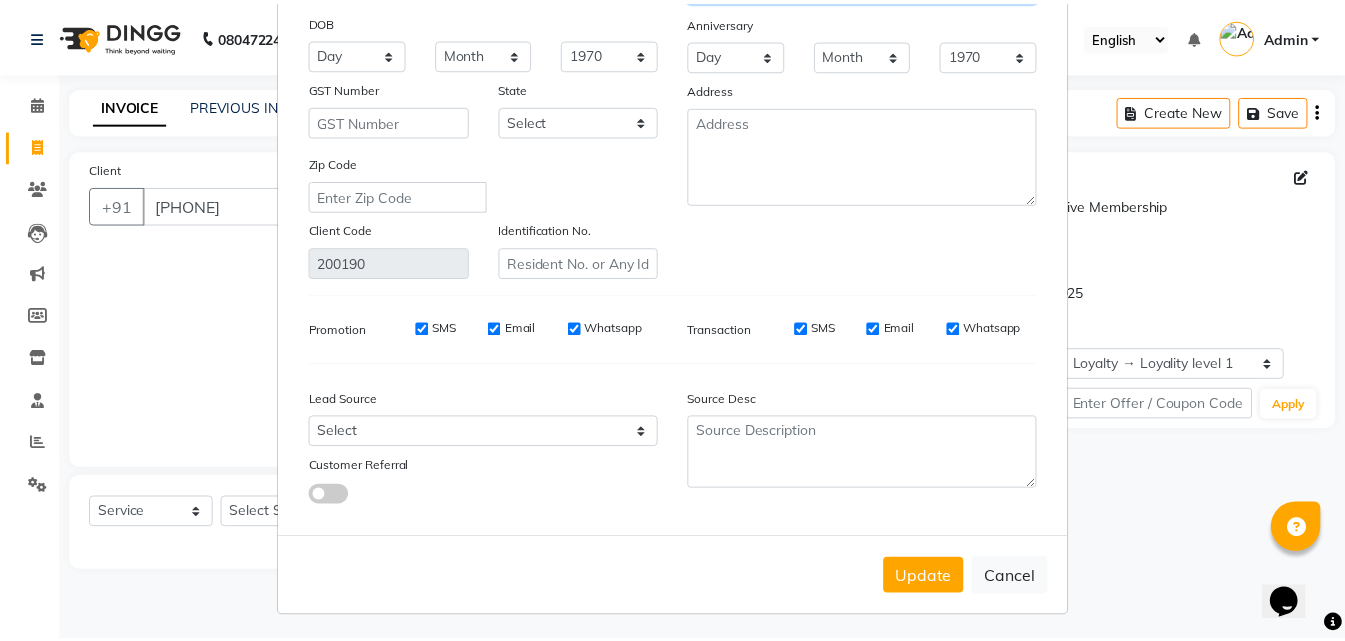 scroll, scrollTop: 246, scrollLeft: 0, axis: vertical 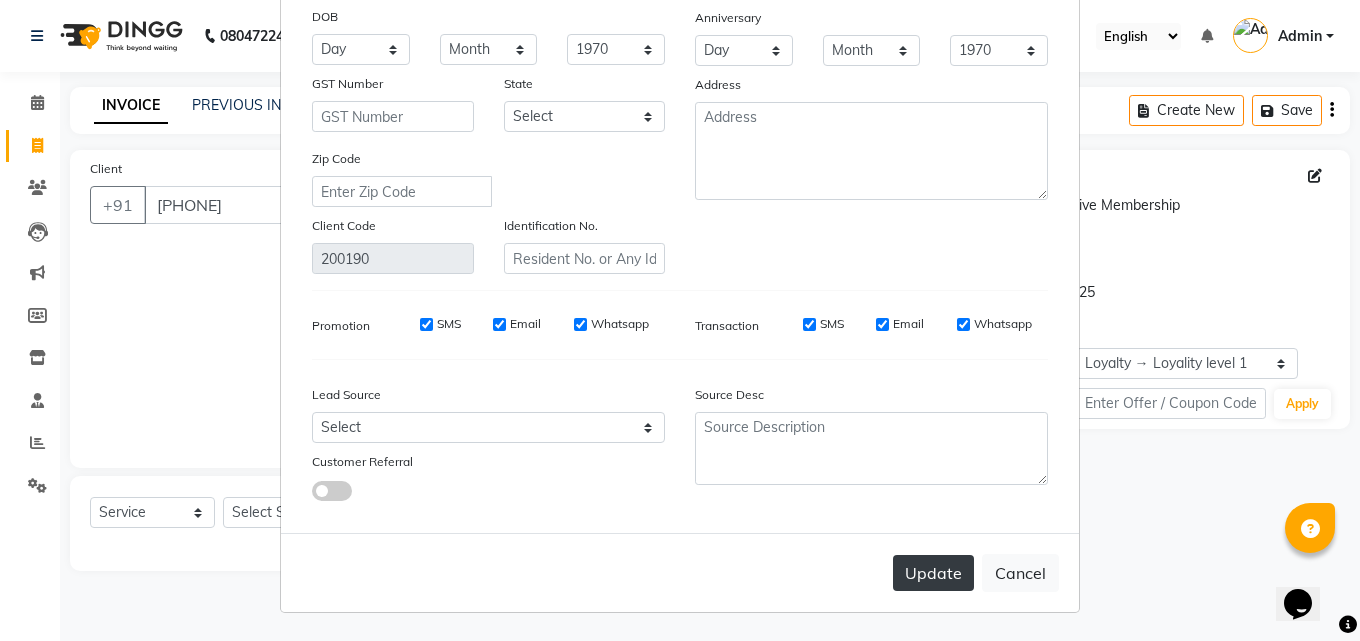 click on "Update" at bounding box center [933, 573] 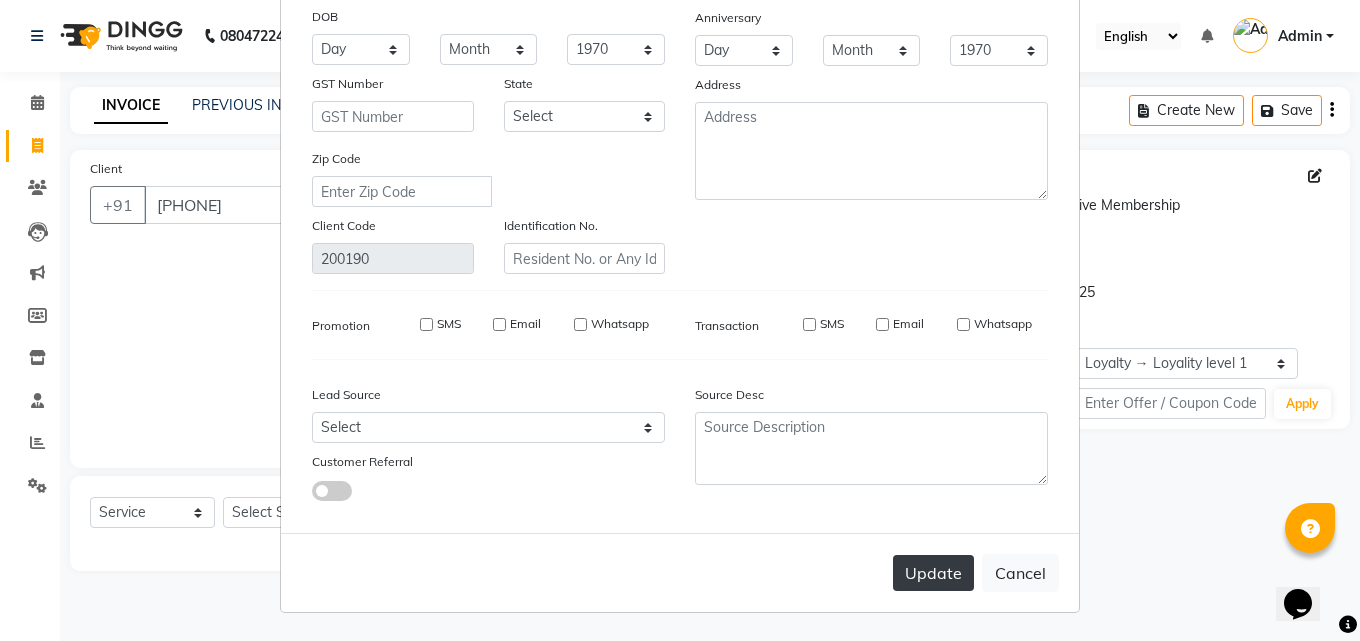 type 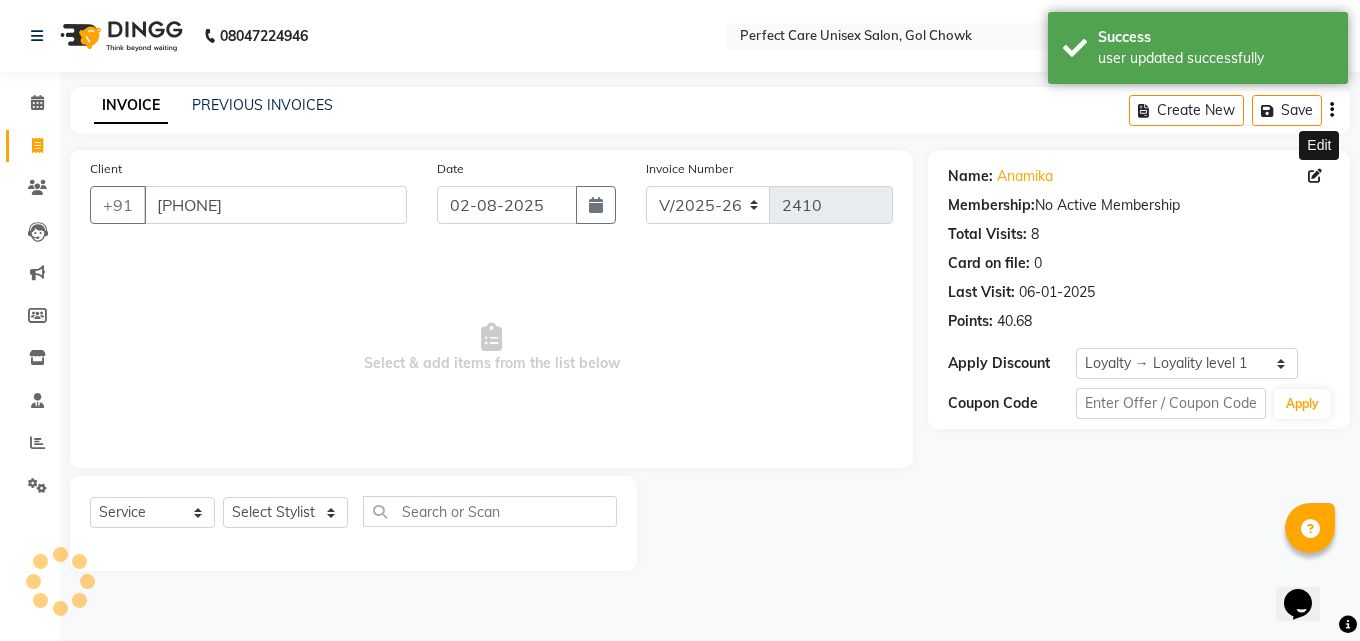 select on "1: Object" 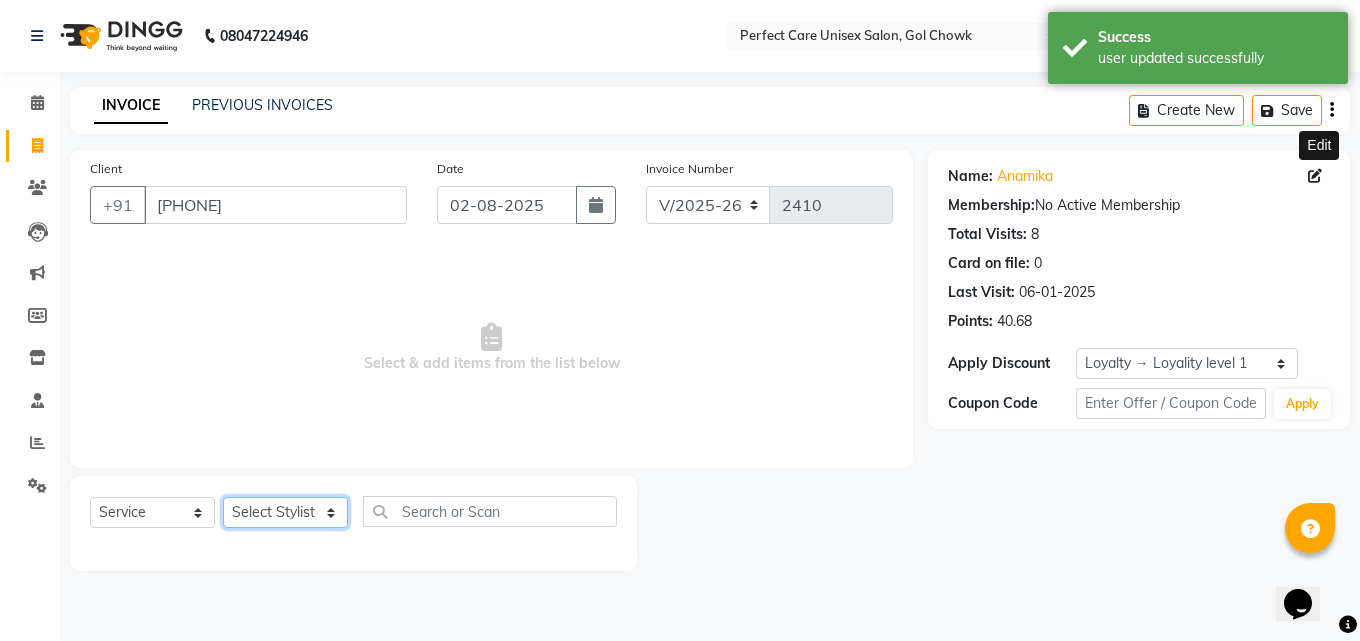 click on "Select Stylist MISS [LAST] MISS [LAST] MISS [LAST]  MISS [LAST] MISS [LAST] MISS. [LAST] MISS. [LAST]  MISS [LAST]  MISS. [LAST] MISS [LAST] mohbat MR. [LAST] MR. [LAST] MR. [LAST] MR. [LAST]  MR [LAST] MR. [LAST] MR. [LAST] MR. [LAST] MR. [LAST] MR. [LAST] MR. [LAST] MR. [LAST] MR. [LAST] MR. [LAST] MR. [LAST] MR. [LAST] MS [LAST] NONE [FIRST]" 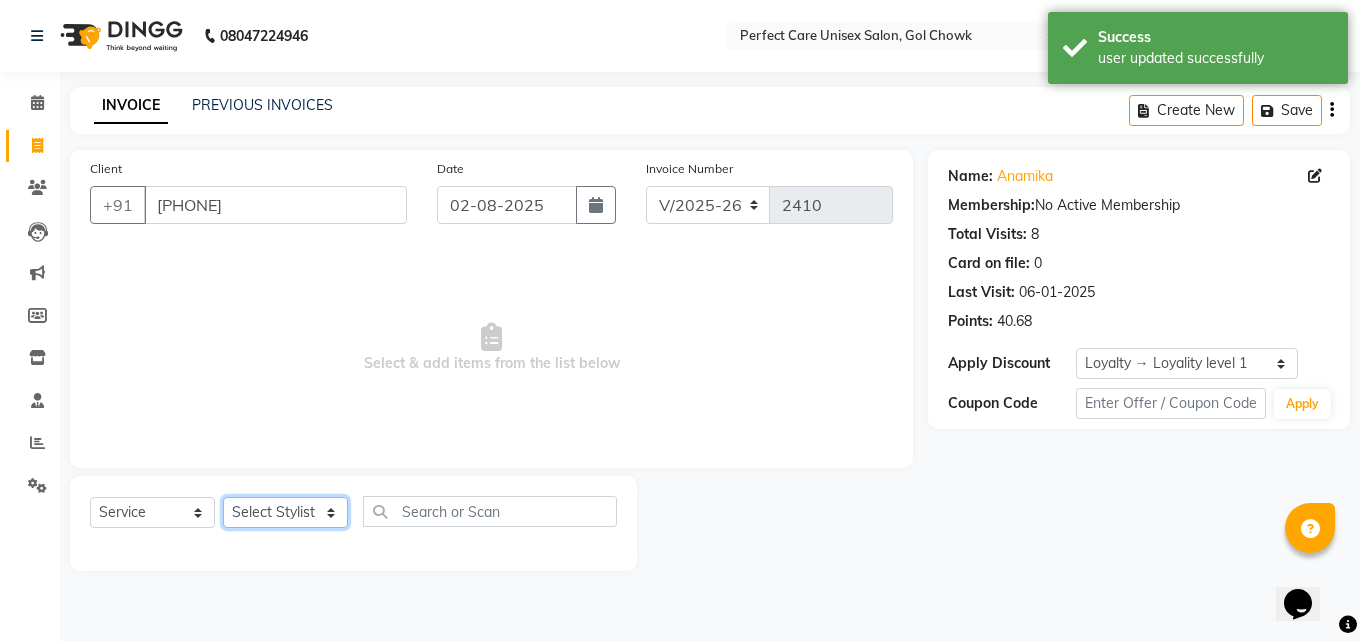 select on "[PHONE]" 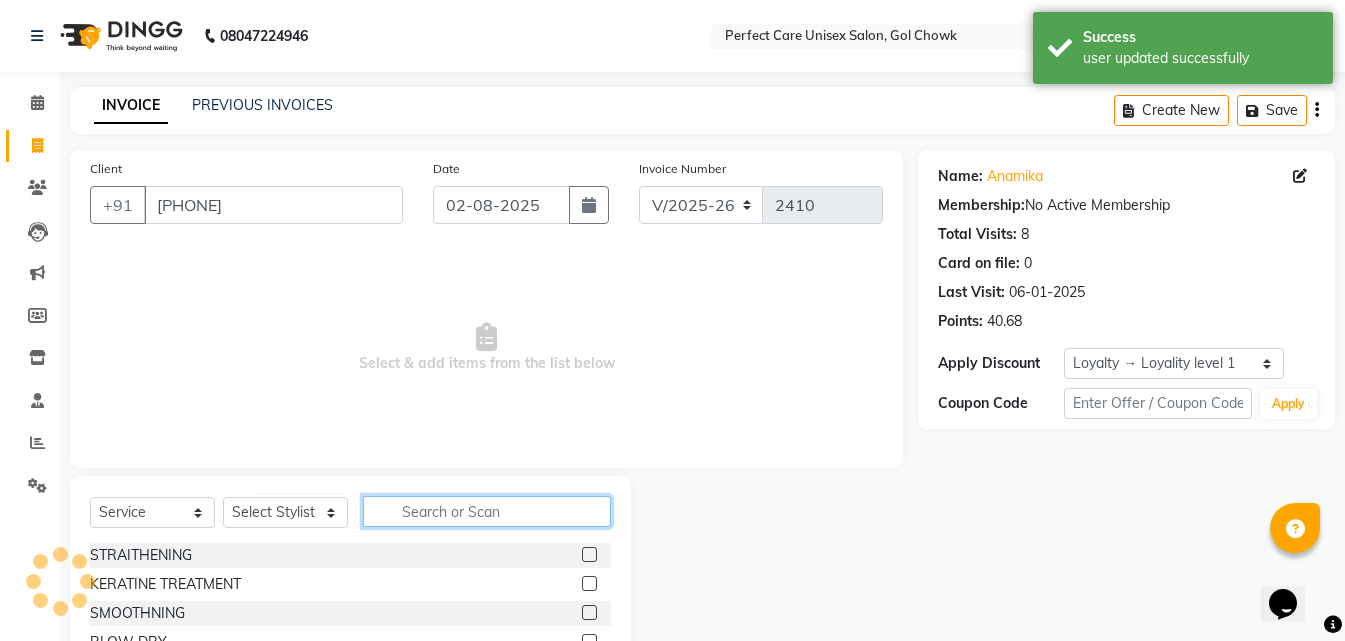 click 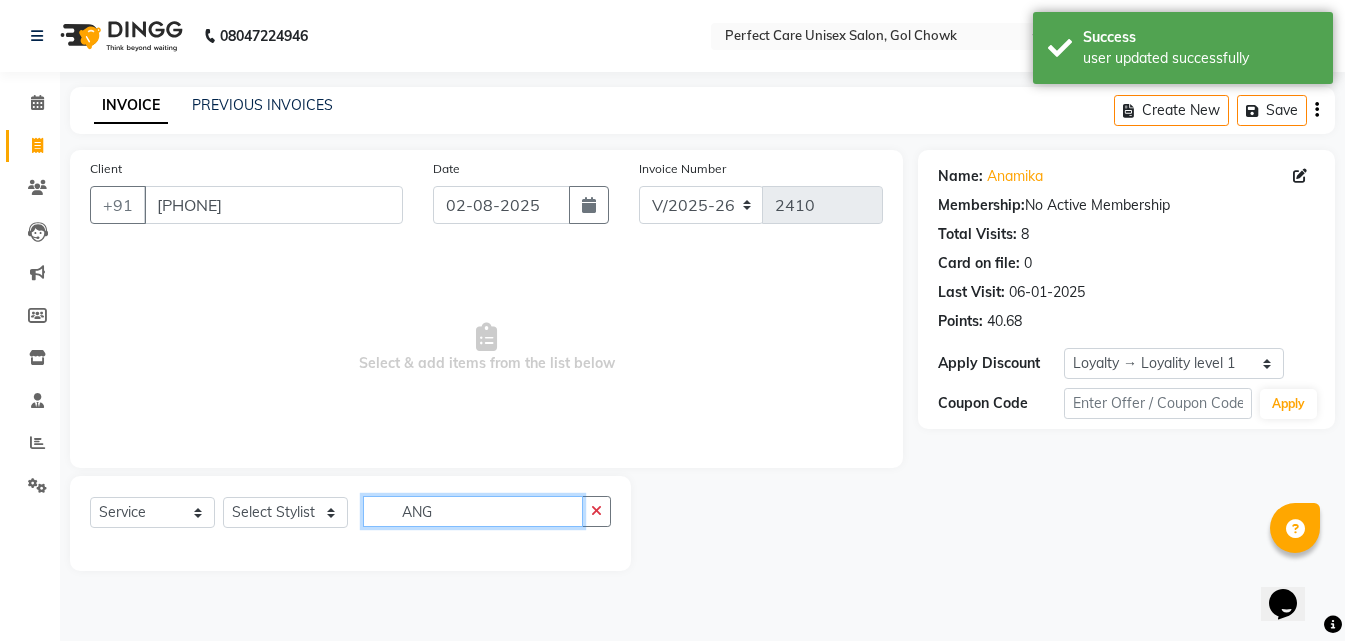 scroll, scrollTop: 0, scrollLeft: 0, axis: both 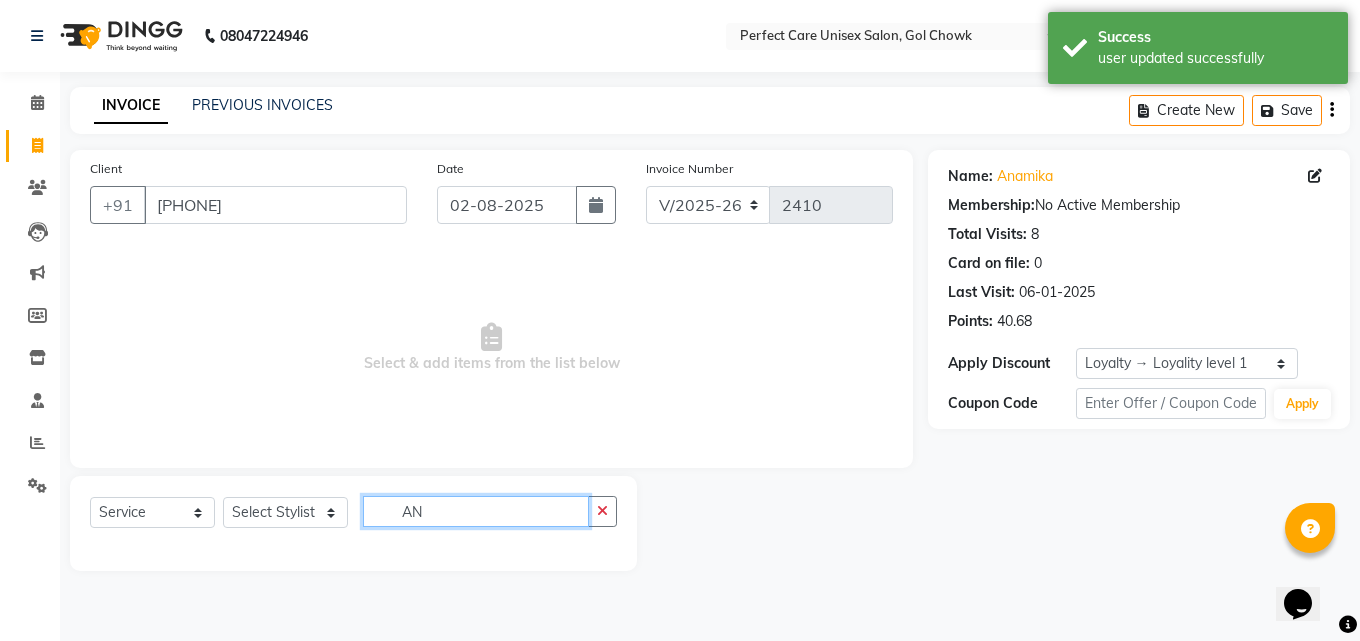type on "A" 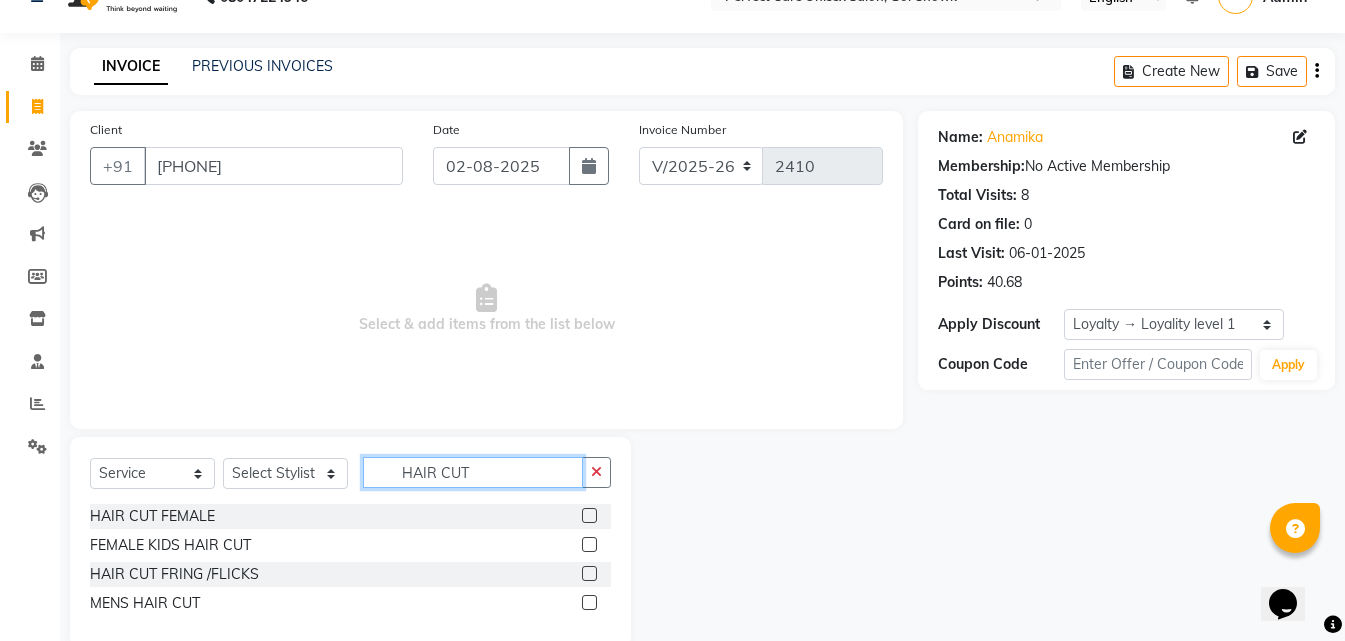 scroll, scrollTop: 76, scrollLeft: 0, axis: vertical 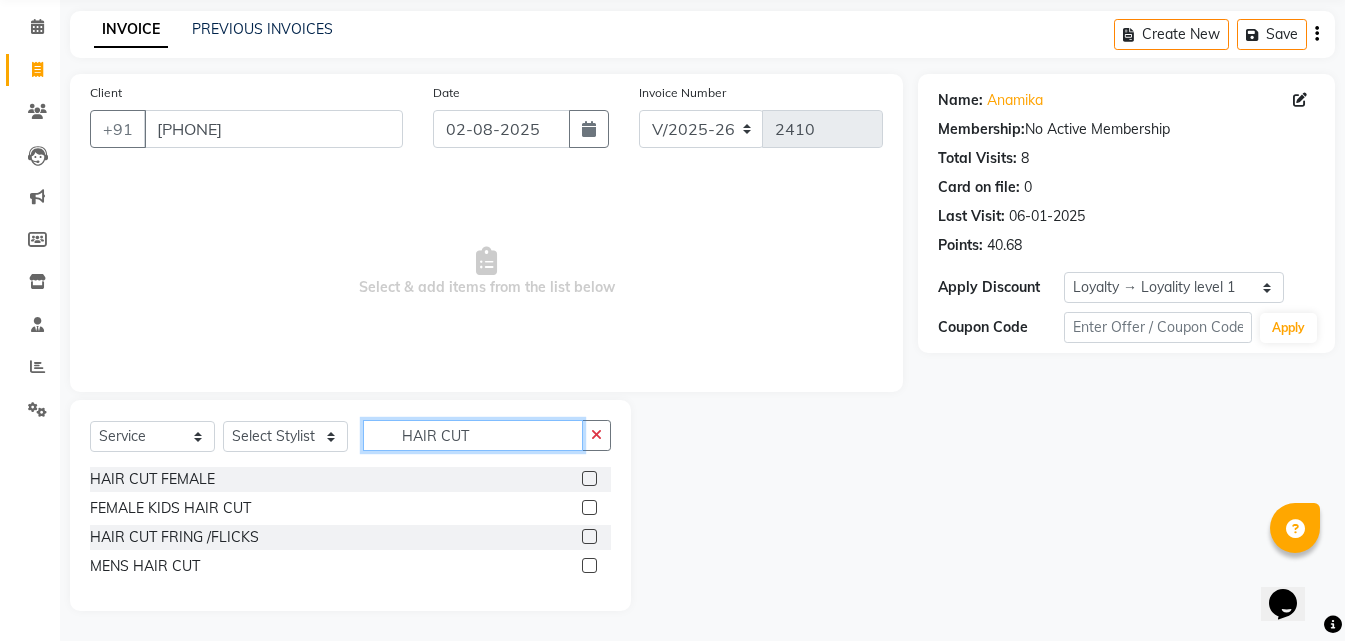 type on "HAIR CUT" 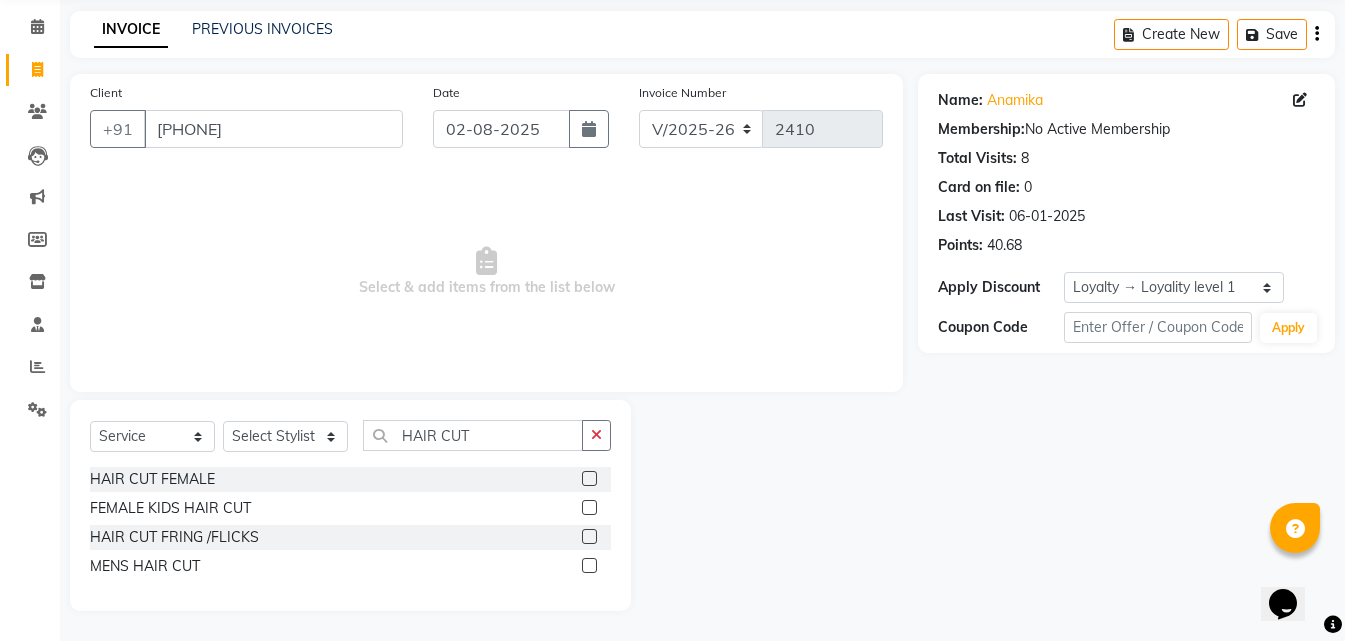 click 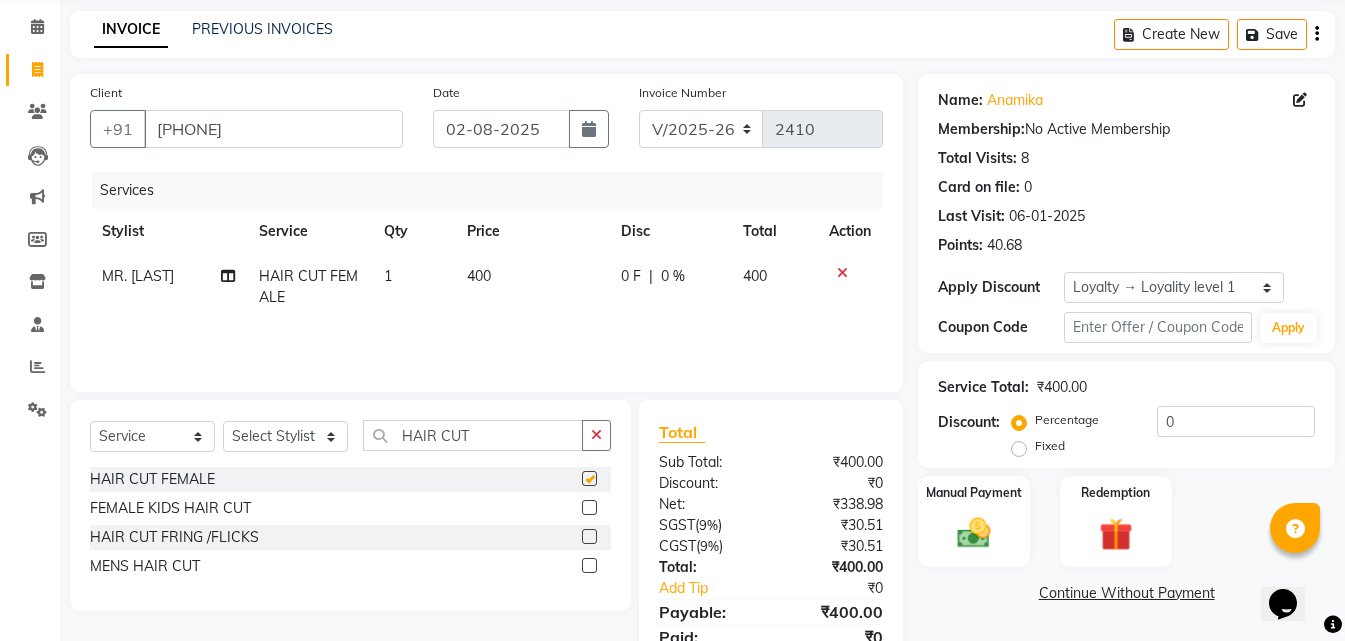 checkbox on "false" 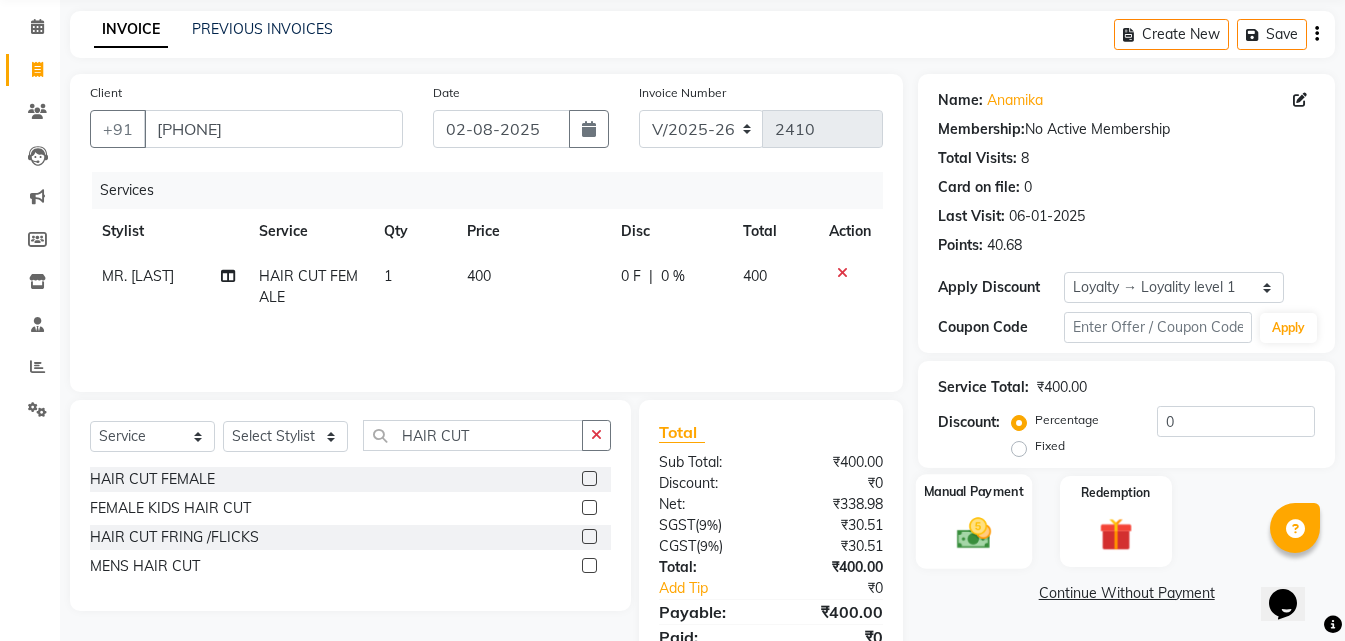 click on "Manual Payment" 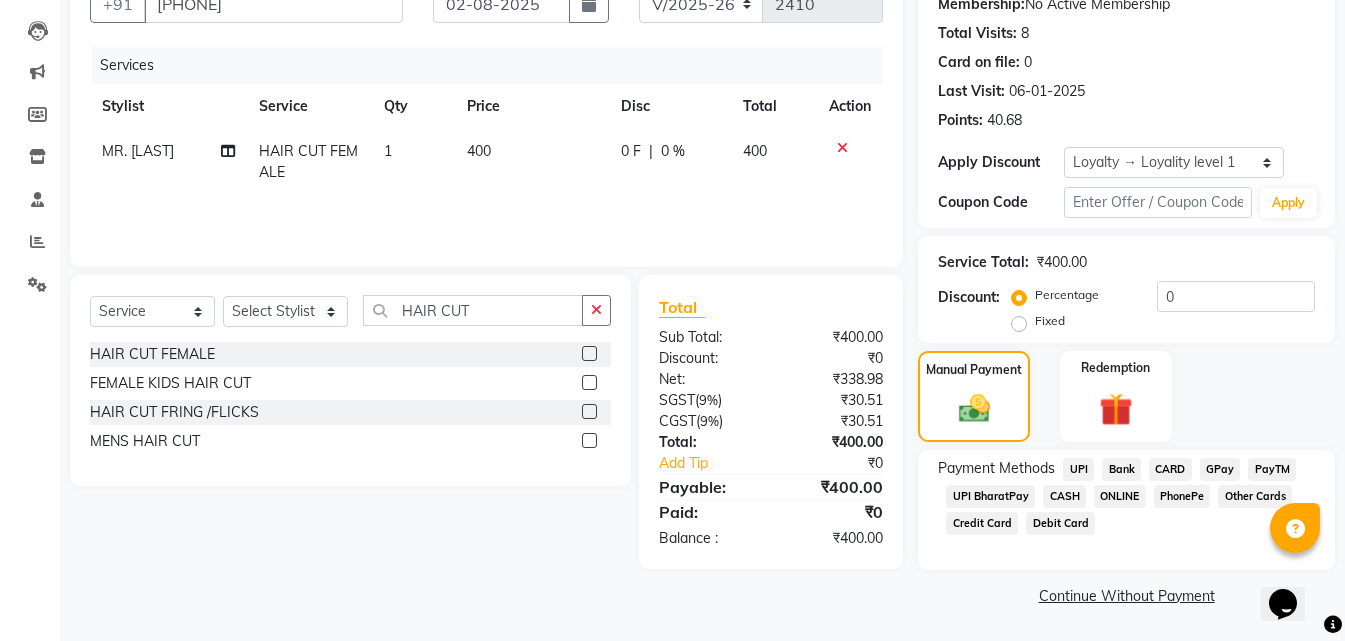 click on "ONLINE" 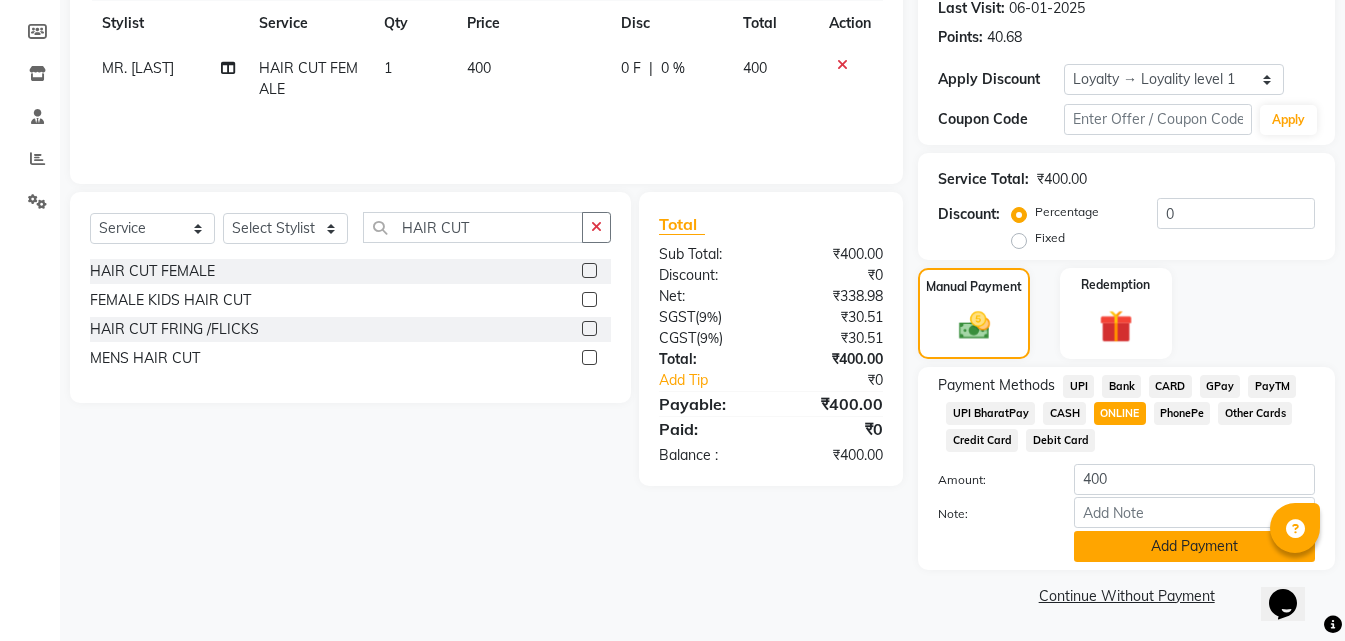 click on "Add Payment" 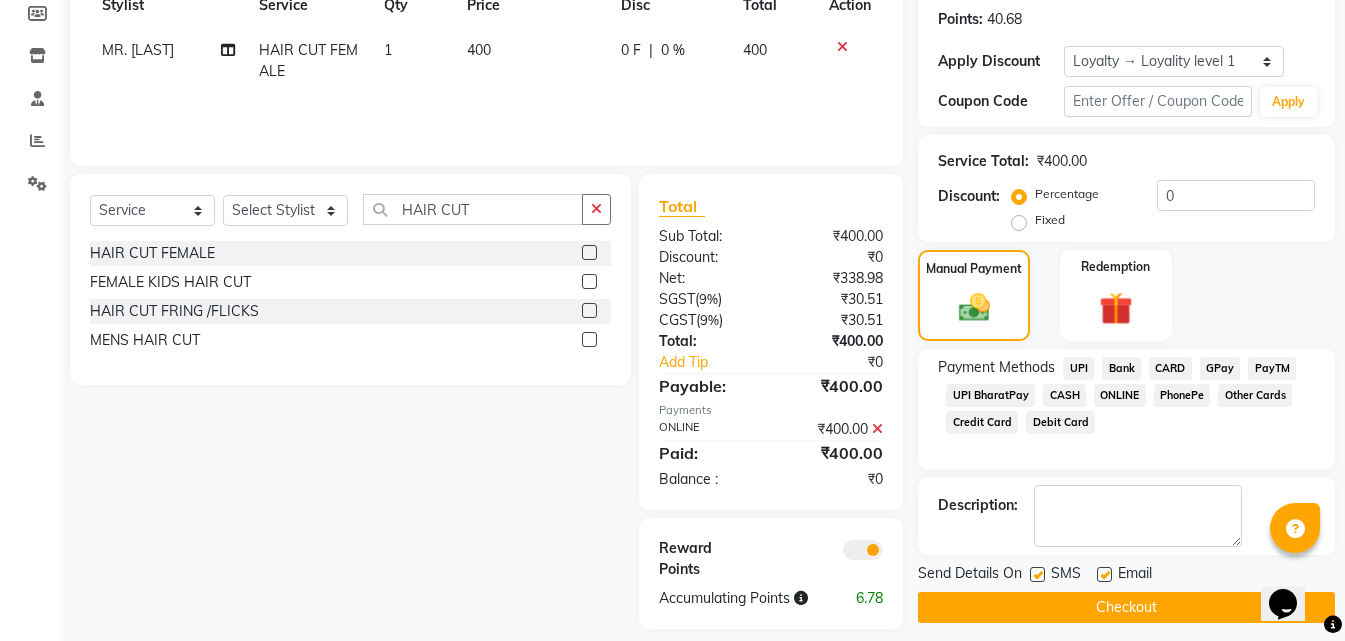 scroll, scrollTop: 320, scrollLeft: 0, axis: vertical 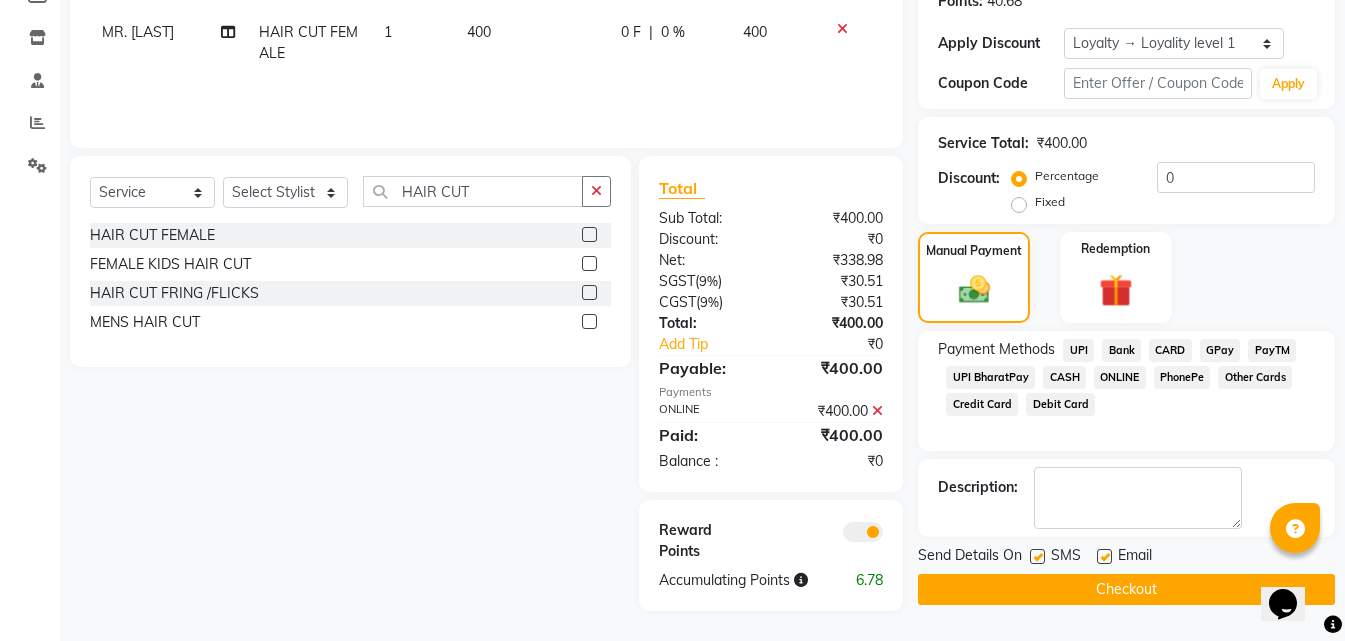 click on "Checkout" 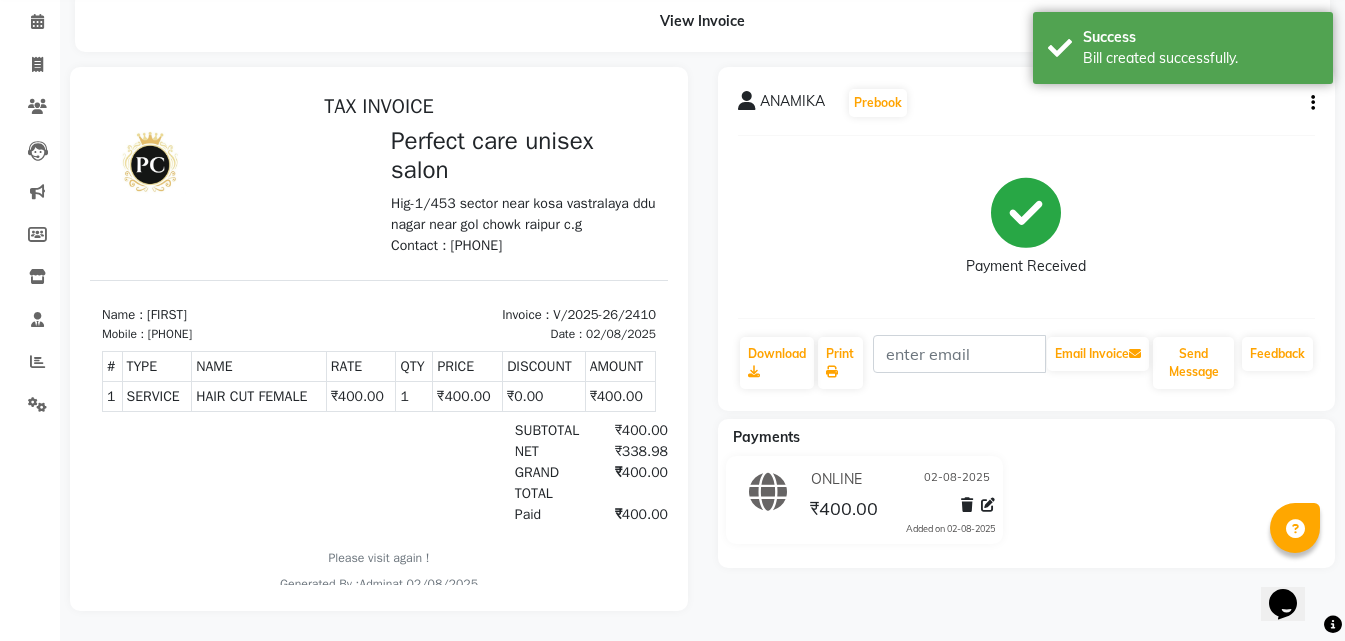 scroll, scrollTop: 0, scrollLeft: 0, axis: both 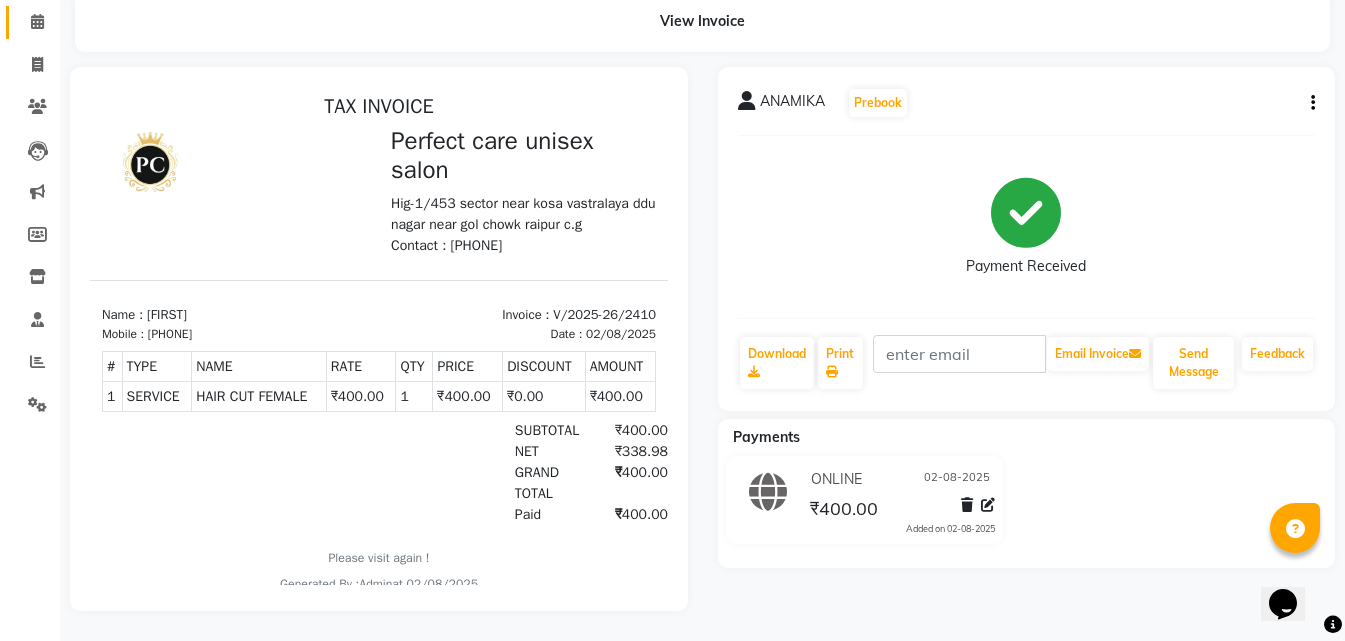 select on "service" 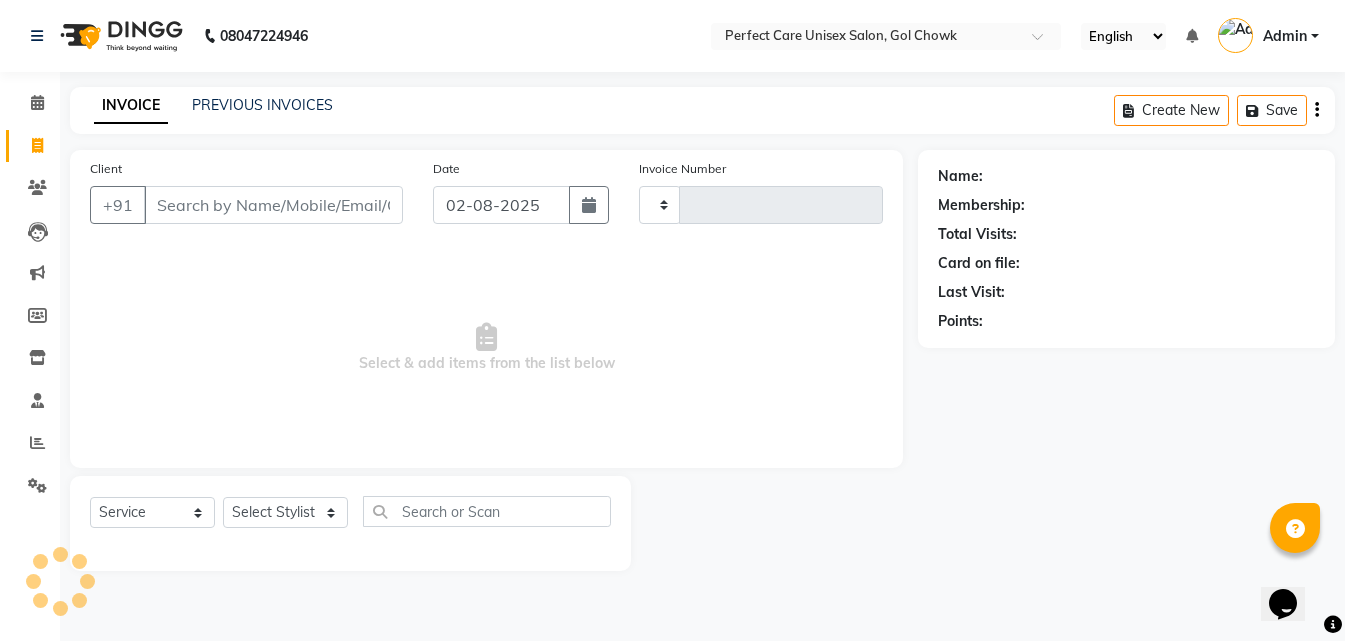 scroll, scrollTop: 4, scrollLeft: 0, axis: vertical 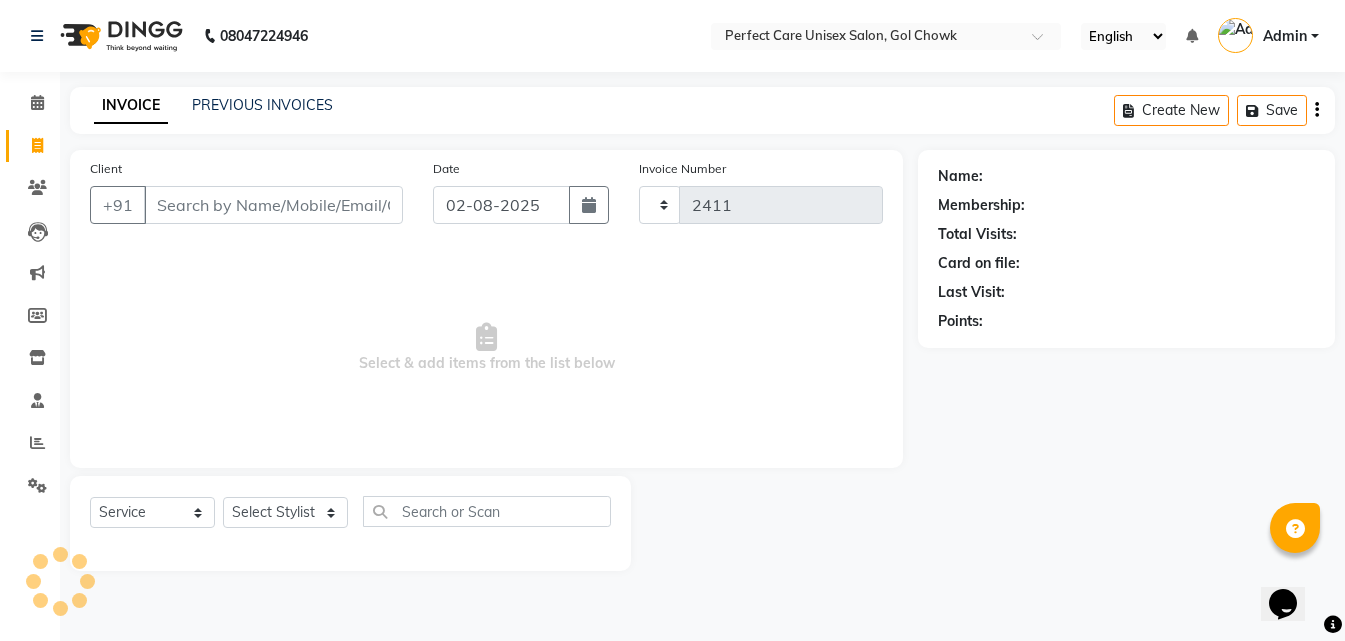 select on "4751" 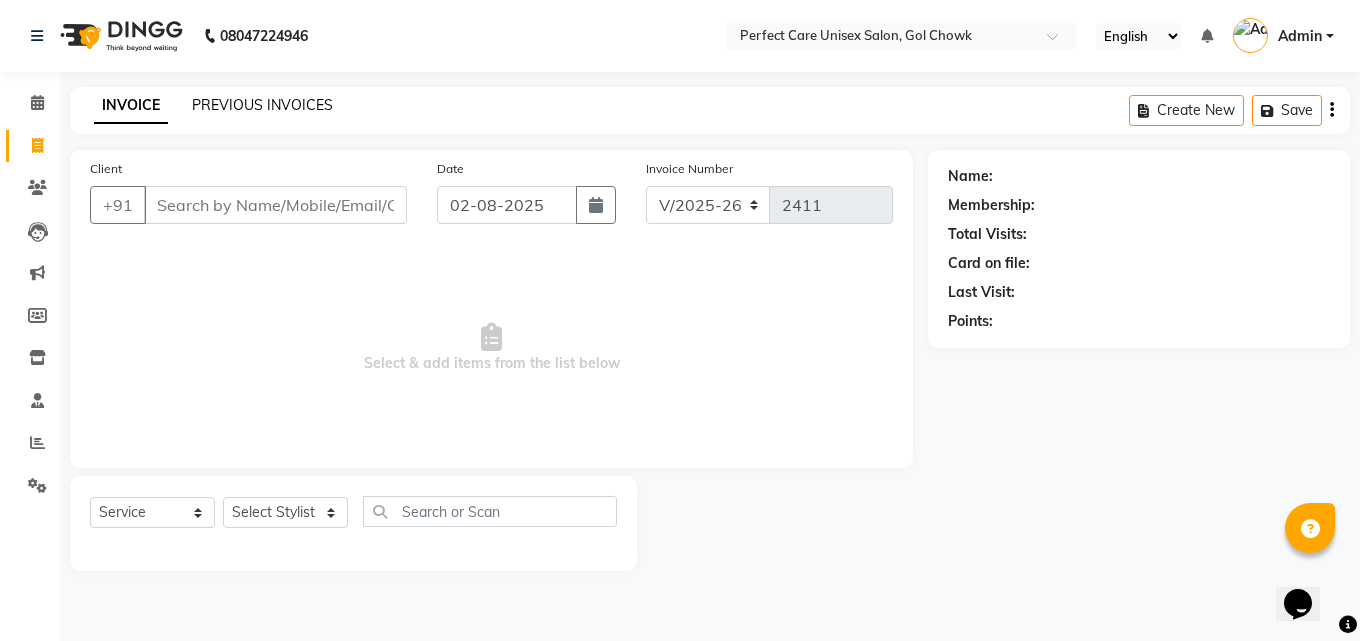 click on "PREVIOUS INVOICES" 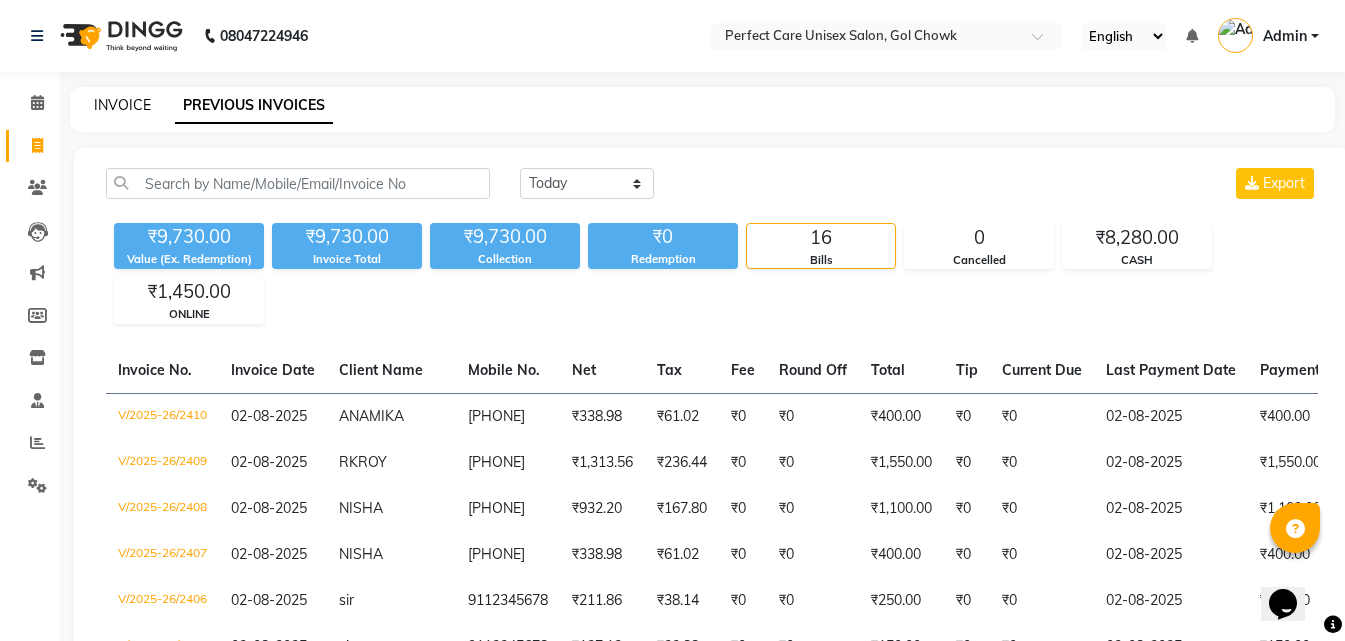 click on "INVOICE" 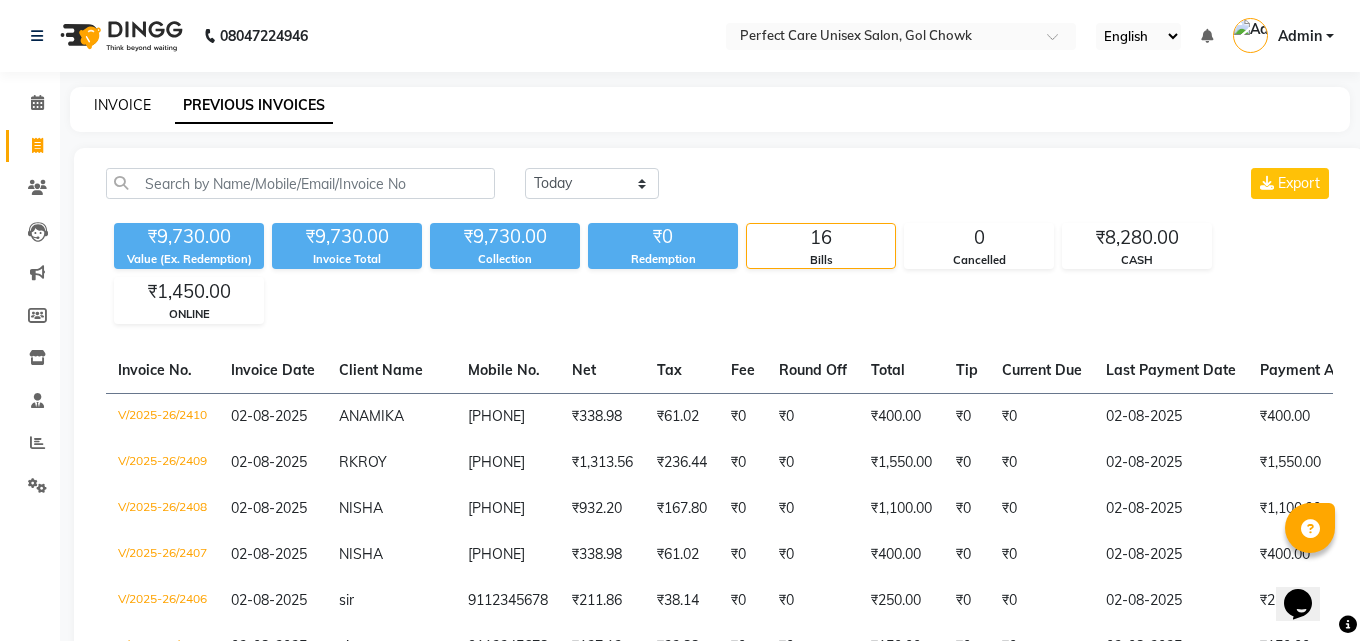 select on "service" 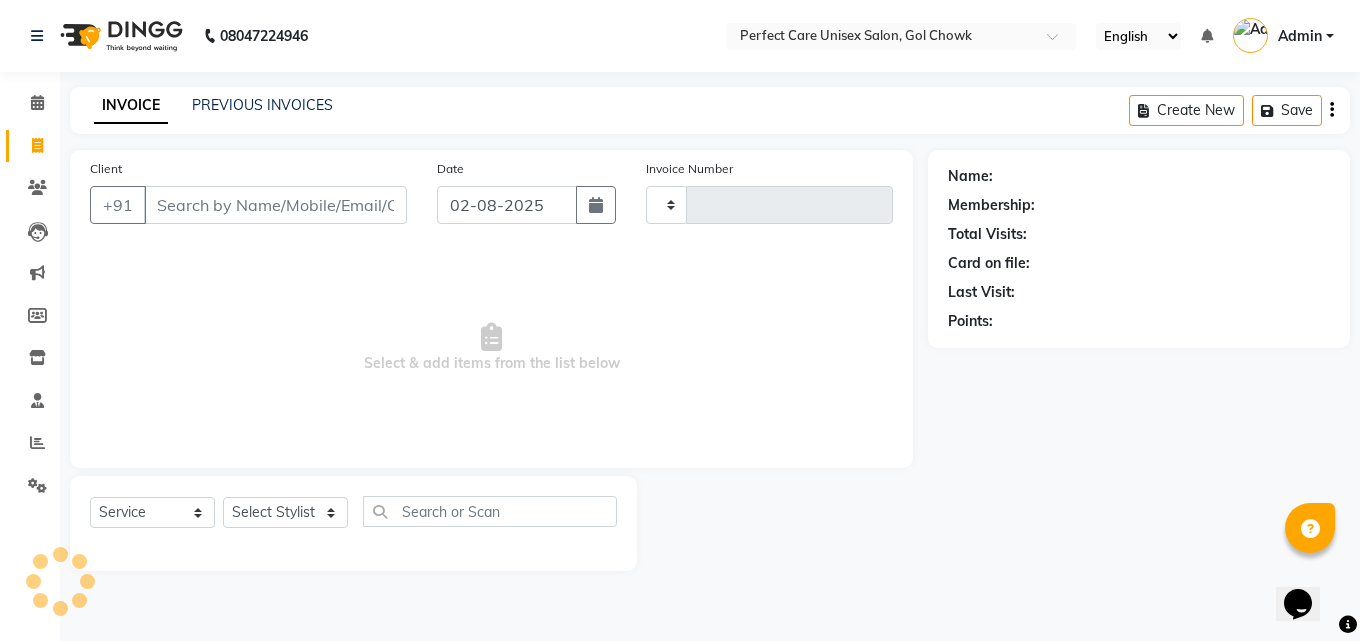 type on "2411" 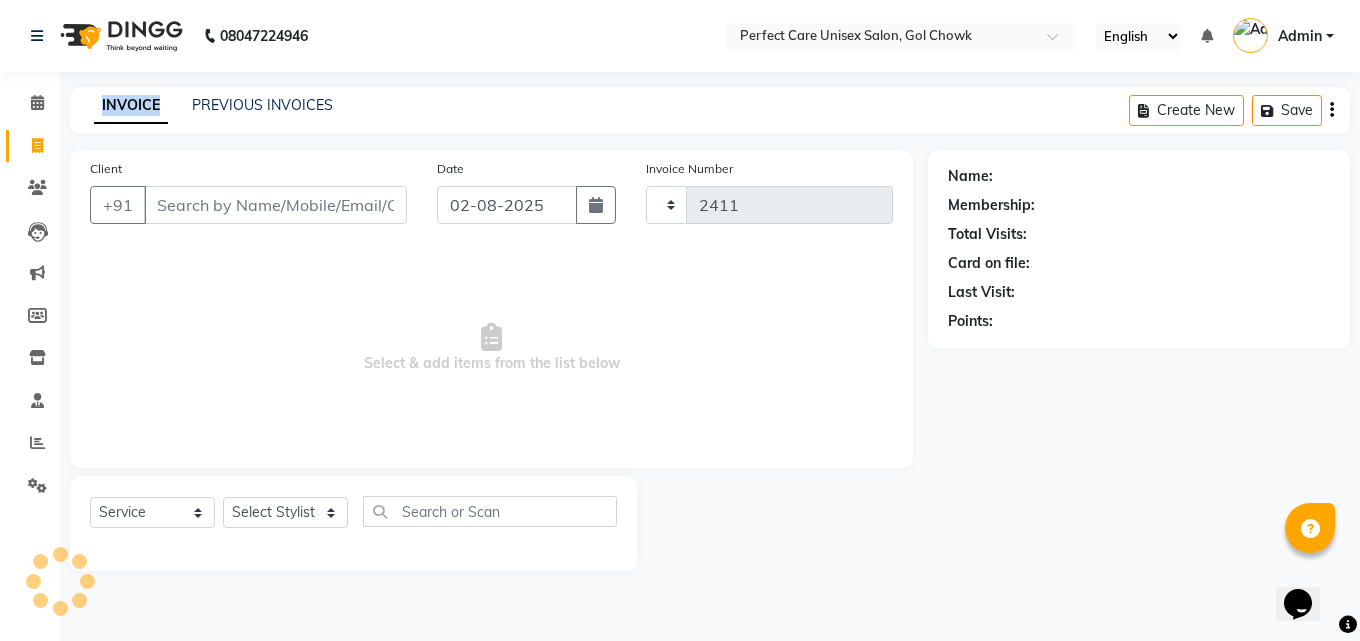 select on "4751" 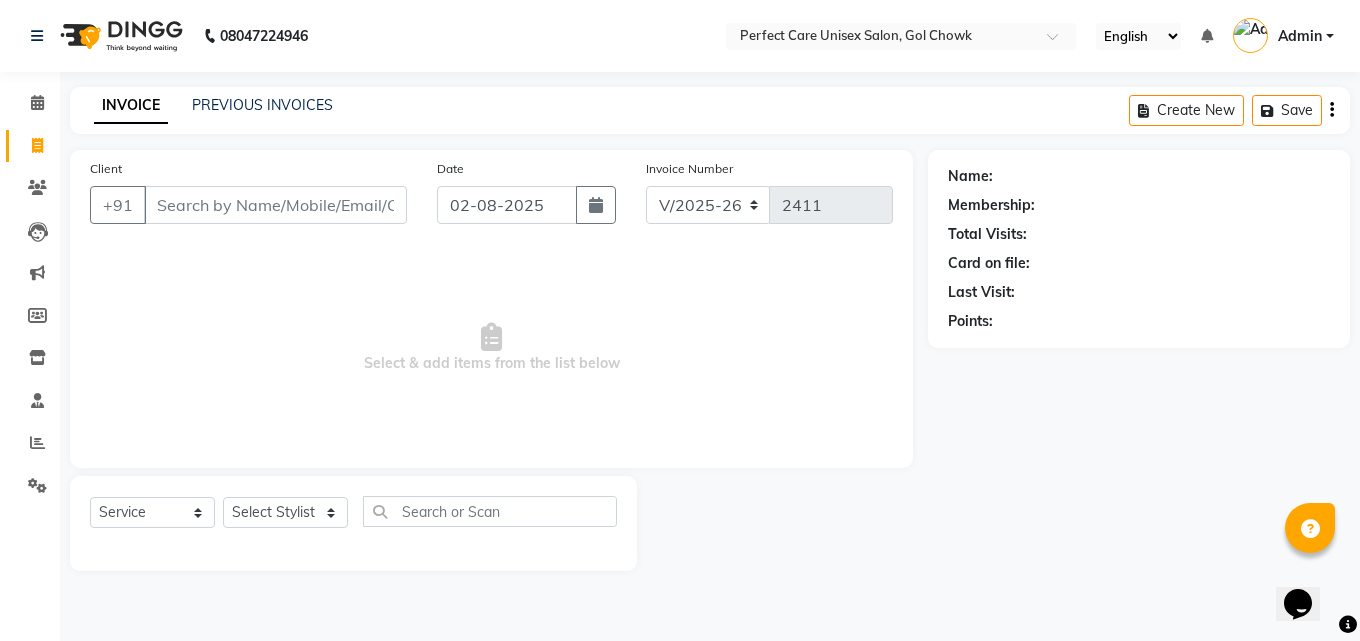 click on "Select & add items from the list below" at bounding box center [491, 348] 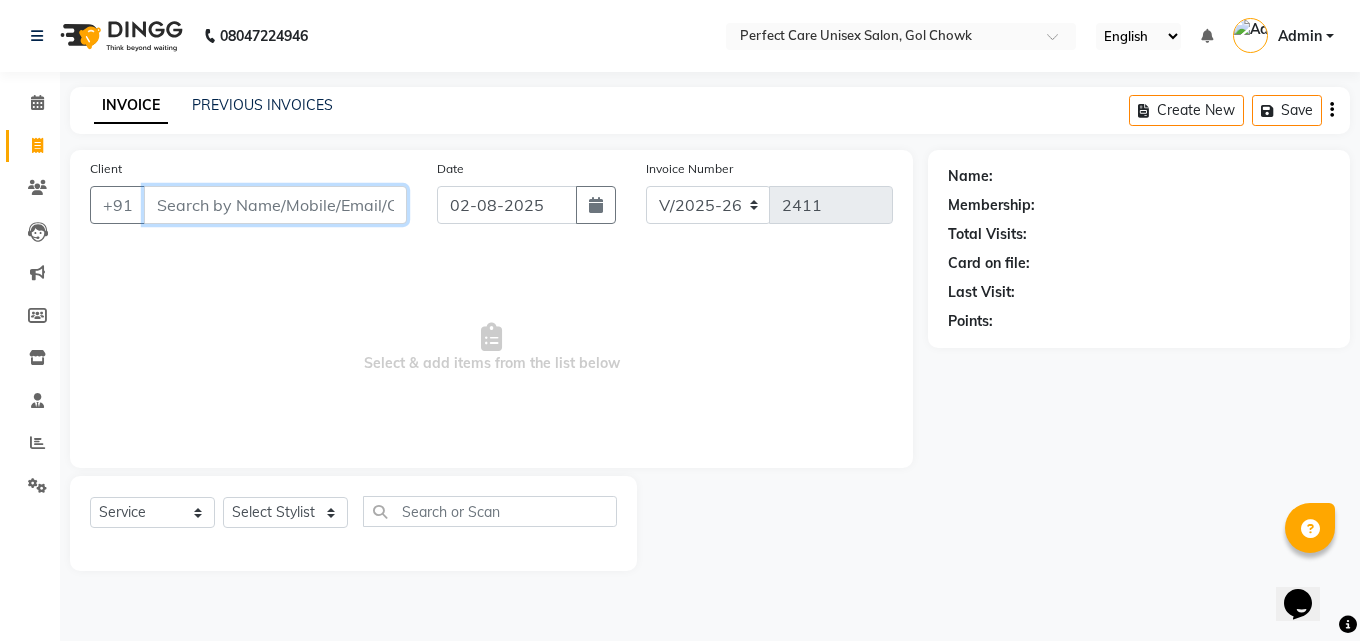 click on "Client" at bounding box center (275, 205) 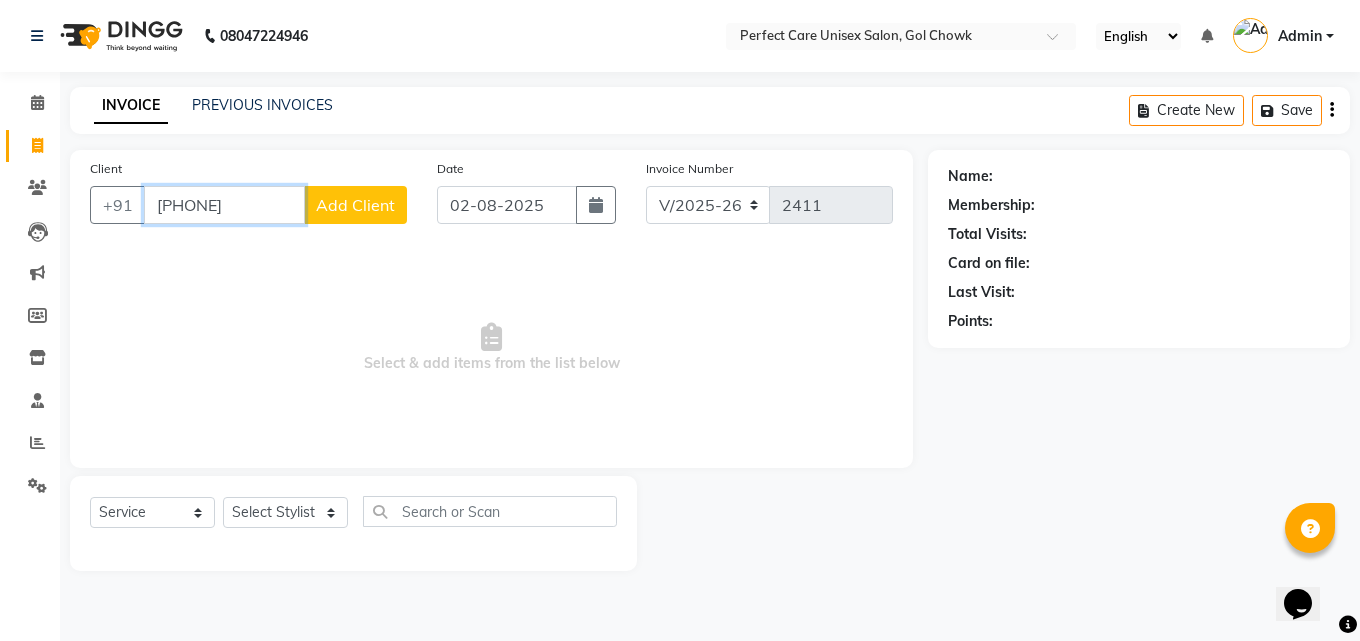 type on "[PHONE]" 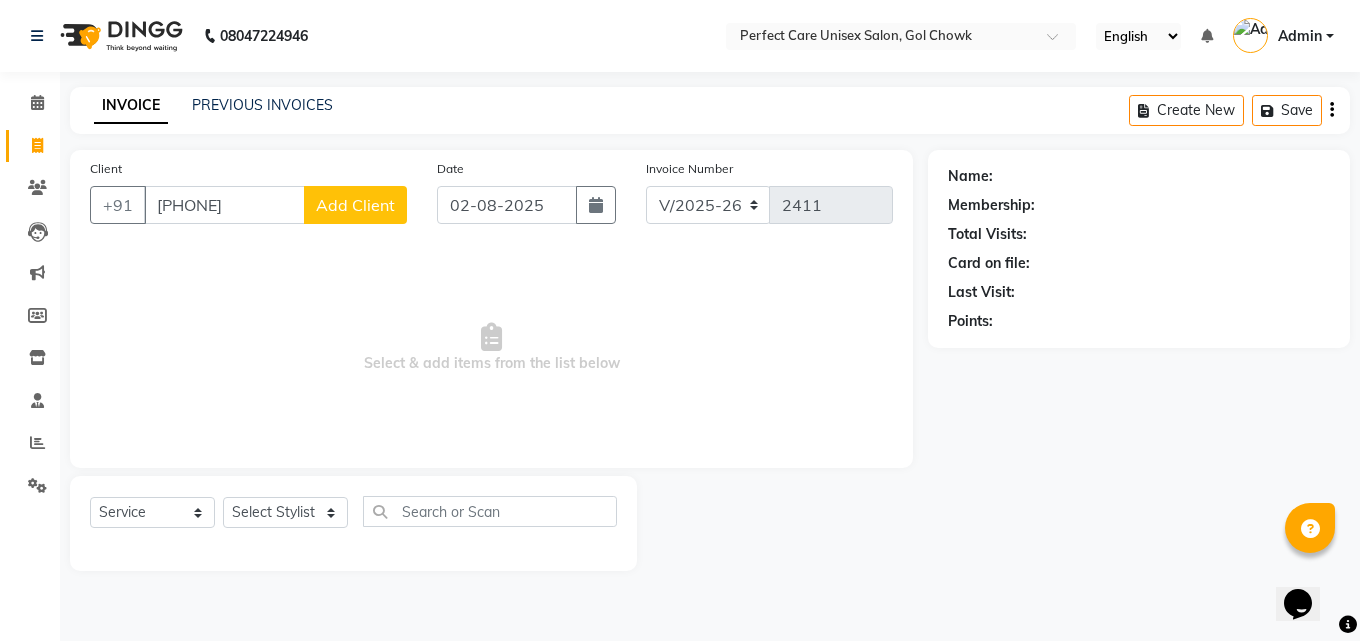 click on "Add Client" 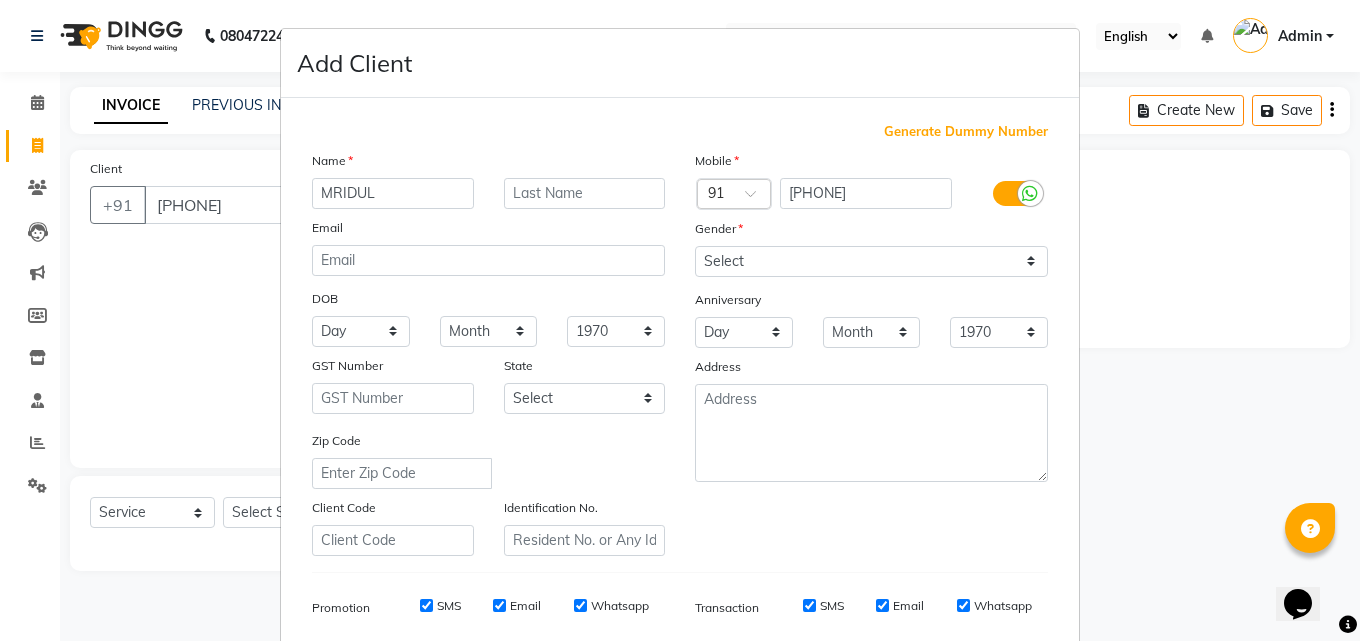 type on "MRIDUL" 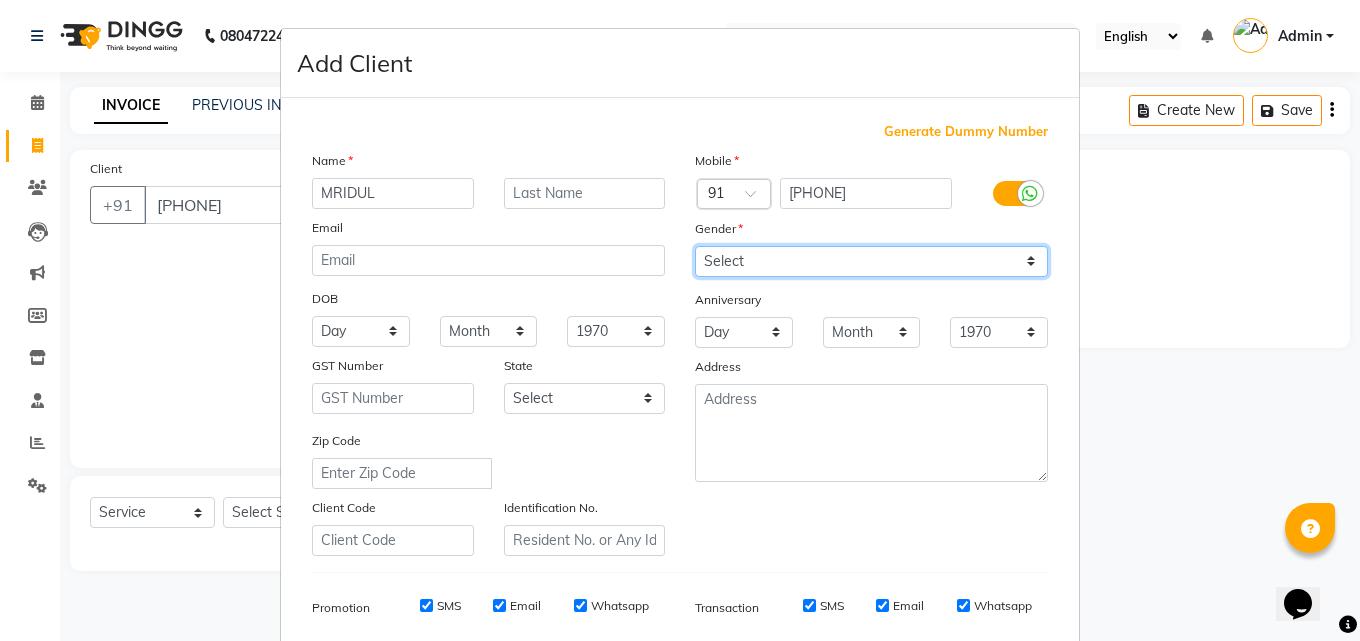 click on "Select Male Female Other Prefer Not To Say" at bounding box center [871, 261] 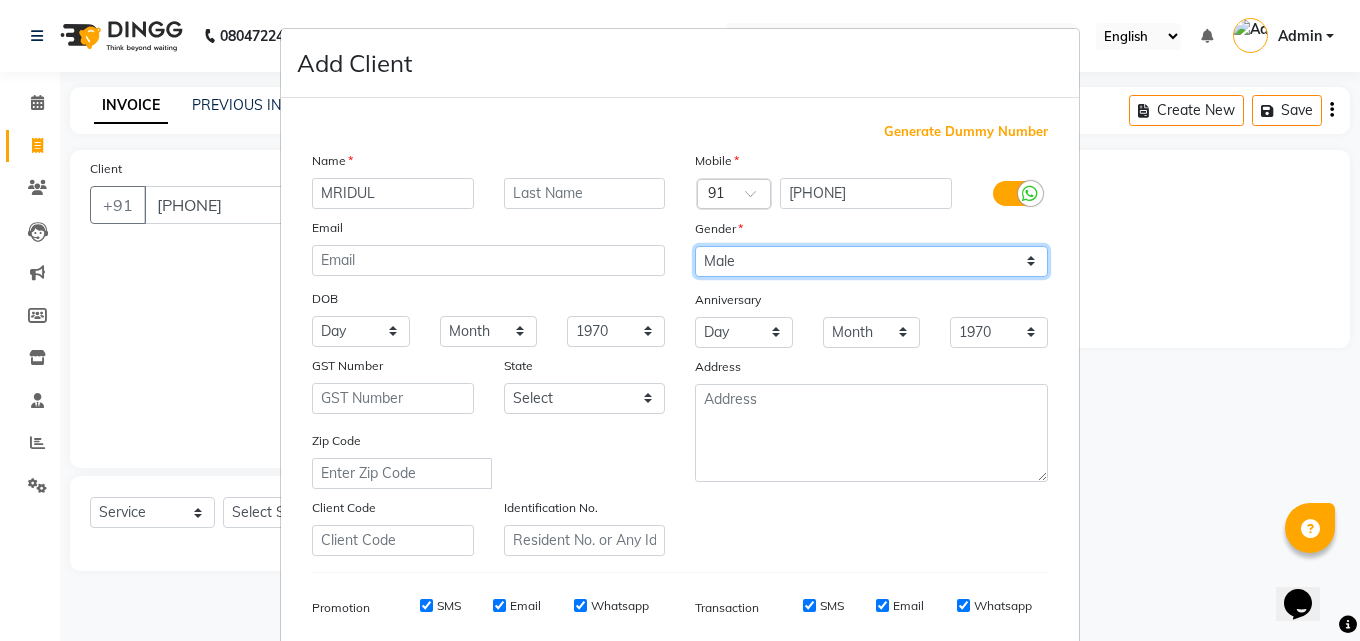 click on "Select Male Female Other Prefer Not To Say" at bounding box center [871, 261] 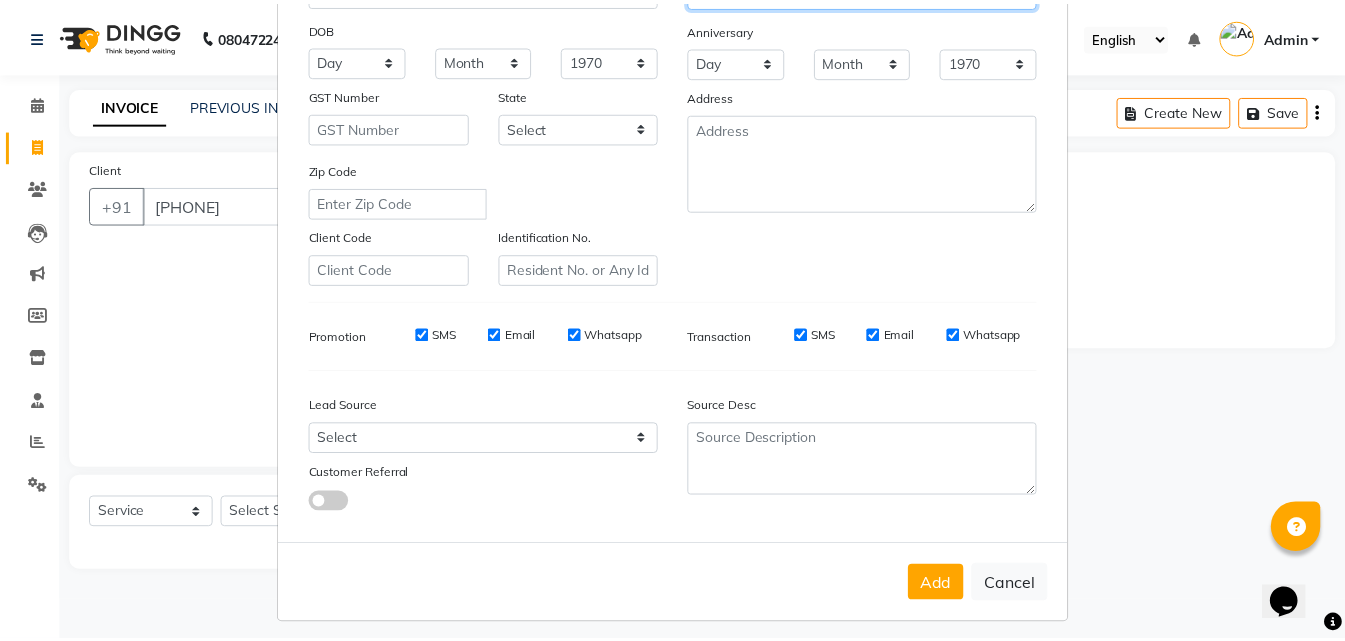 scroll, scrollTop: 282, scrollLeft: 0, axis: vertical 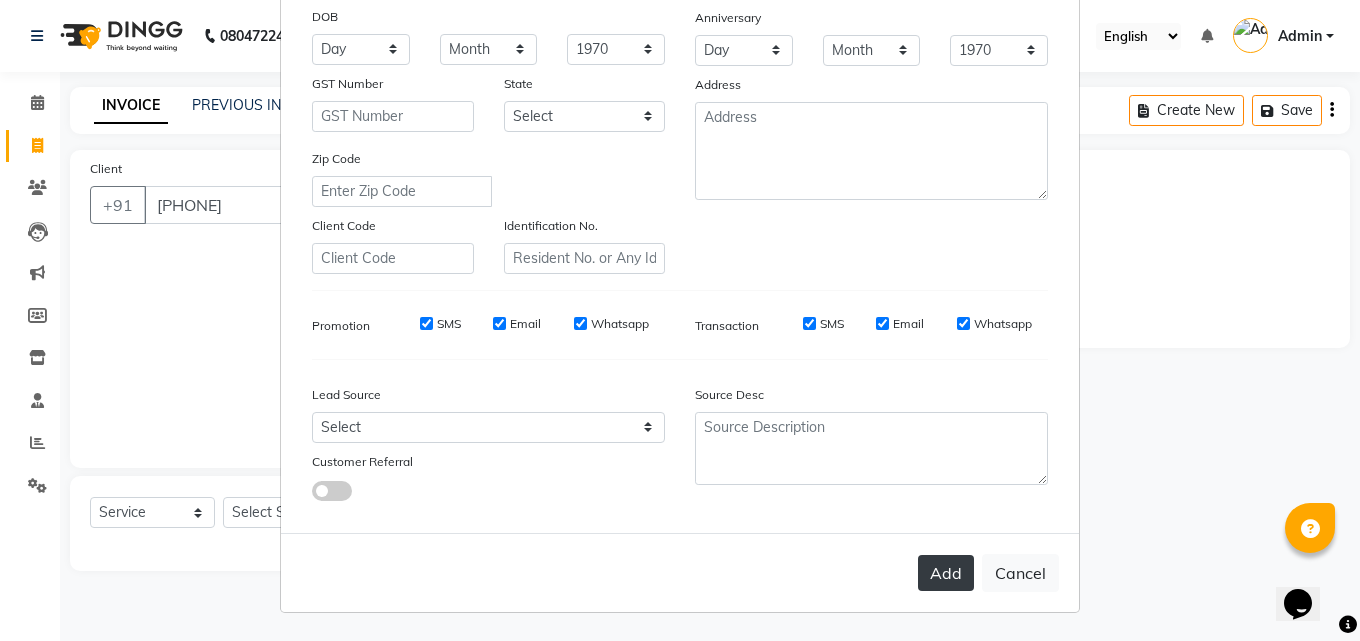 click on "Add" at bounding box center (946, 573) 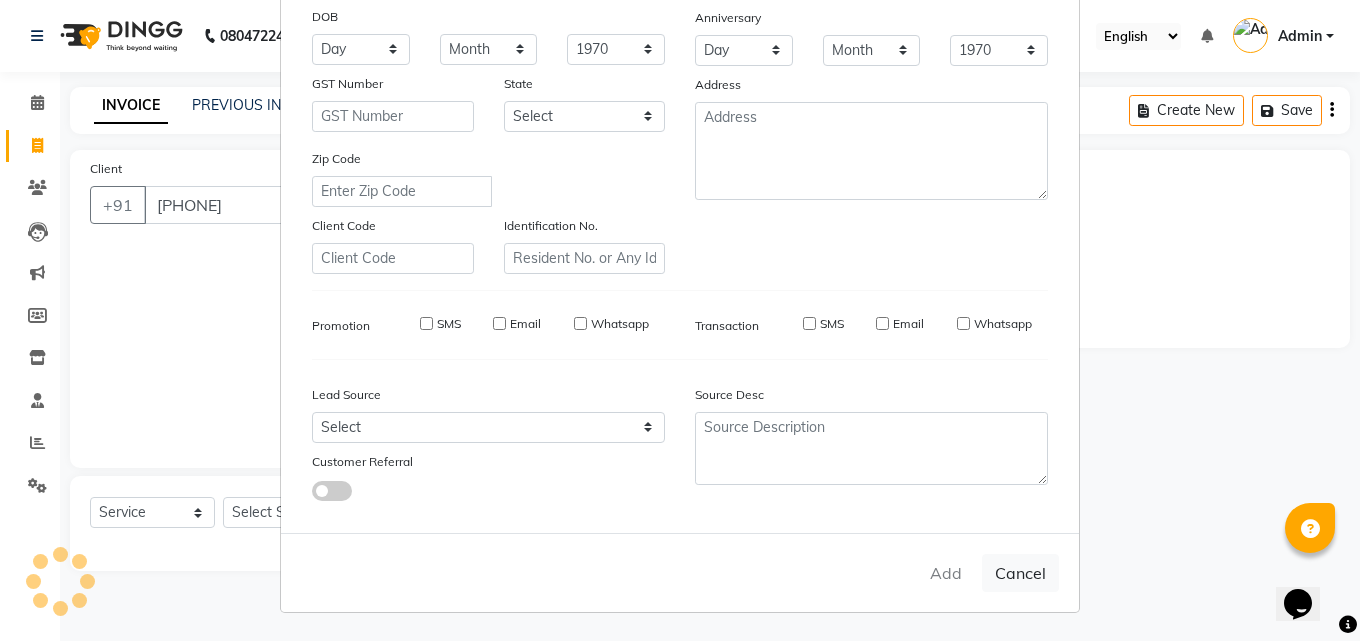 type 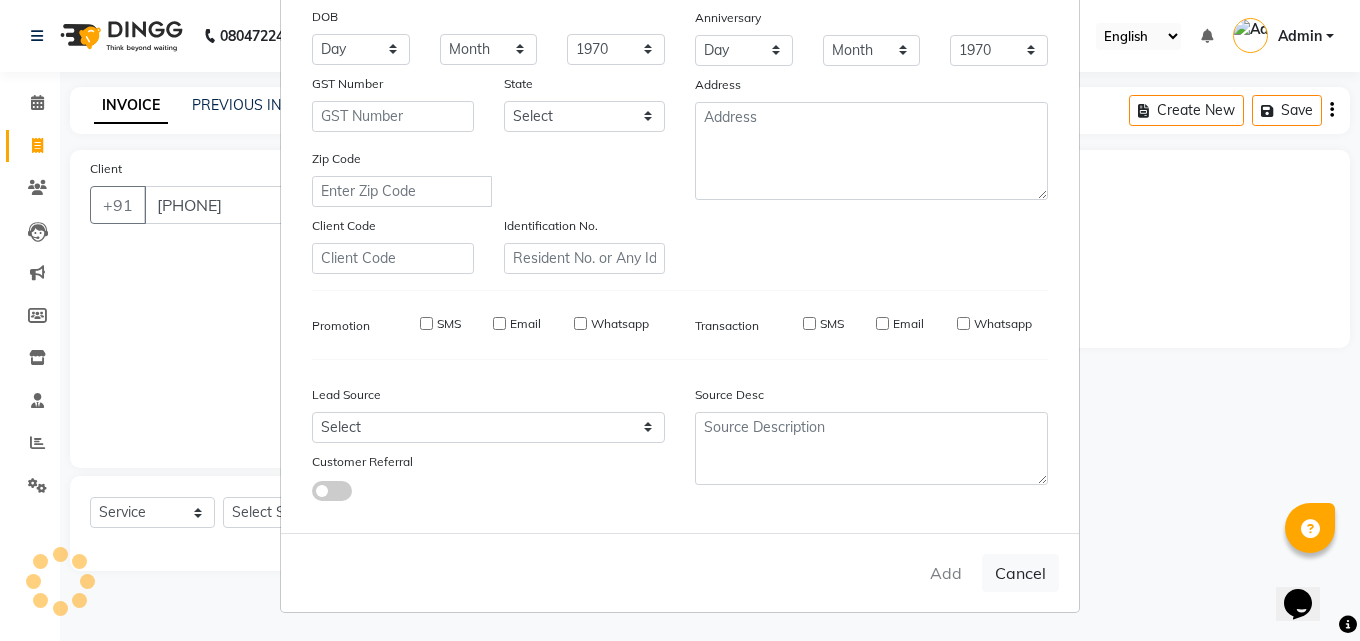 select 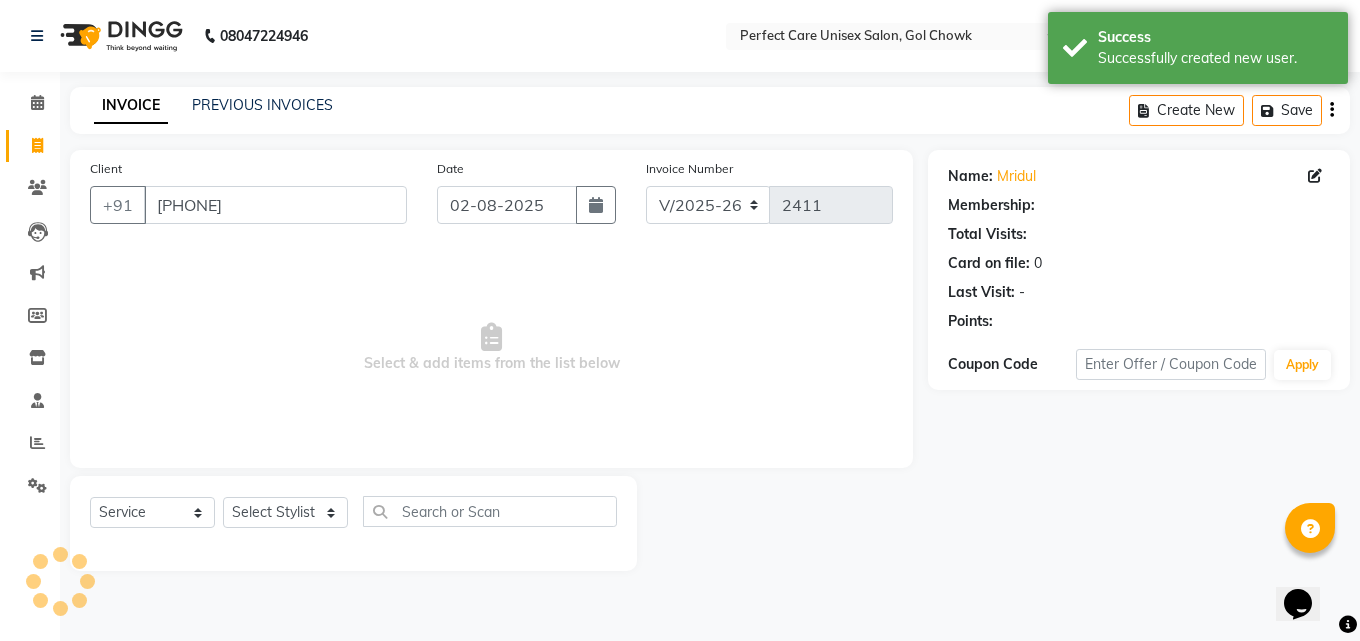 select on "1: Object" 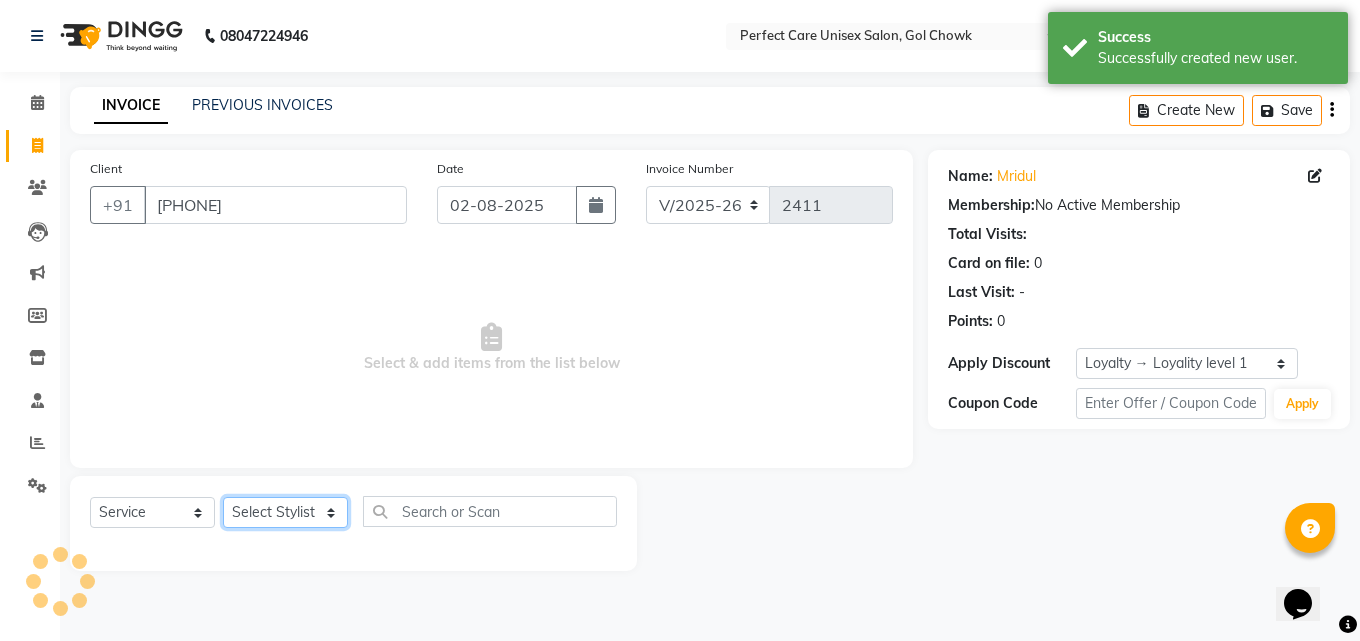 click on "Select Stylist MISS [LAST] MISS [LAST] MISS [LAST]  MISS [LAST] MISS [LAST] MISS. [LAST] MISS. [LAST]  MISS [LAST]  MISS. [LAST] MISS [LAST] mohbat MR. [LAST] MR. [LAST] MR. [LAST] MR. [LAST]  MR [LAST] MR. [LAST] MR. [LAST] MR. [LAST] MR. [LAST] MR. [LAST] MR. [LAST] MR. [LAST] MR. [LAST] MR. [LAST] MR. [LAST] MR. [LAST] MS [LAST] NONE [FIRST]" 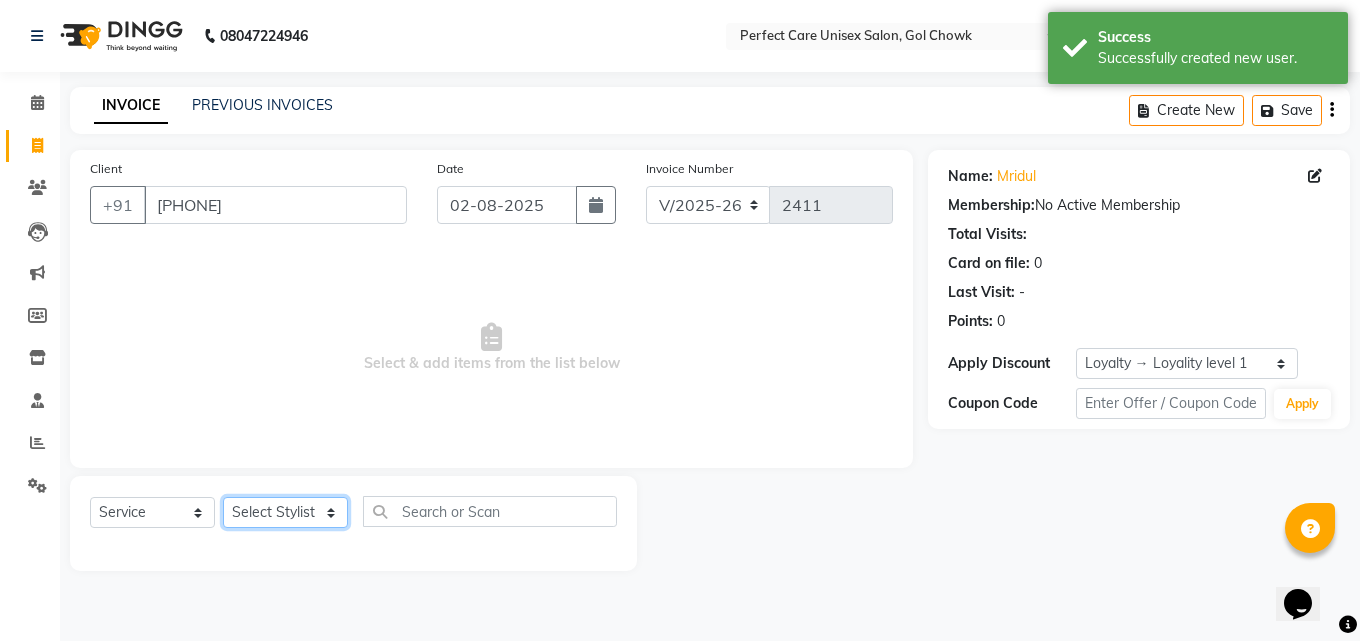 select on "86172" 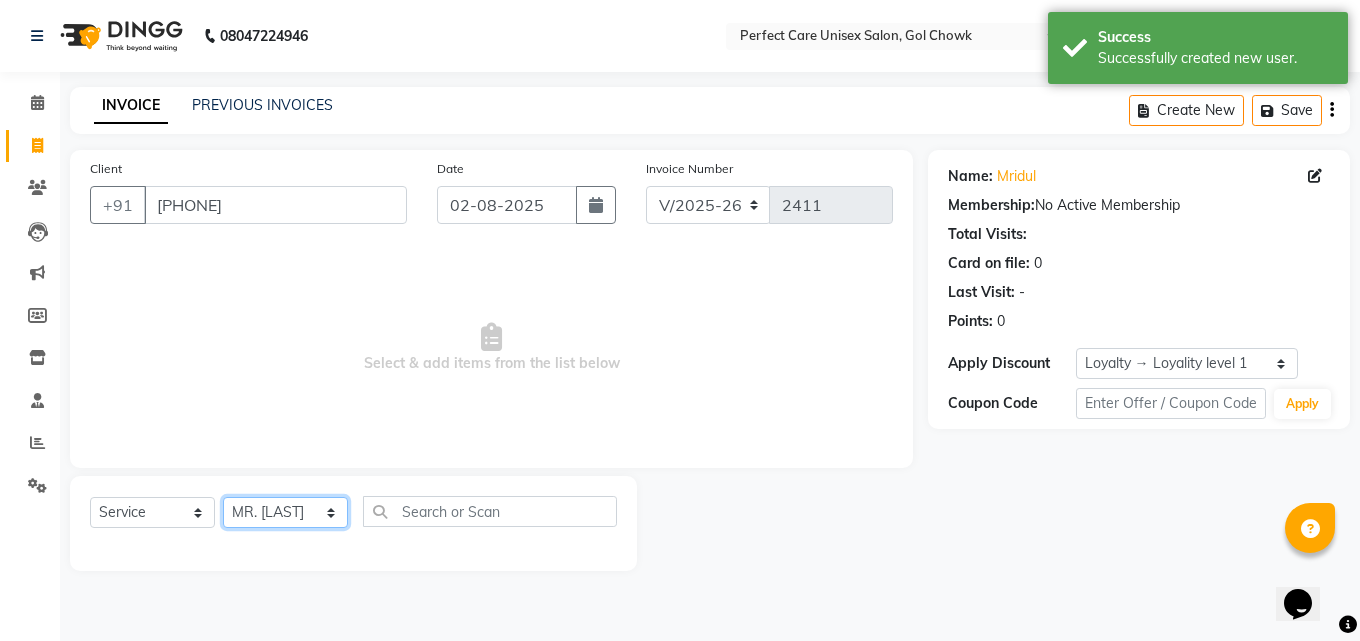 click on "Select Stylist MISS [LAST] MISS [LAST] MISS [LAST]  MISS [LAST] MISS [LAST] MISS. [LAST] MISS. [LAST]  MISS [LAST]  MISS. [LAST] MISS [LAST] mohbat MR. [LAST] MR. [LAST] MR. [LAST] MR. [LAST]  MR [LAST] MR. [LAST] MR. [LAST] MR. [LAST] MR. [LAST] MR. [LAST] MR. [LAST] MR. [LAST] MR. [LAST] MR. [LAST] MR. [LAST] MR. [LAST] MS [LAST] NONE [FIRST]" 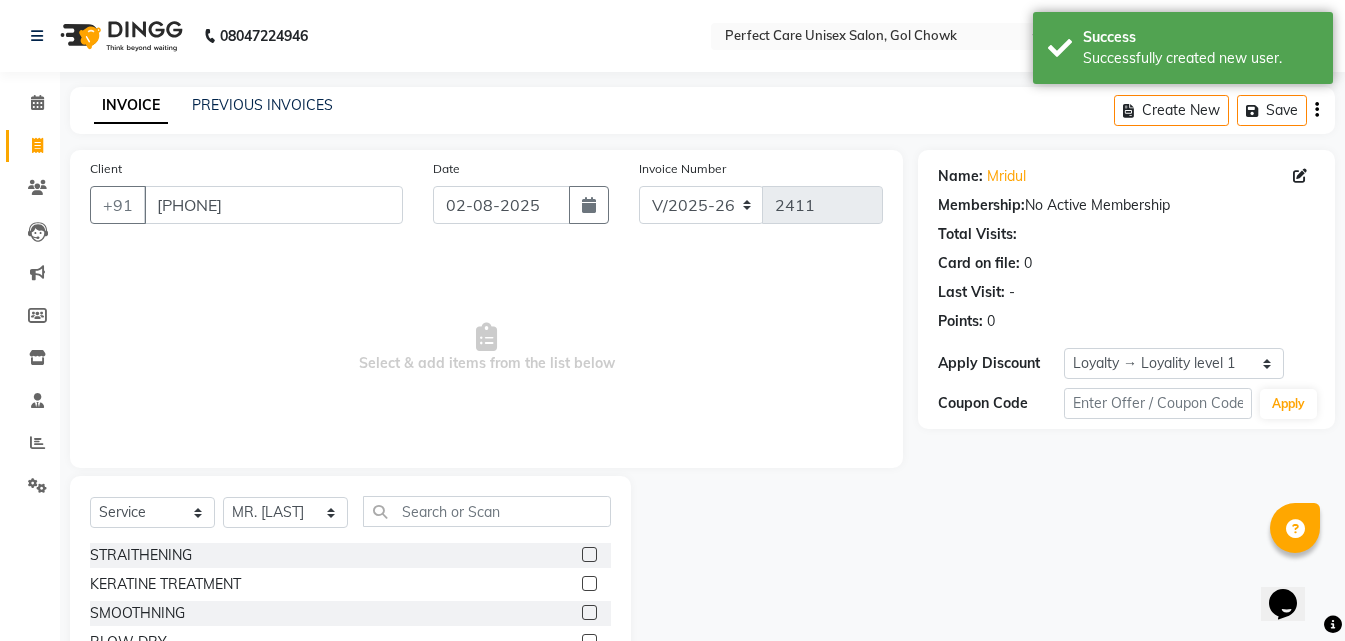 click on "Select  Service  Product  Membership  Package Voucher Prepaid Gift Card  Select Stylist MISS [LAST] MISS [LAST] MISS [LAST]  MISS [LAST] MISS [LAST] MISS. [LAST] MISS. [LAST]  MISS [LAST]  MISS. [LAST] MISS [LAST] mohbat MR. [LAST] MR. [LAST] MR. [LAST] MR. [LAST]  MR [LAST] MR. [LAST] MR. [LAST] MR. [LAST] MR. [LAST] MR. [LAST] MR. [LAST] MR. [LAST] MR. [LAST] MR. [LAST] MR. [LAST] MR. [LAST] MS [LAST] NONE [FIRST]" 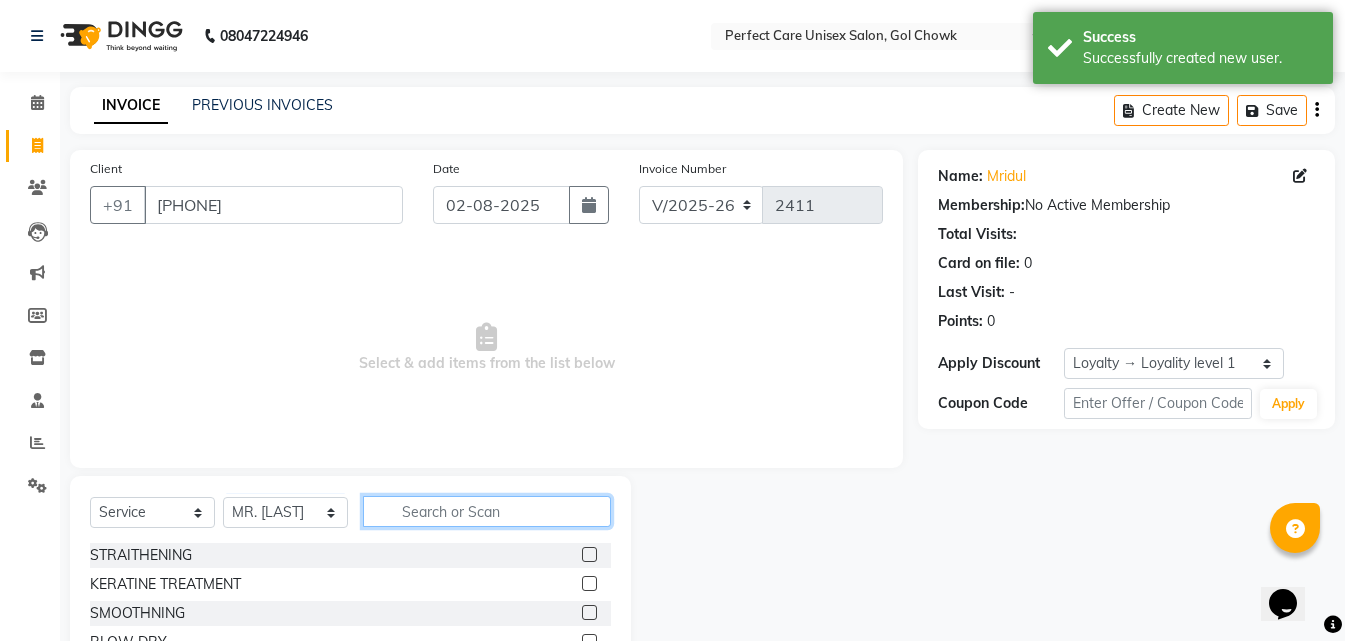 drag, startPoint x: 445, startPoint y: 524, endPoint x: 458, endPoint y: 521, distance: 13.341664 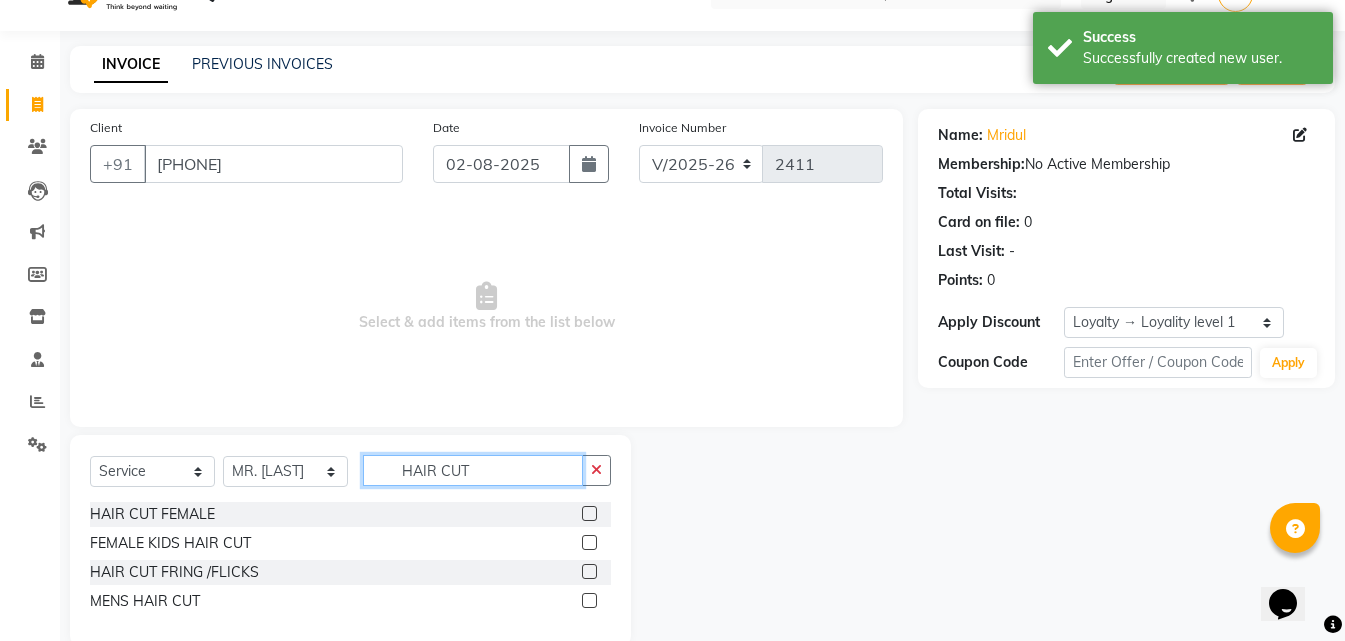 scroll, scrollTop: 76, scrollLeft: 0, axis: vertical 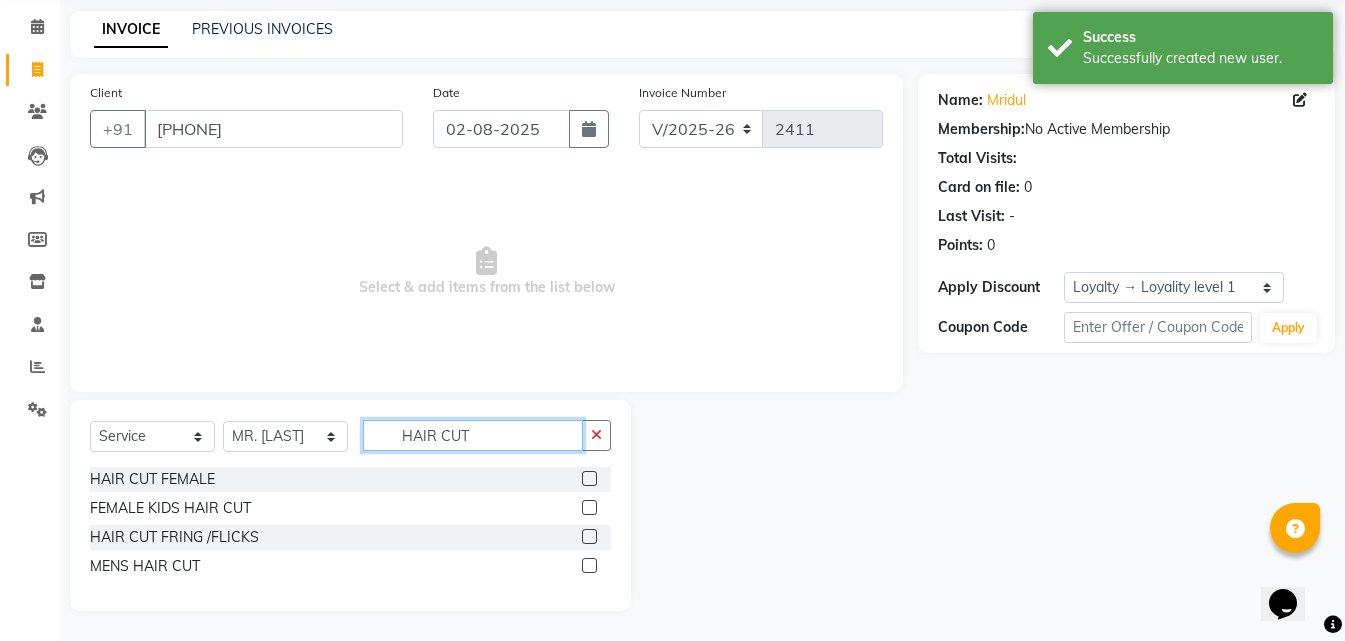 type on "HAIR CUT" 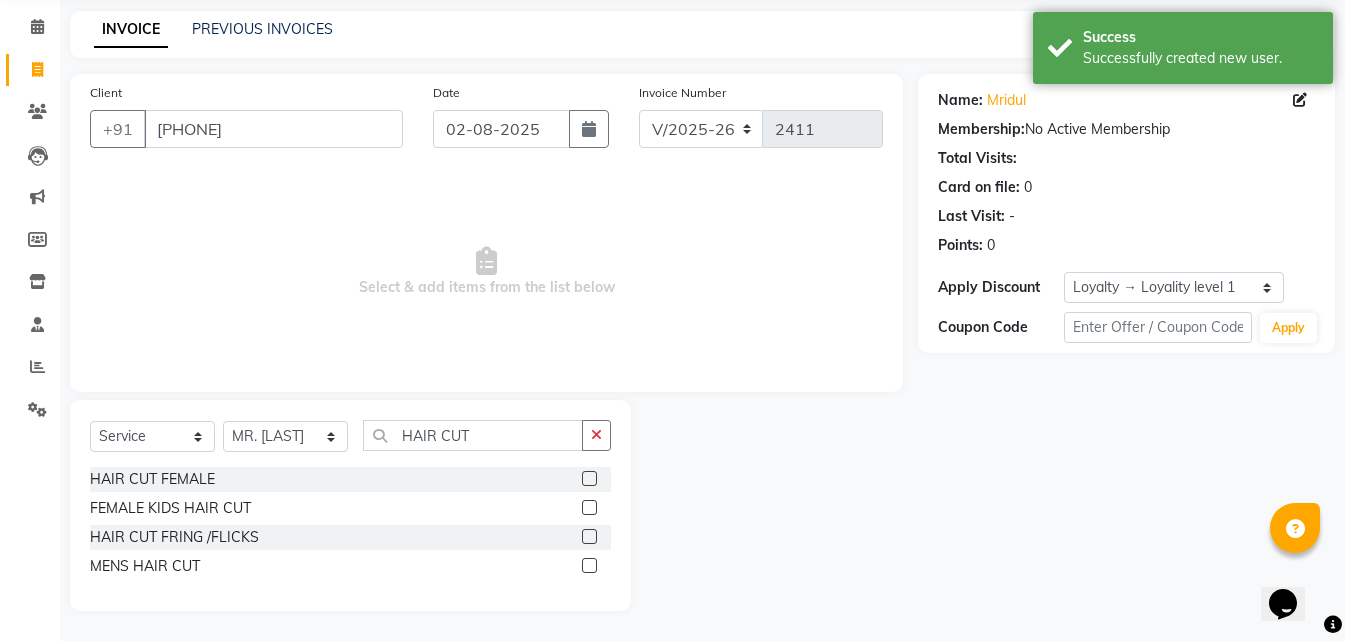 click 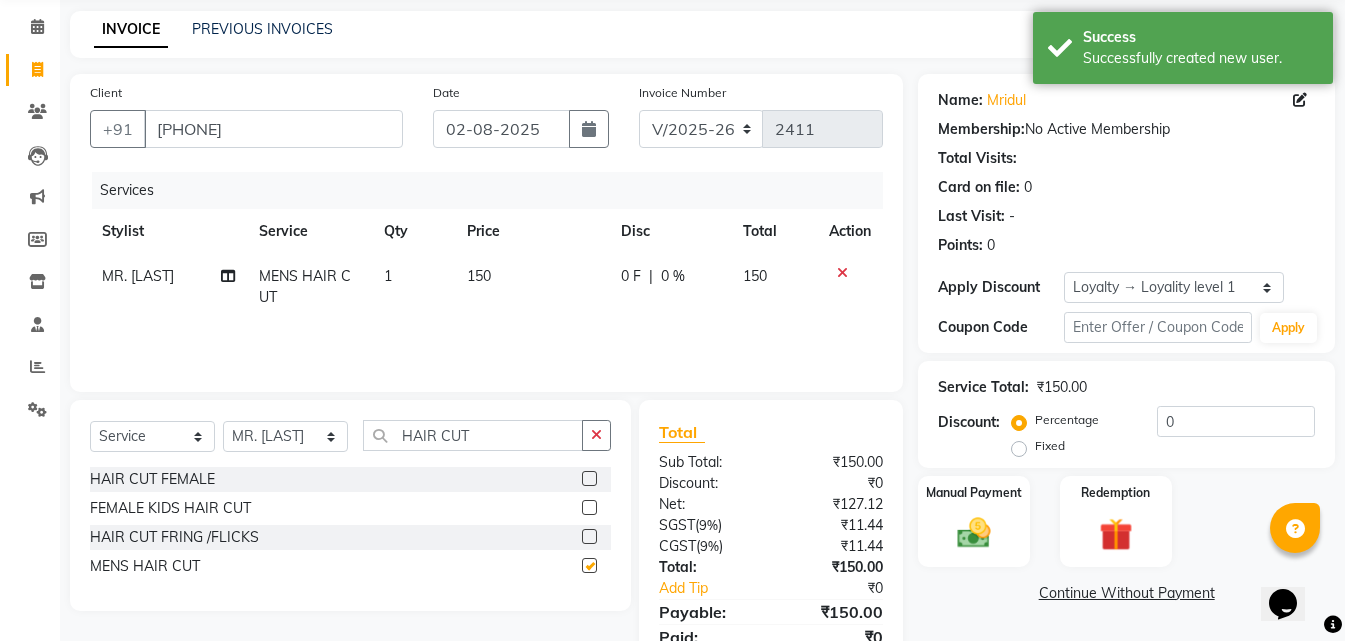 checkbox on "false" 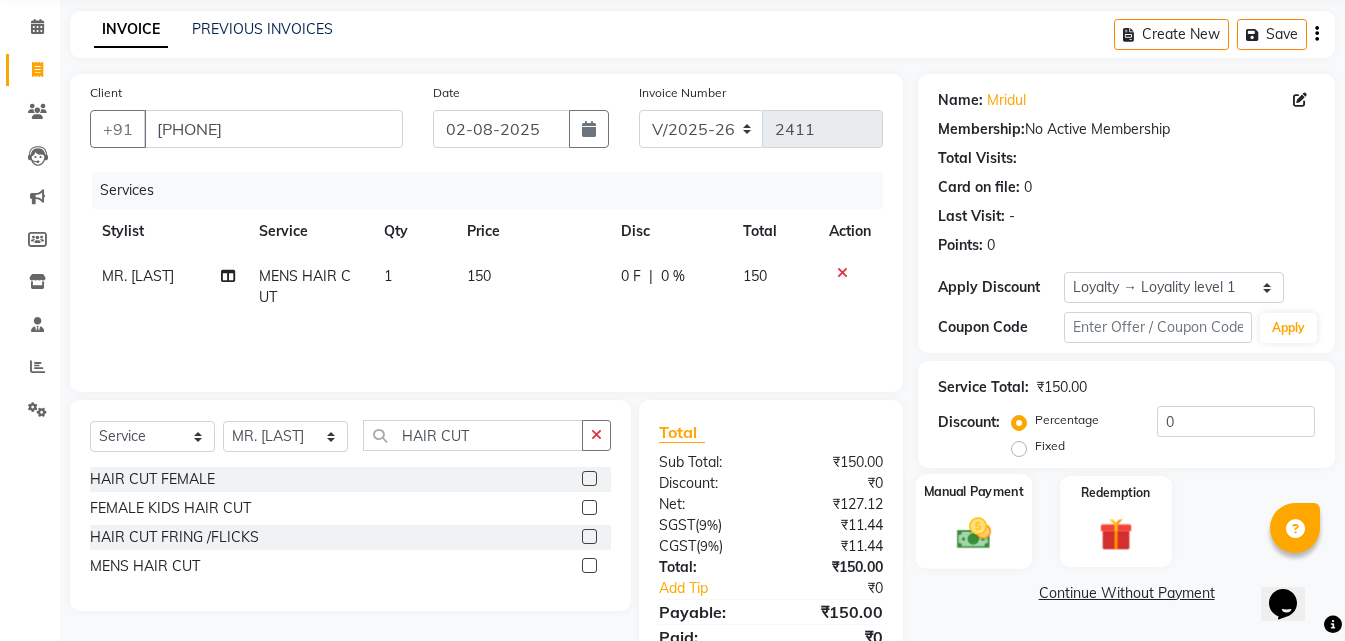 click 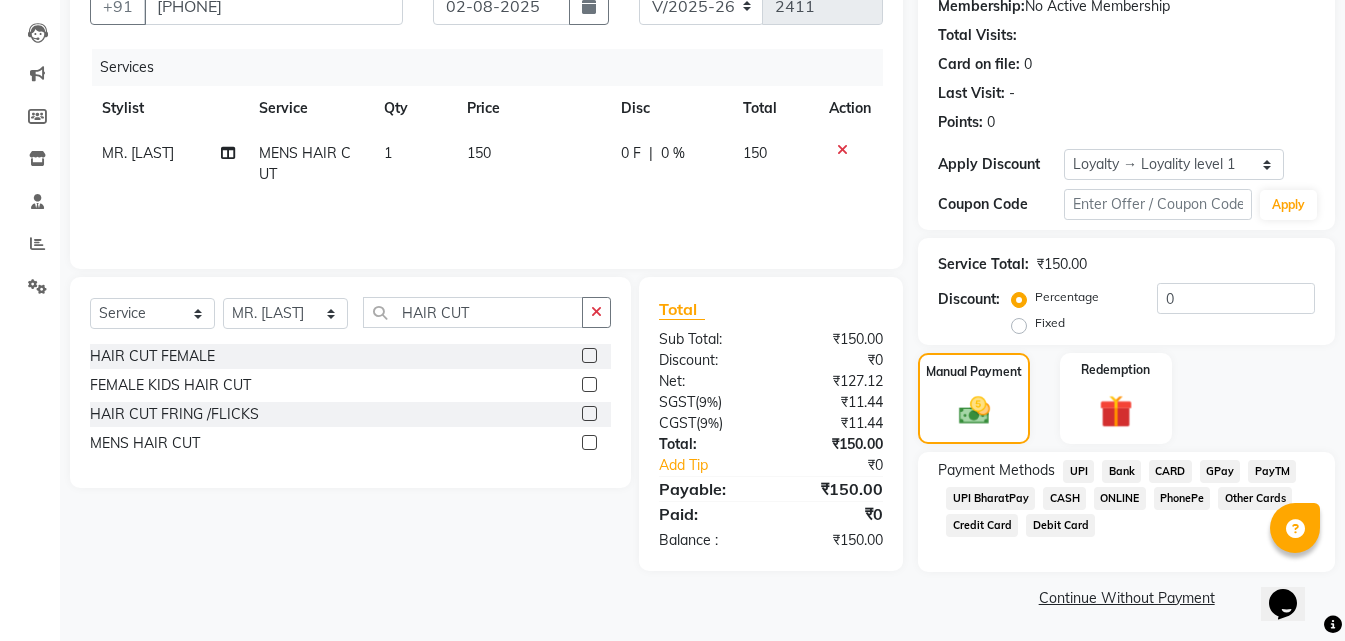 scroll, scrollTop: 201, scrollLeft: 0, axis: vertical 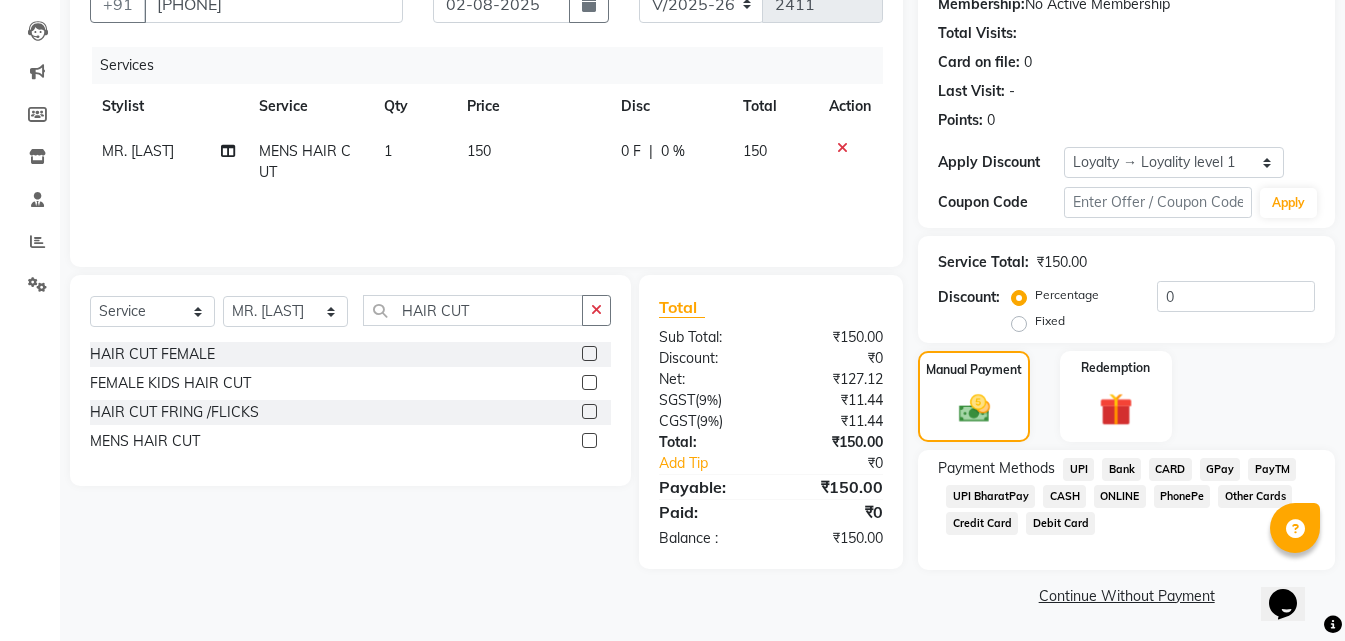 click on "ONLINE" 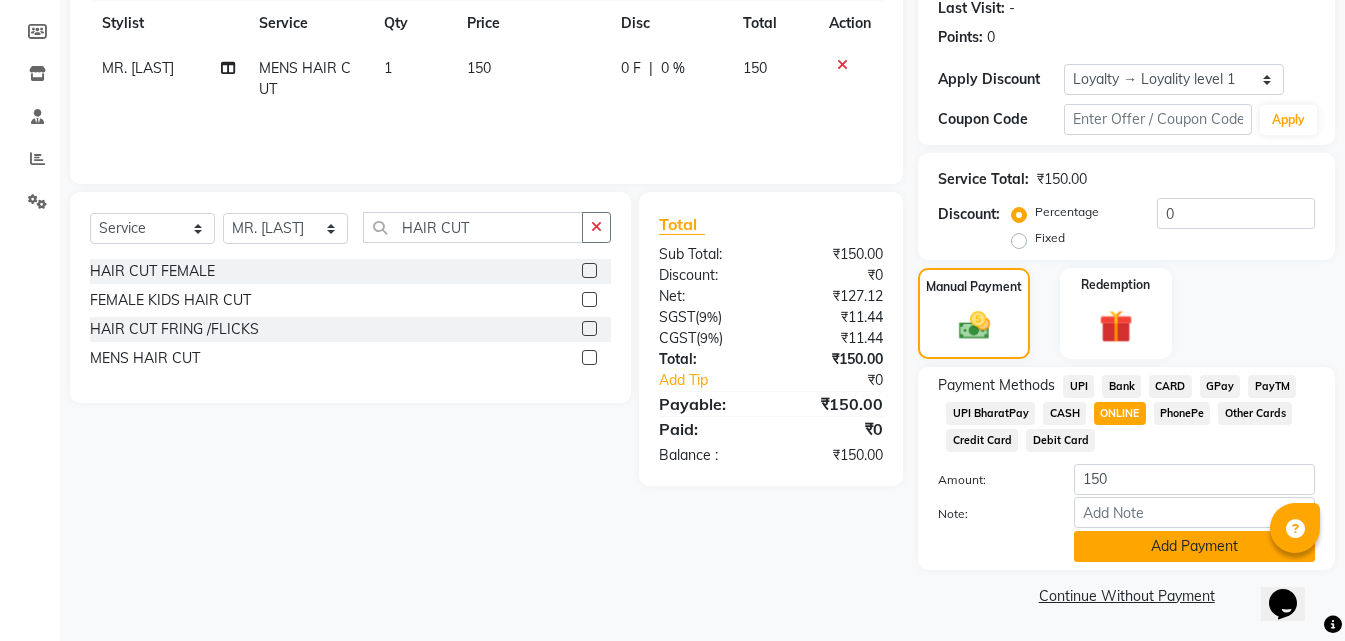 click on "Add Payment" 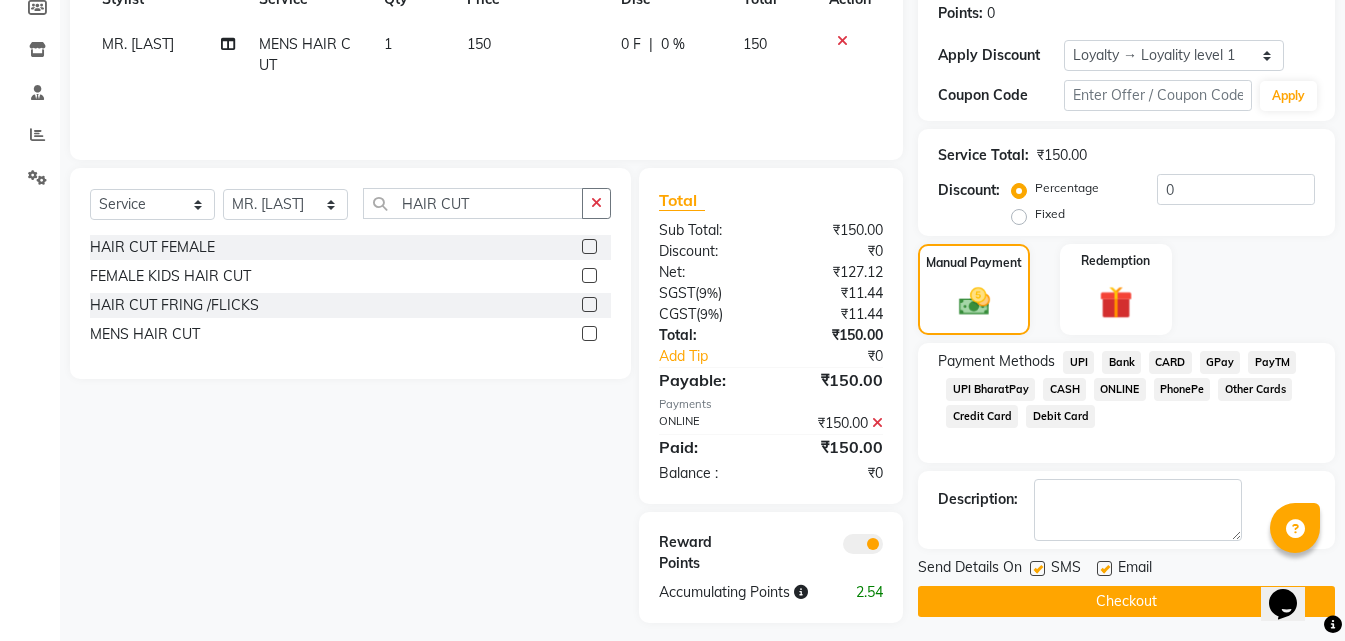 scroll, scrollTop: 320, scrollLeft: 0, axis: vertical 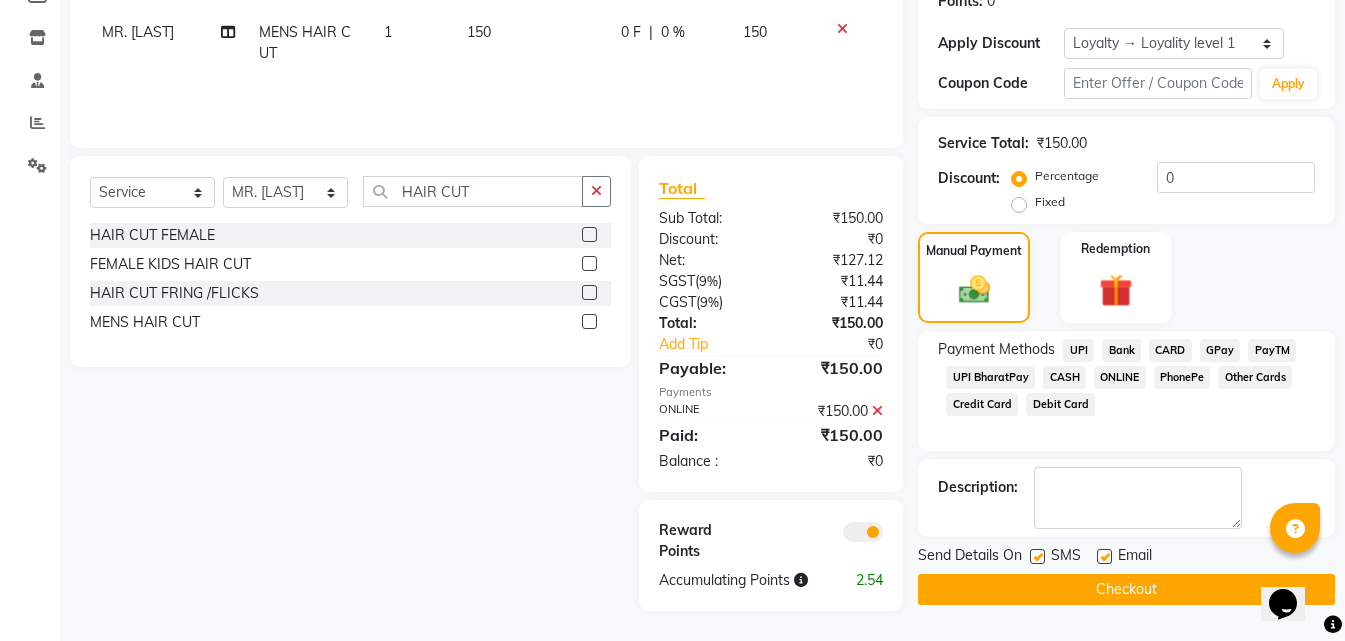 click on "Checkout" 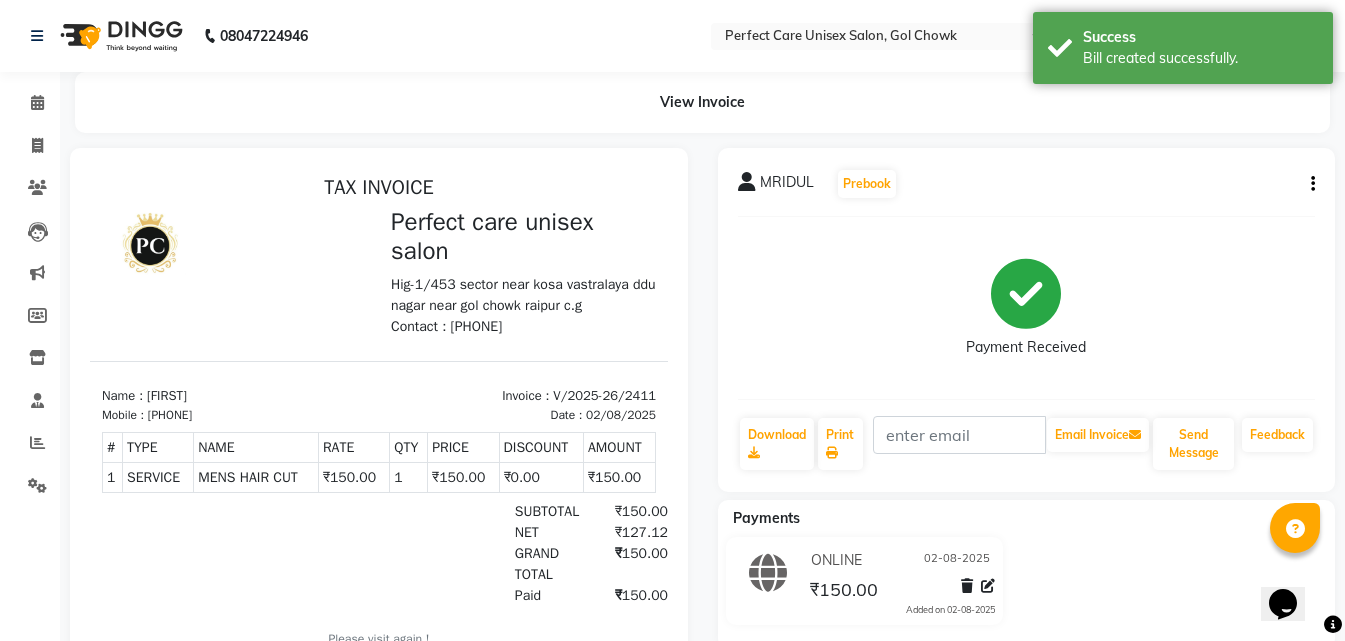 scroll, scrollTop: 0, scrollLeft: 0, axis: both 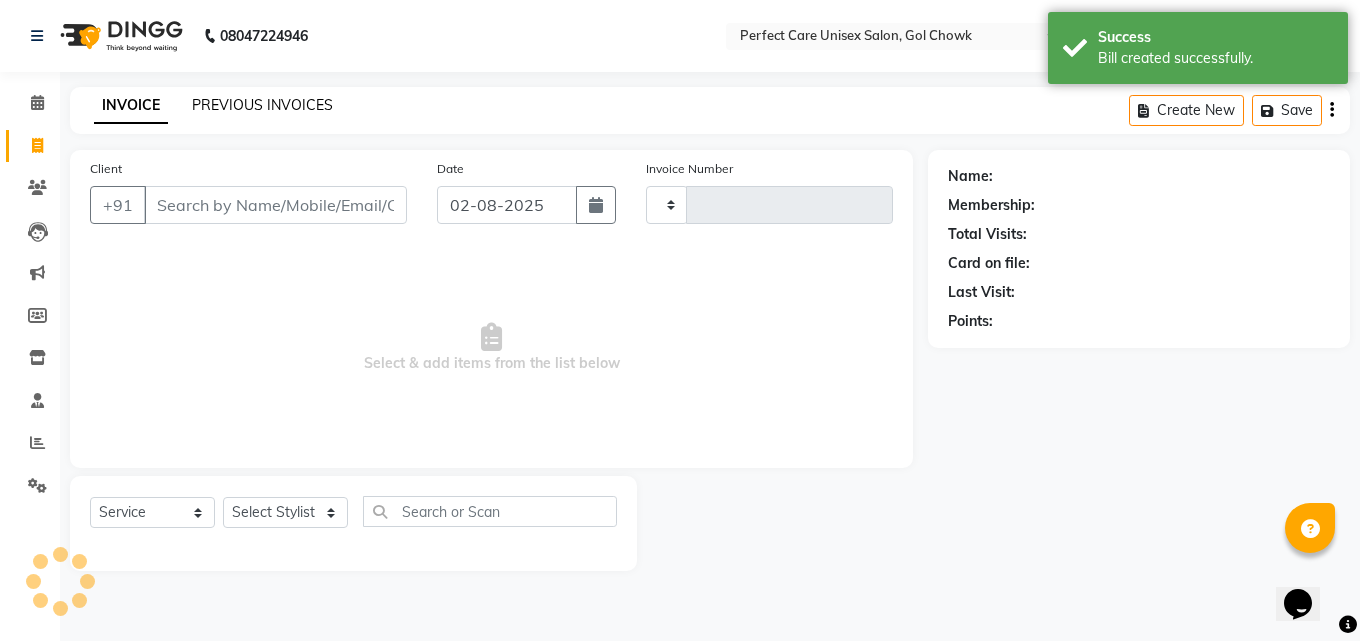 type on "2412" 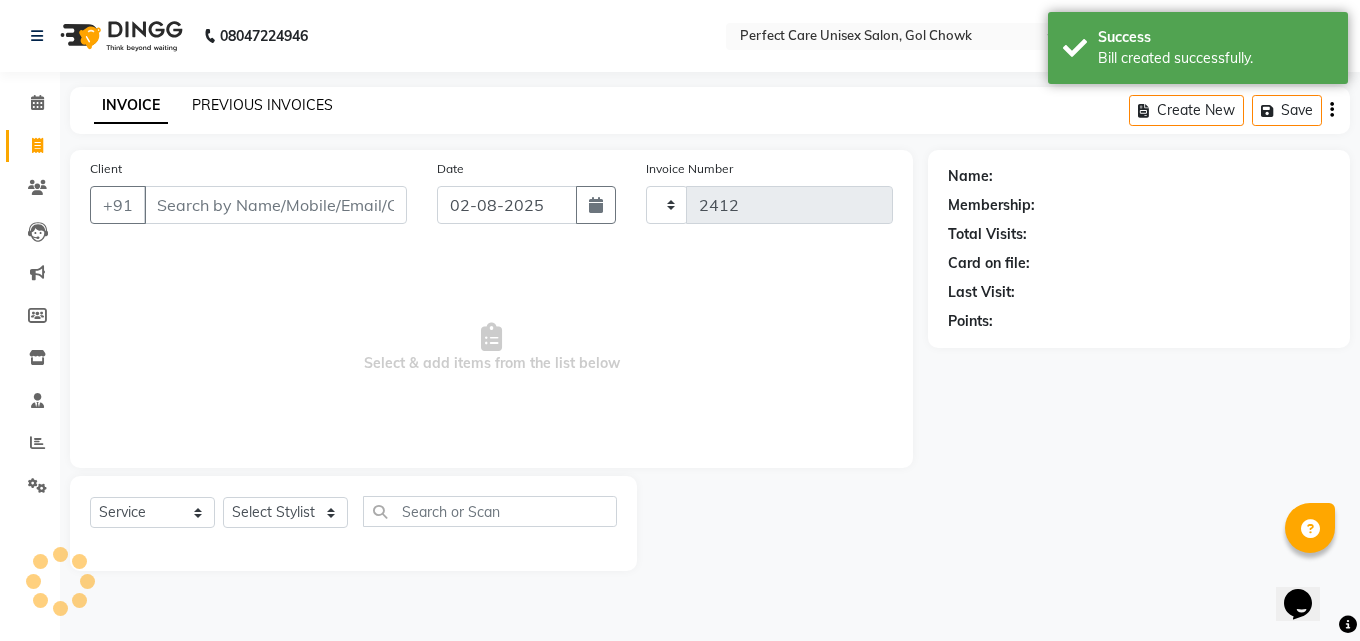 select on "4751" 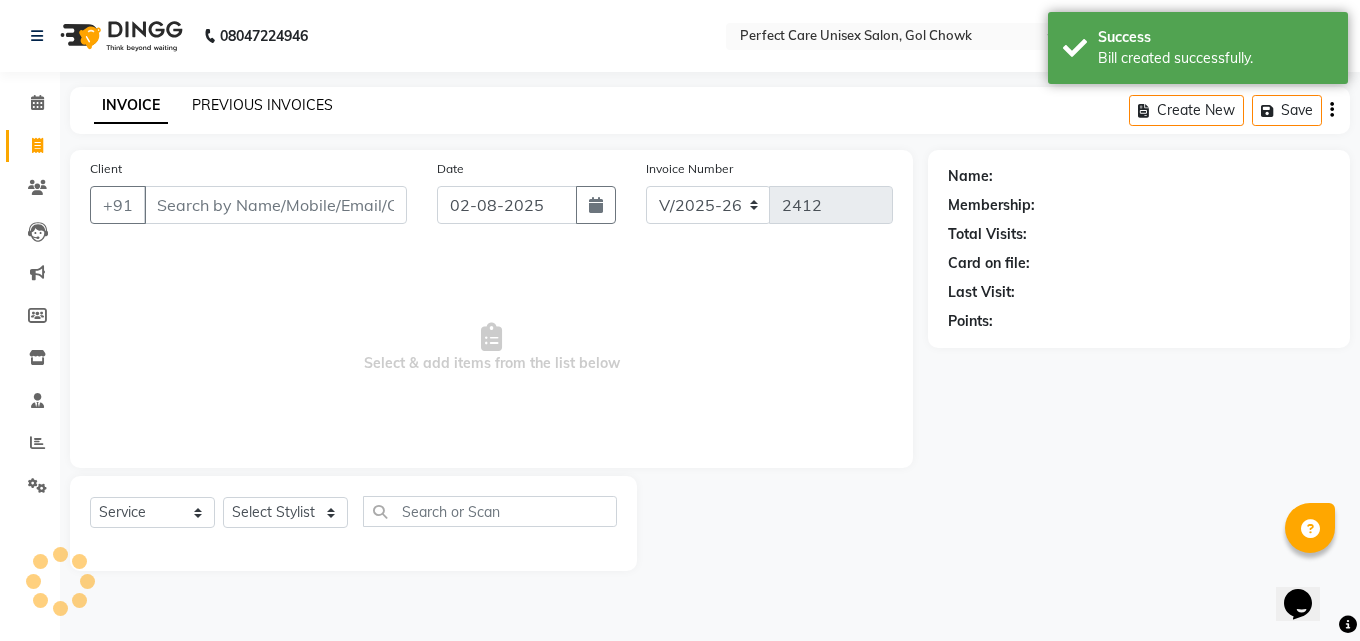 click on "PREVIOUS INVOICES" 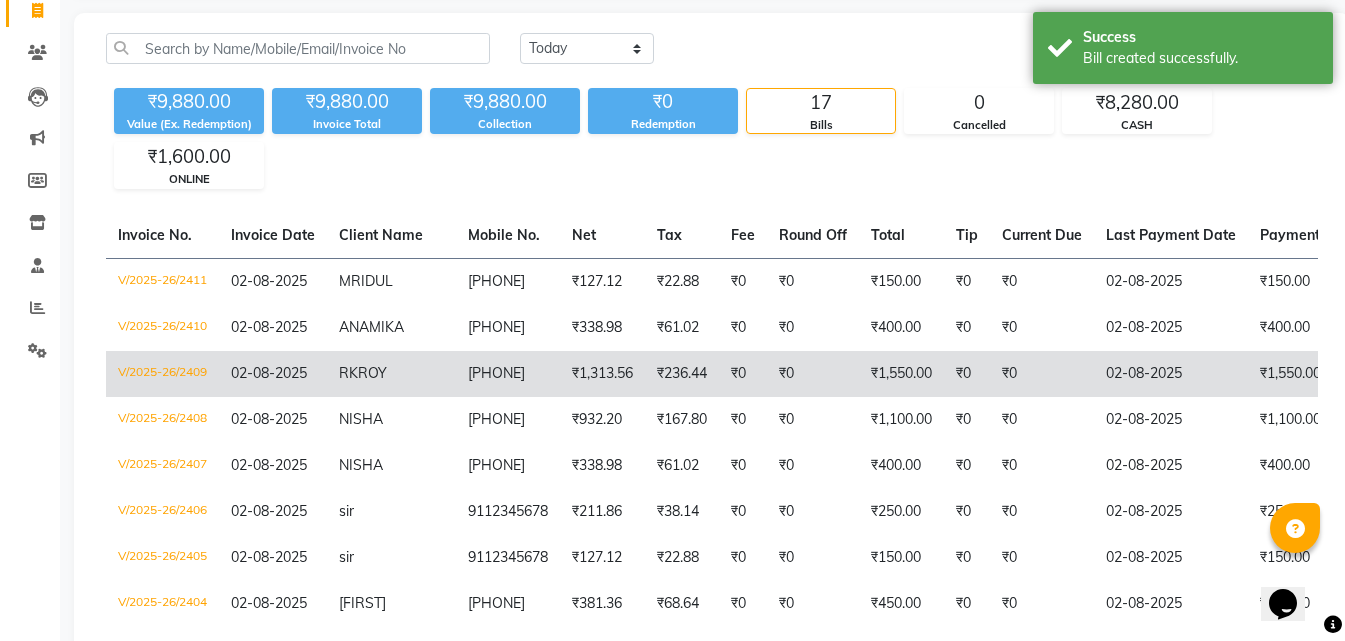 scroll, scrollTop: 100, scrollLeft: 0, axis: vertical 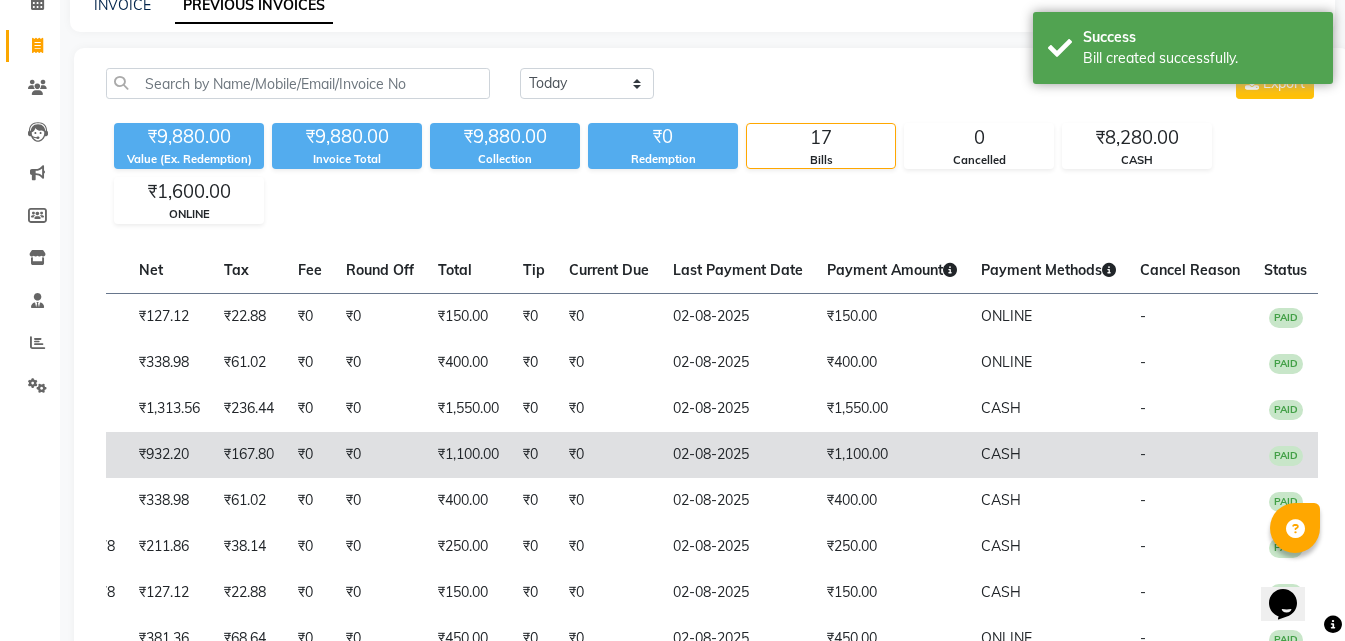 drag, startPoint x: 592, startPoint y: 392, endPoint x: 865, endPoint y: 444, distance: 277.90826 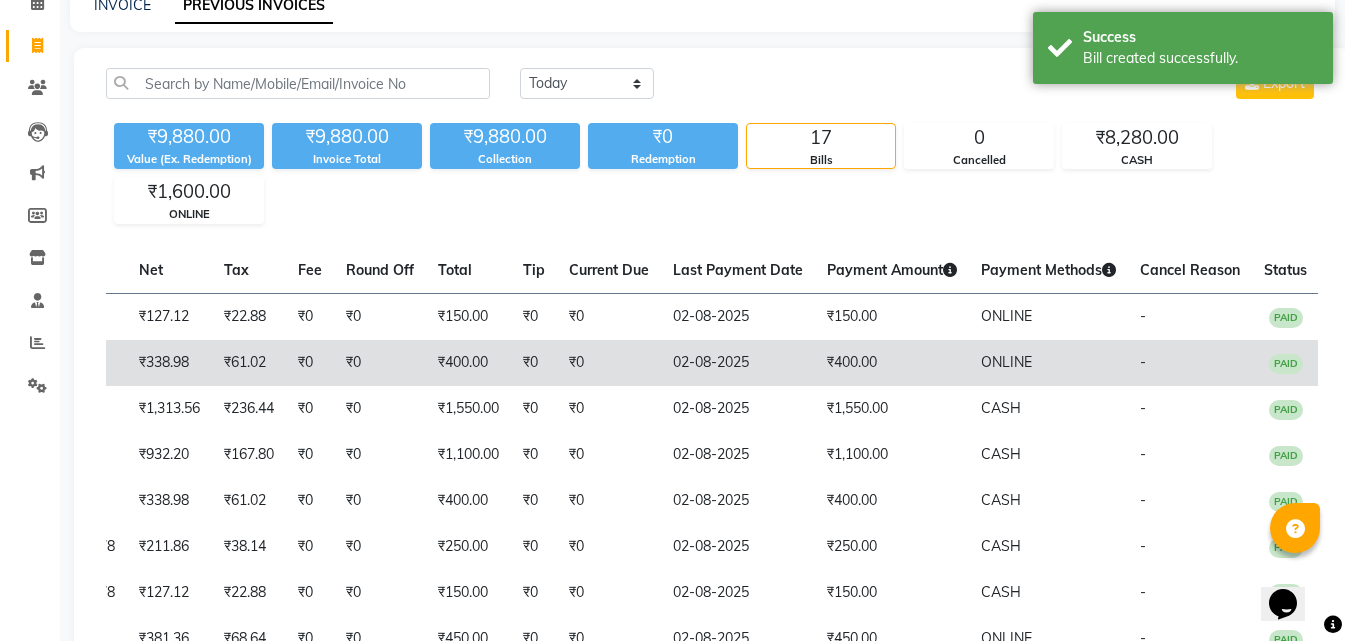 scroll, scrollTop: 0, scrollLeft: 0, axis: both 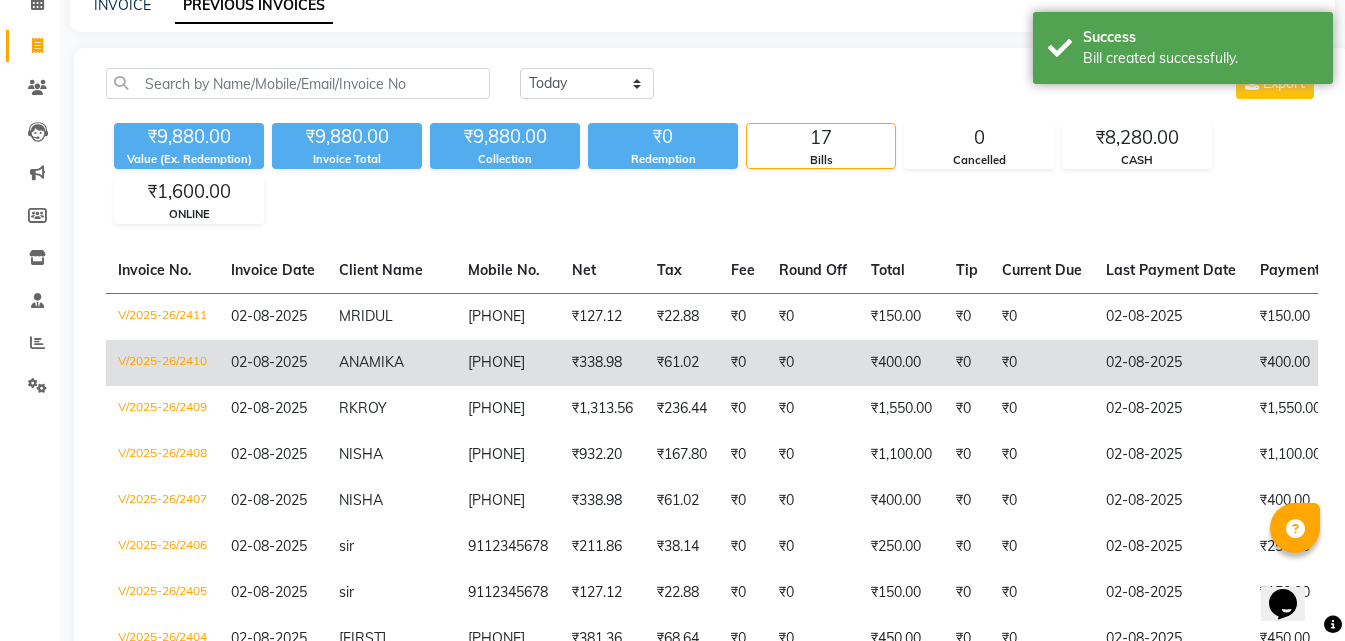 drag, startPoint x: 917, startPoint y: 403, endPoint x: 364, endPoint y: 376, distance: 553.65875 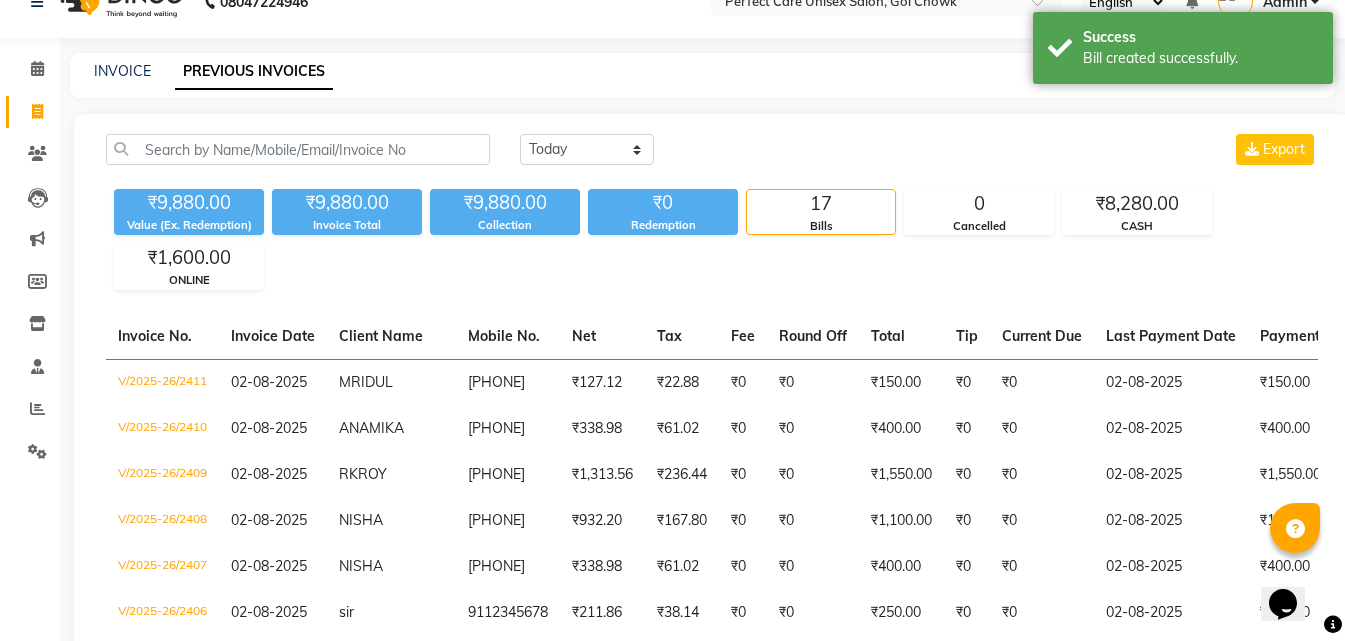 scroll, scrollTop: 0, scrollLeft: 0, axis: both 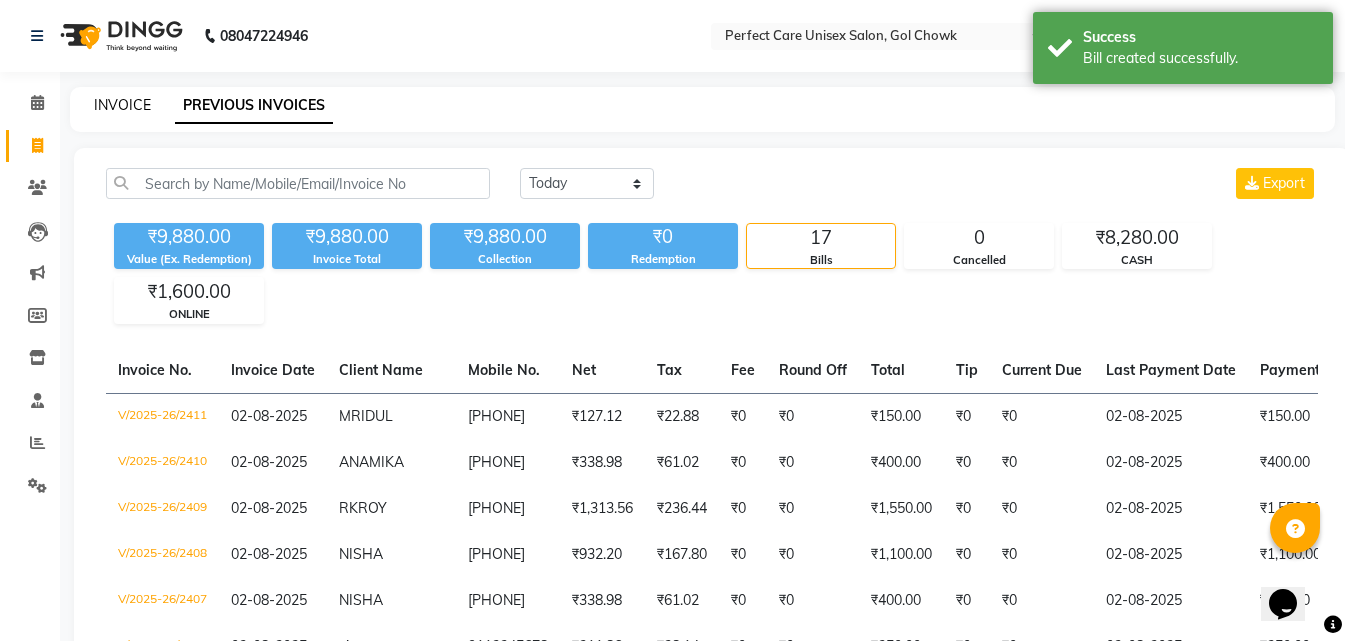 click on "INVOICE" 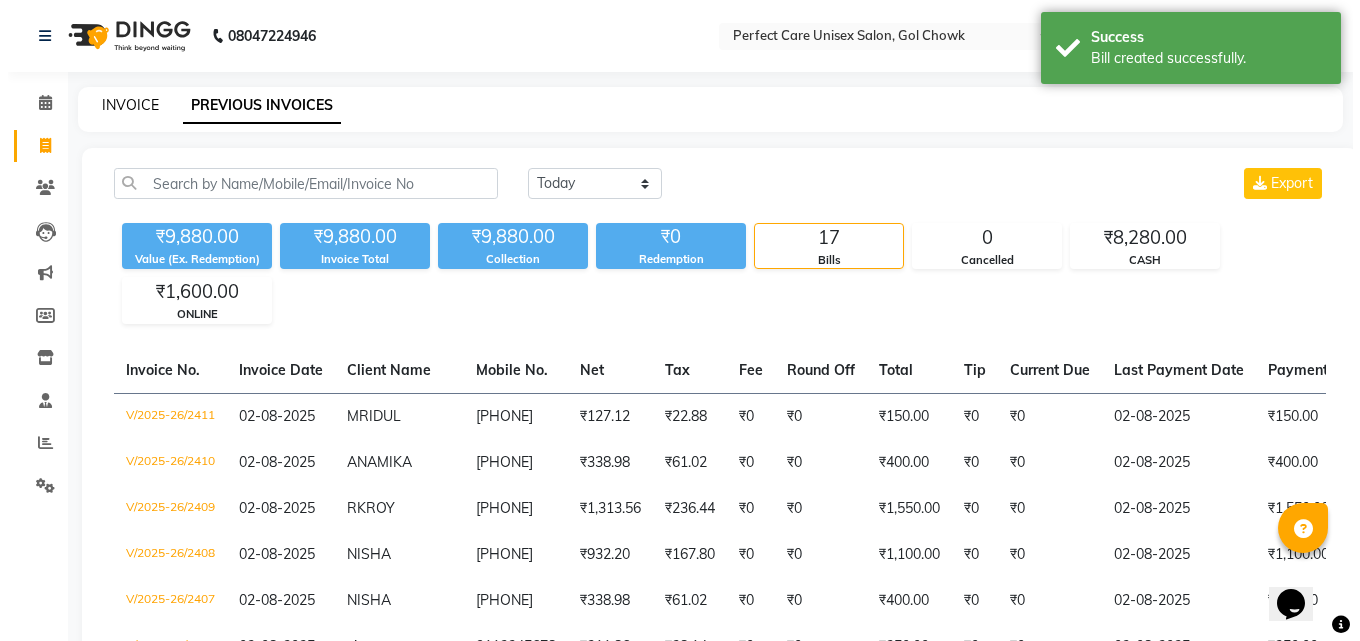 select on "4751" 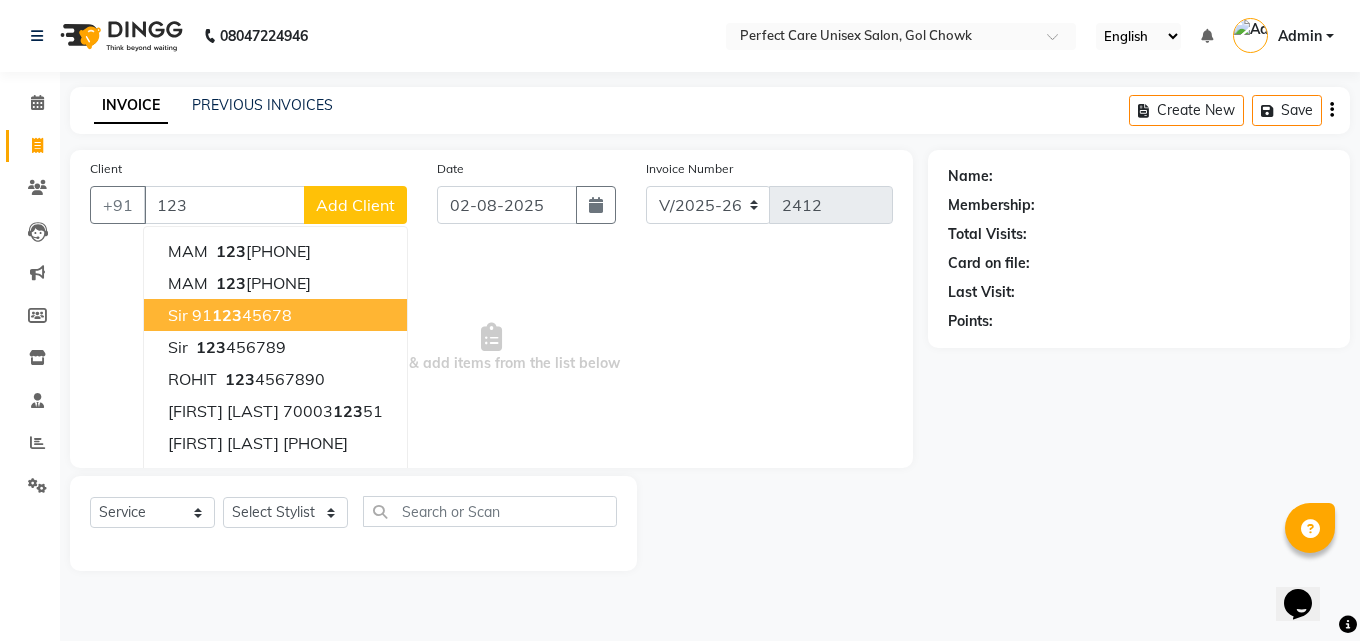 click on "sir  [PHONE]" at bounding box center [275, 315] 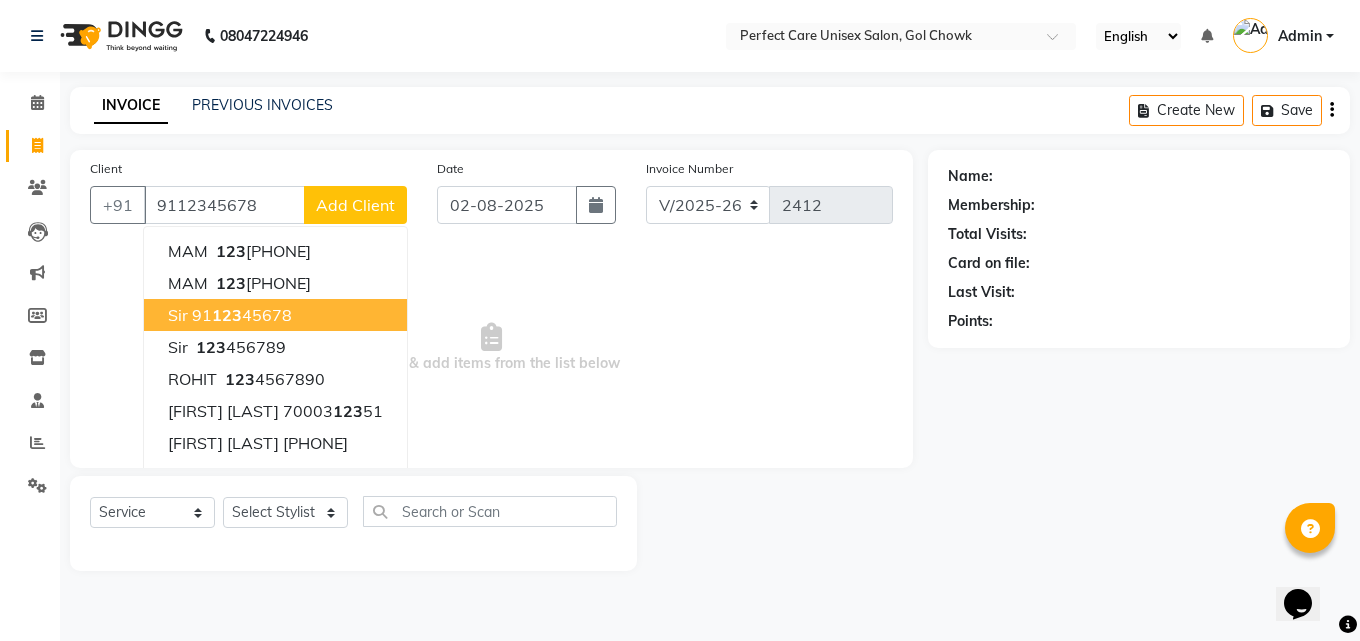type on "9112345678" 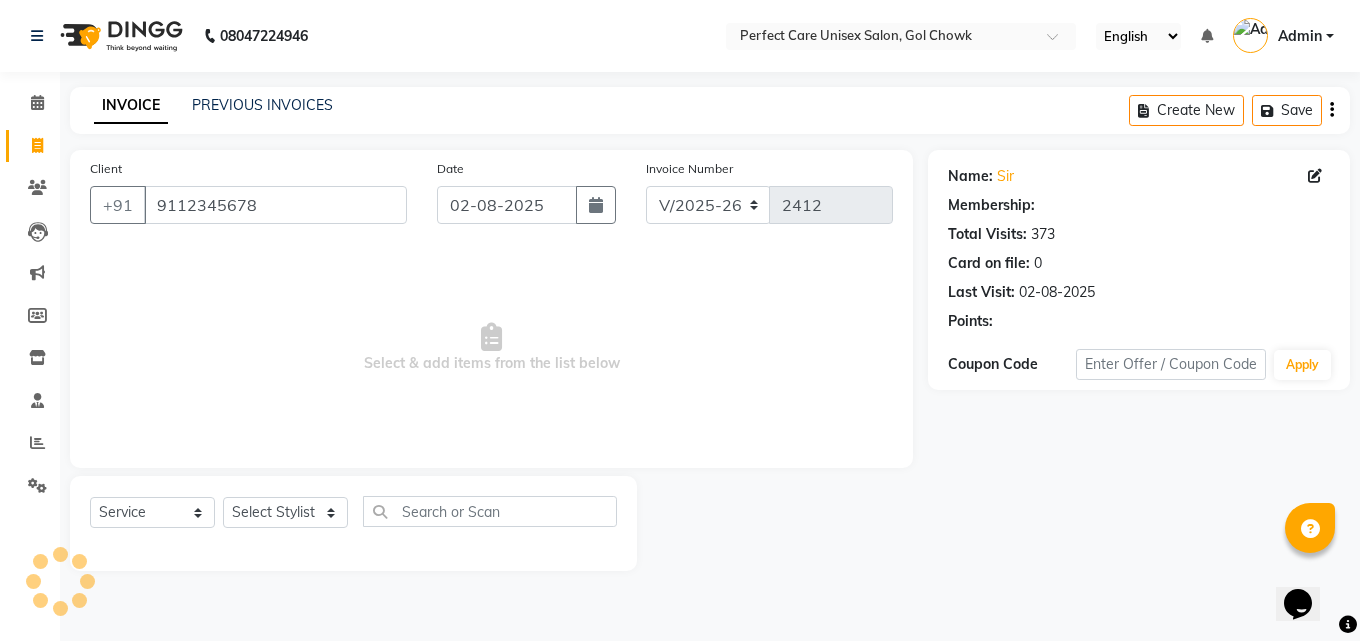 select on "1: Object" 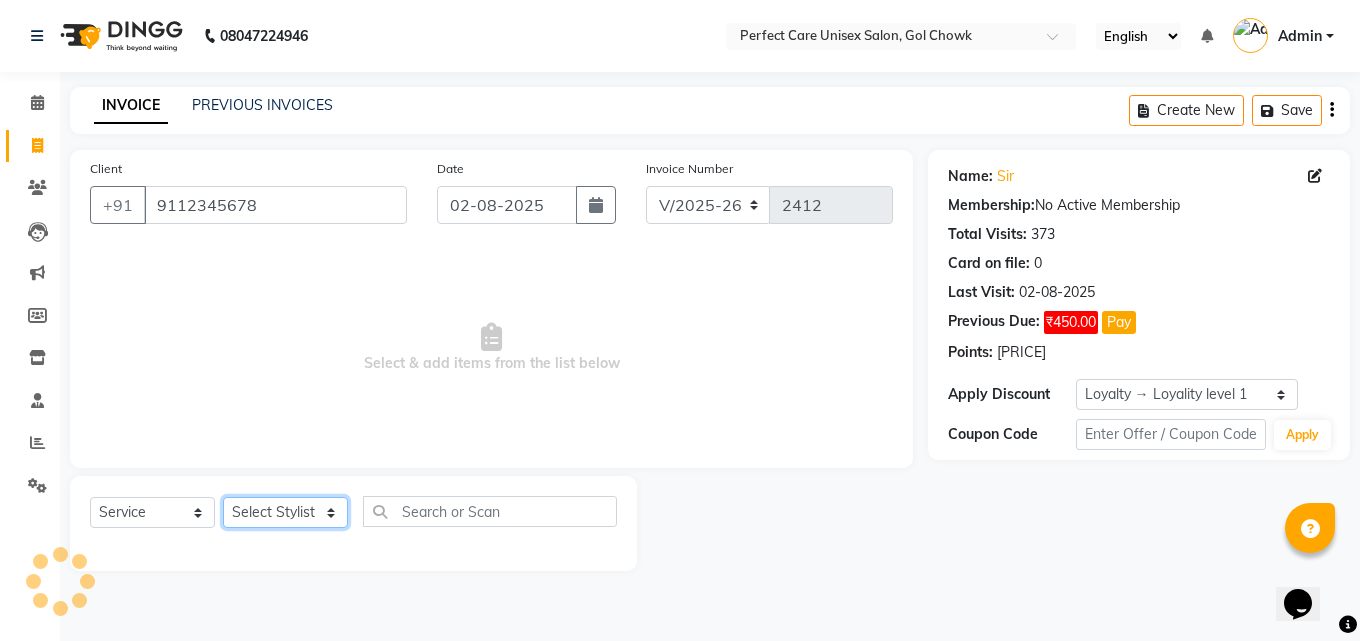click on "Select Stylist MISS [LAST] MISS [LAST] MISS [LAST]  MISS [LAST] MISS [LAST] MISS. [LAST] MISS. [LAST]  MISS [LAST]  MISS. [LAST] MISS [LAST] mohbat MR. [LAST] MR. [LAST] MR. [LAST] MR. [LAST]  MR [LAST] MR. [LAST] MR. [LAST] MR. [LAST] MR. [LAST] MR. [LAST] MR. [LAST] MR. [LAST] MR. [LAST] MR. [LAST] MR. [LAST] MR. [LAST] MS [LAST] NONE [FIRST]" 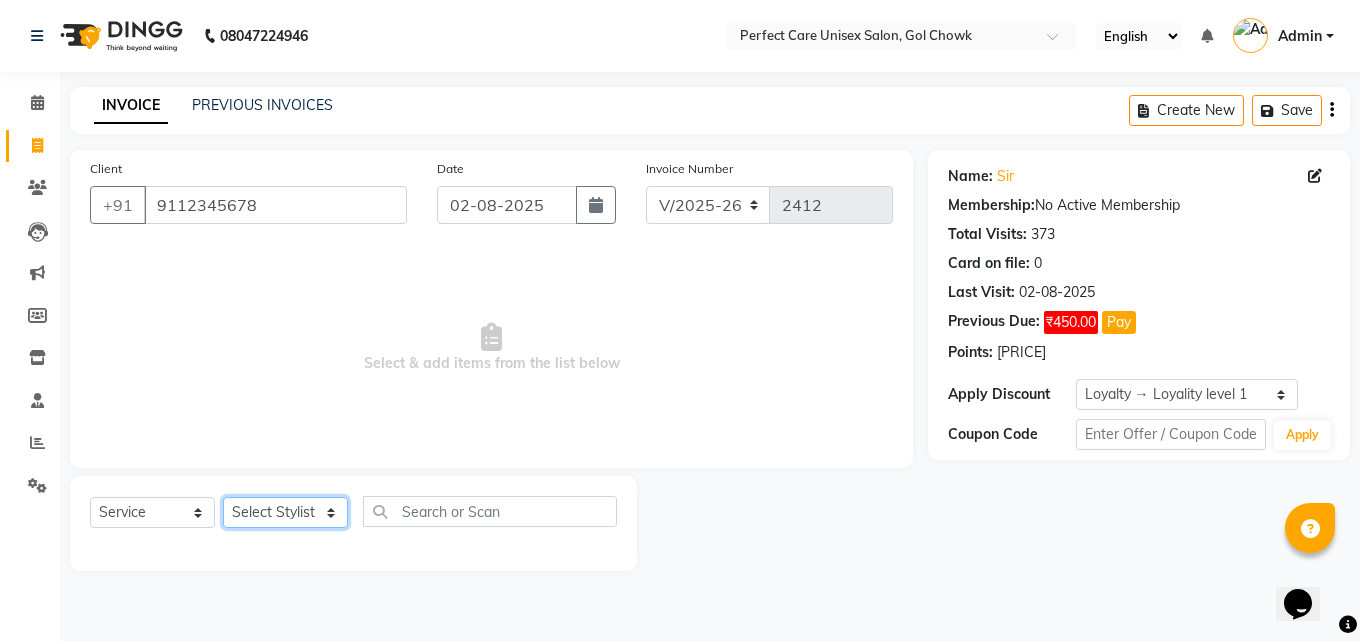 select on "[PHONE]" 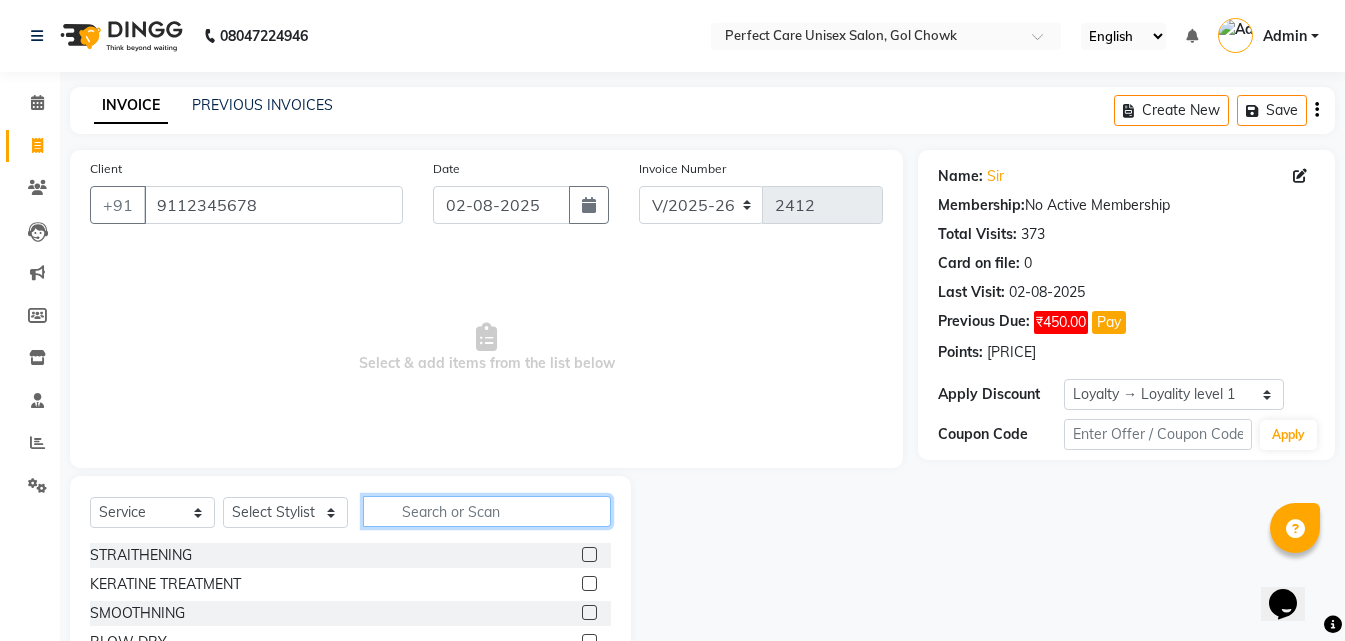 click 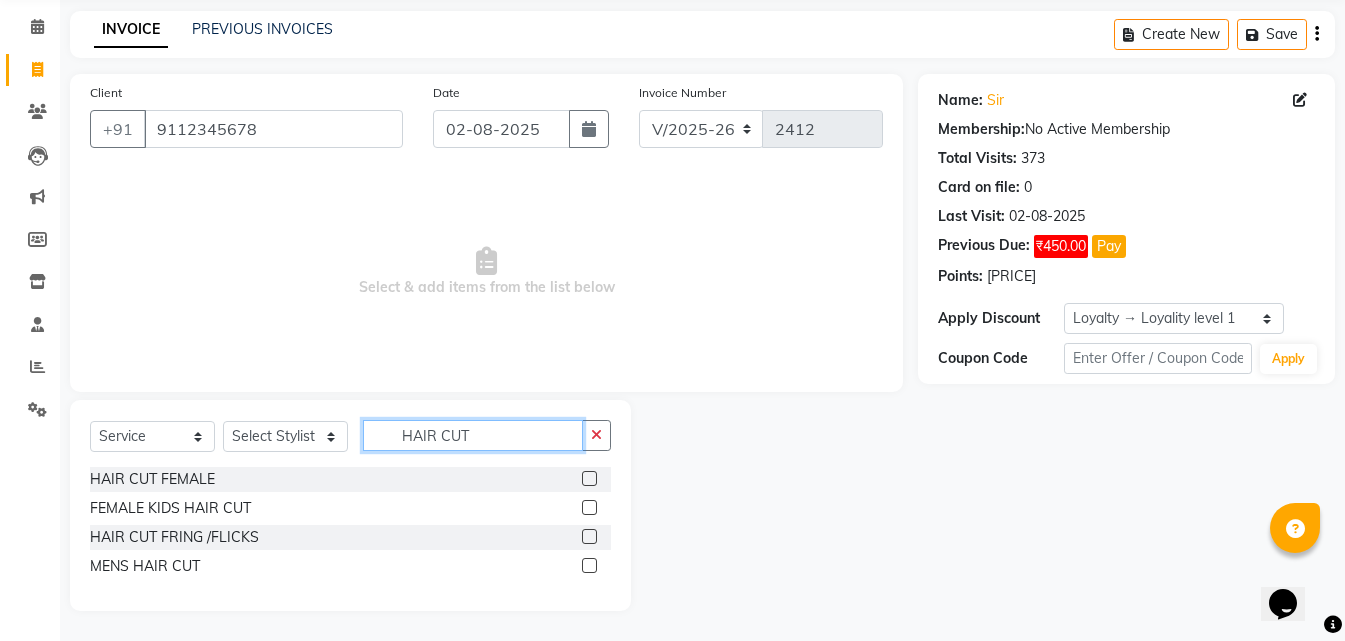 scroll, scrollTop: 76, scrollLeft: 0, axis: vertical 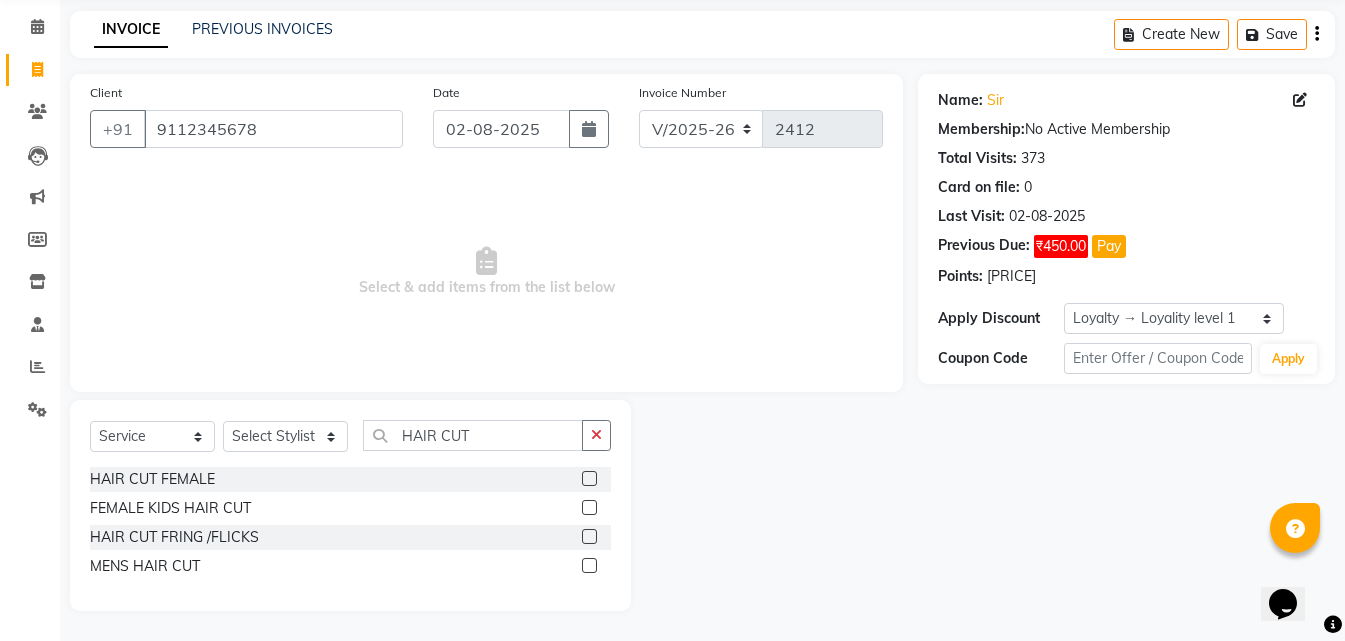 click 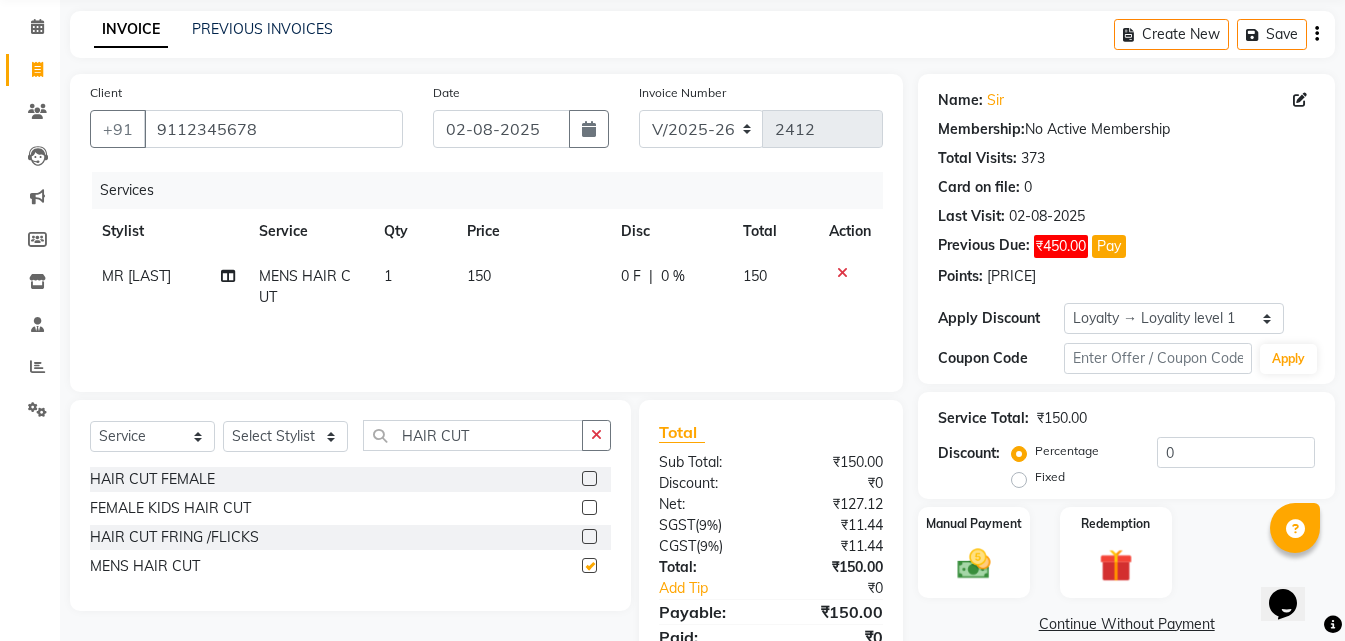 checkbox on "false" 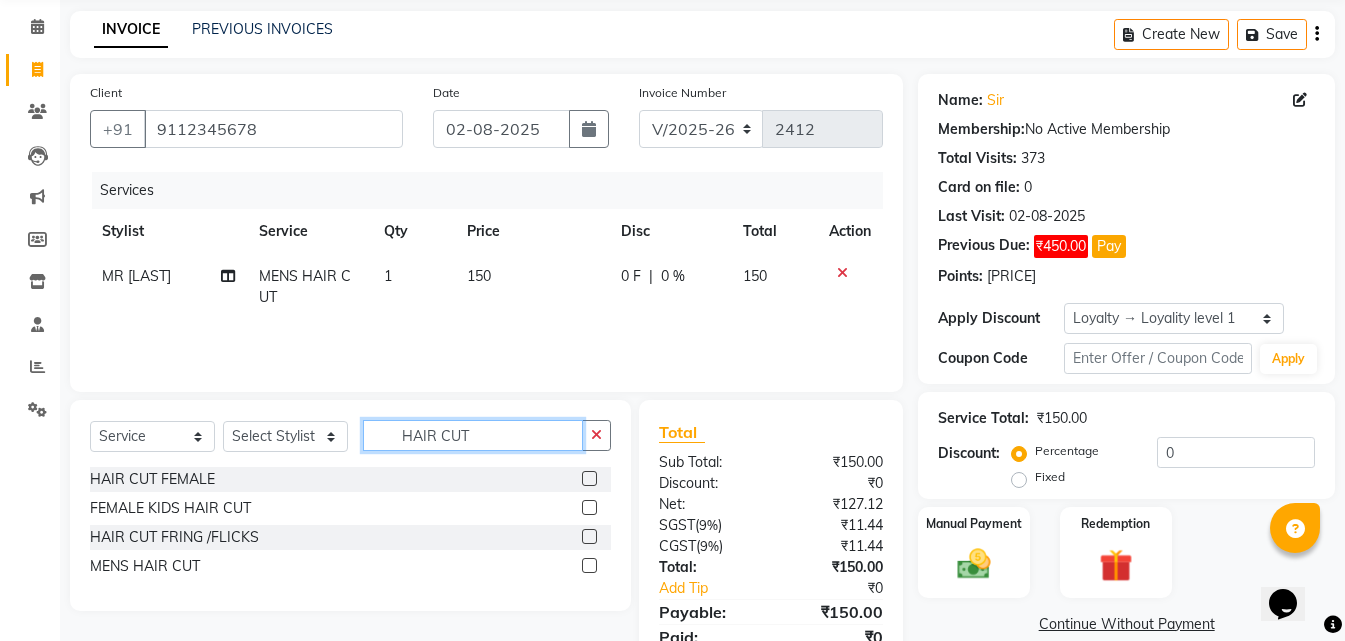 drag, startPoint x: 482, startPoint y: 439, endPoint x: 373, endPoint y: 443, distance: 109.07337 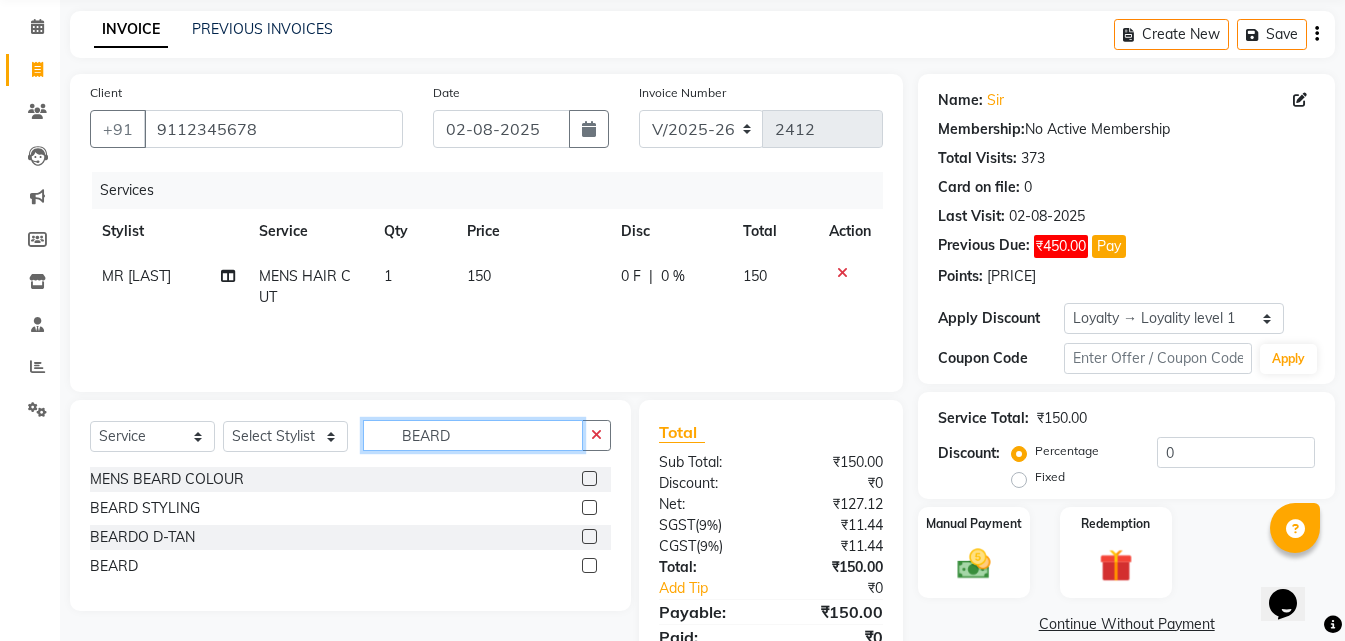 type on "BEARD" 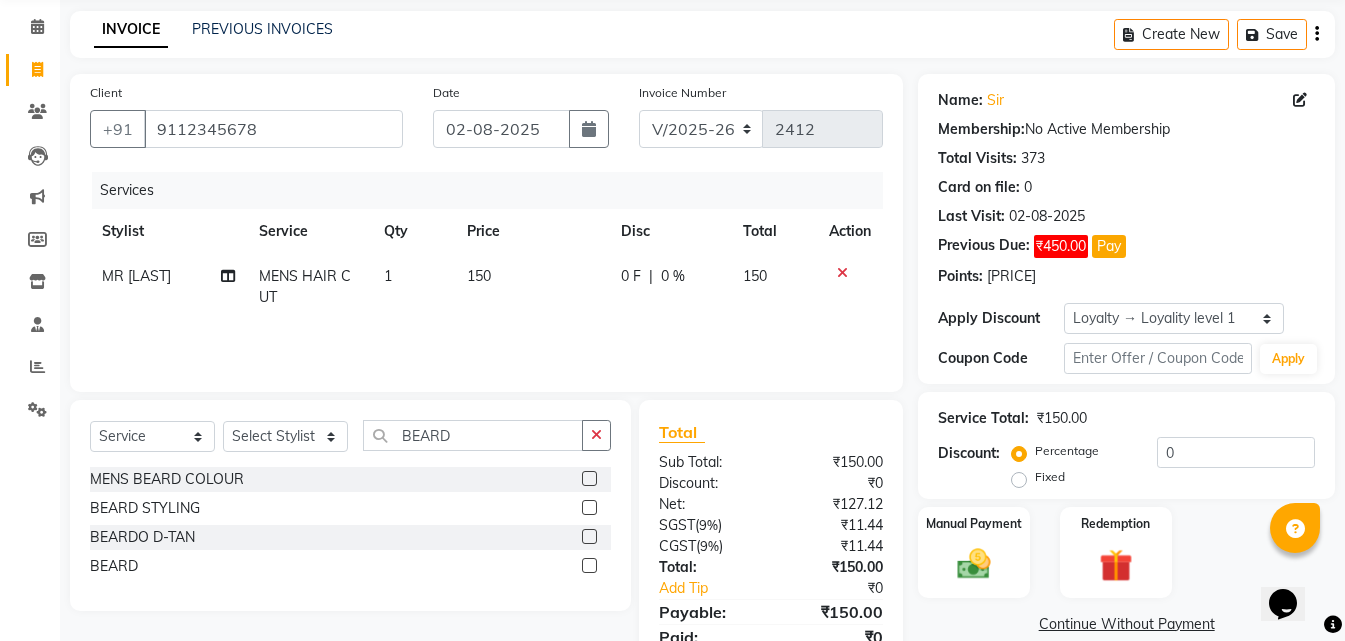 click 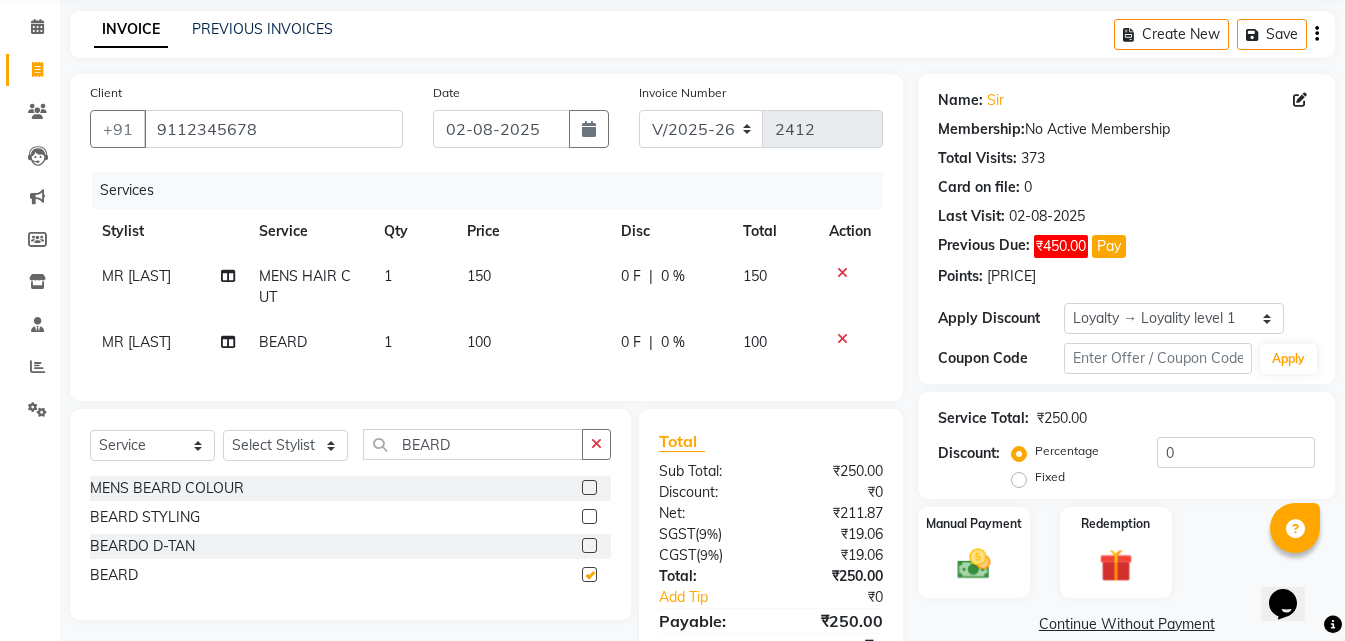 checkbox on "false" 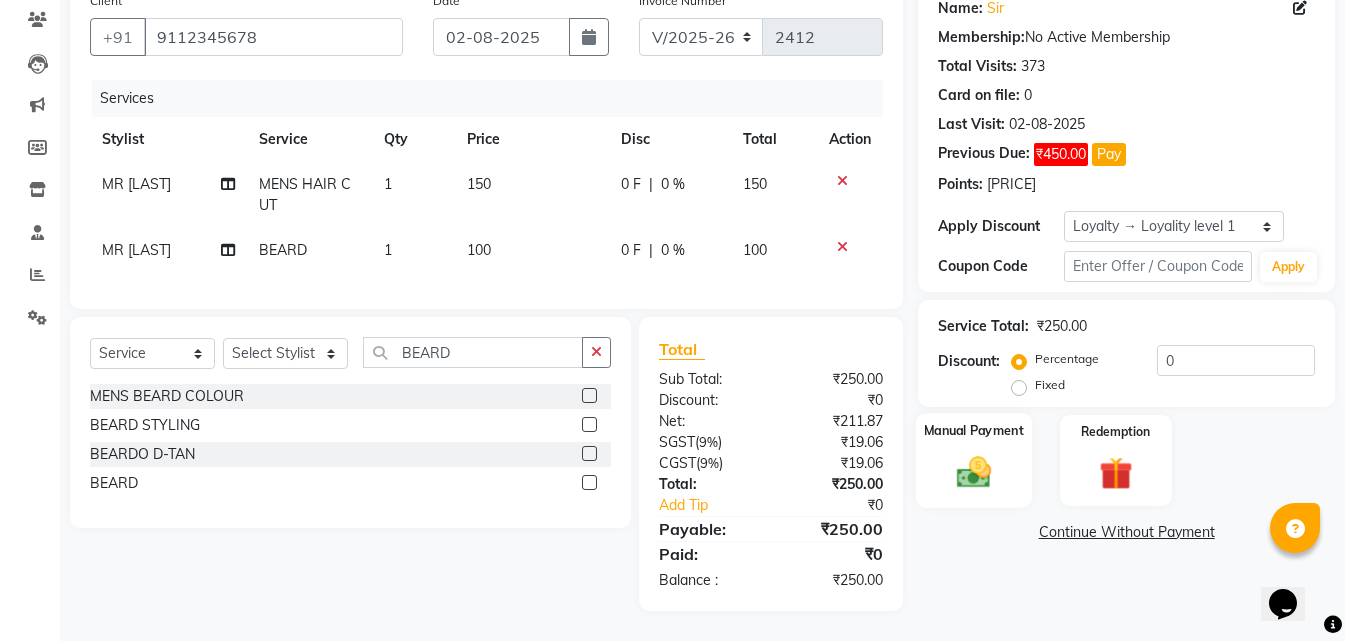 scroll, scrollTop: 183, scrollLeft: 0, axis: vertical 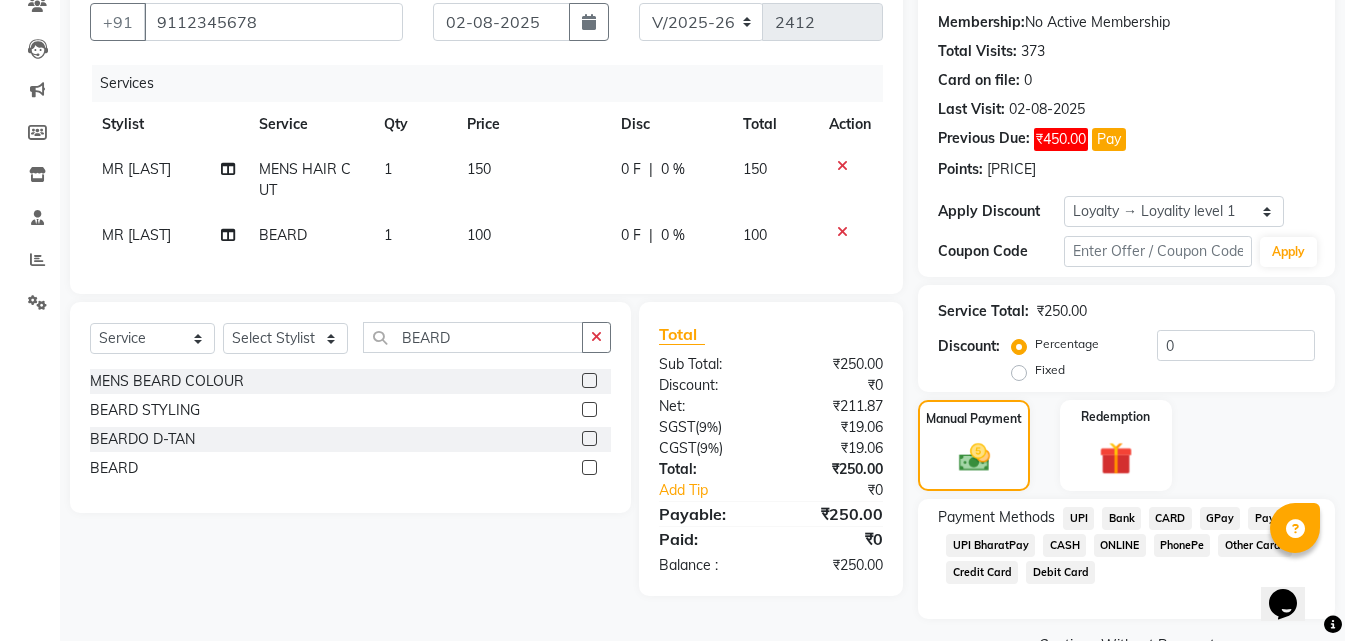 click on "ONLINE" 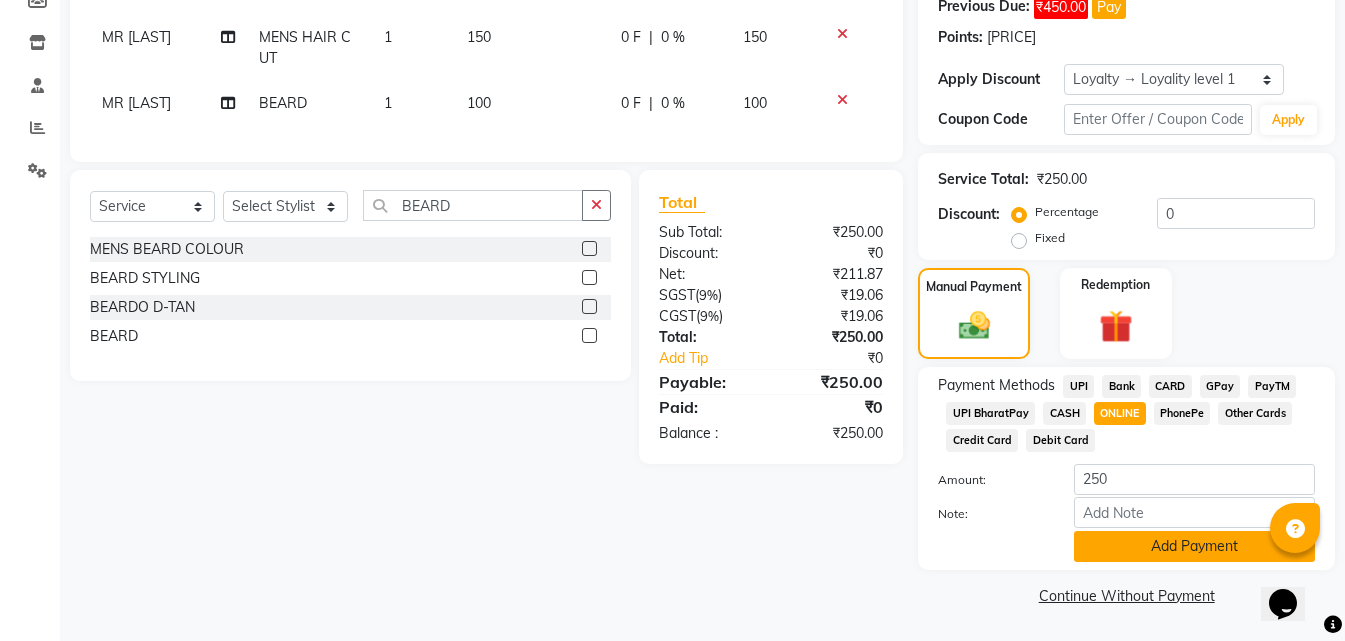 click on "Add Payment" 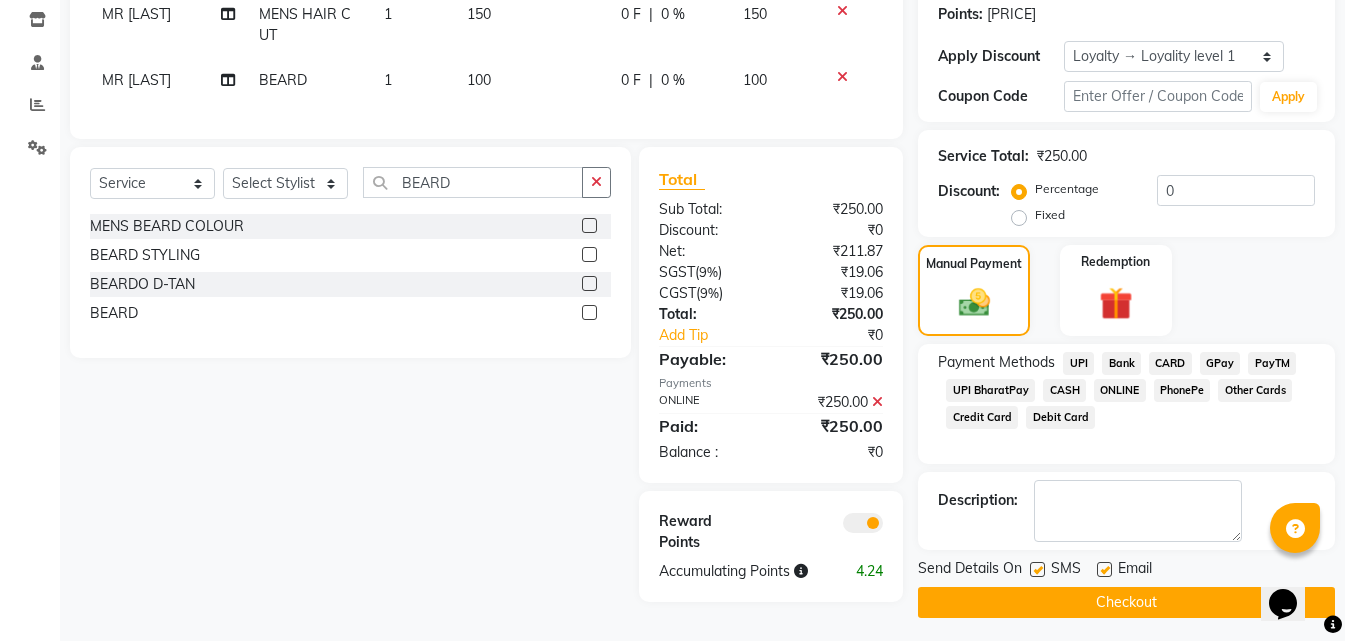 scroll, scrollTop: 345, scrollLeft: 0, axis: vertical 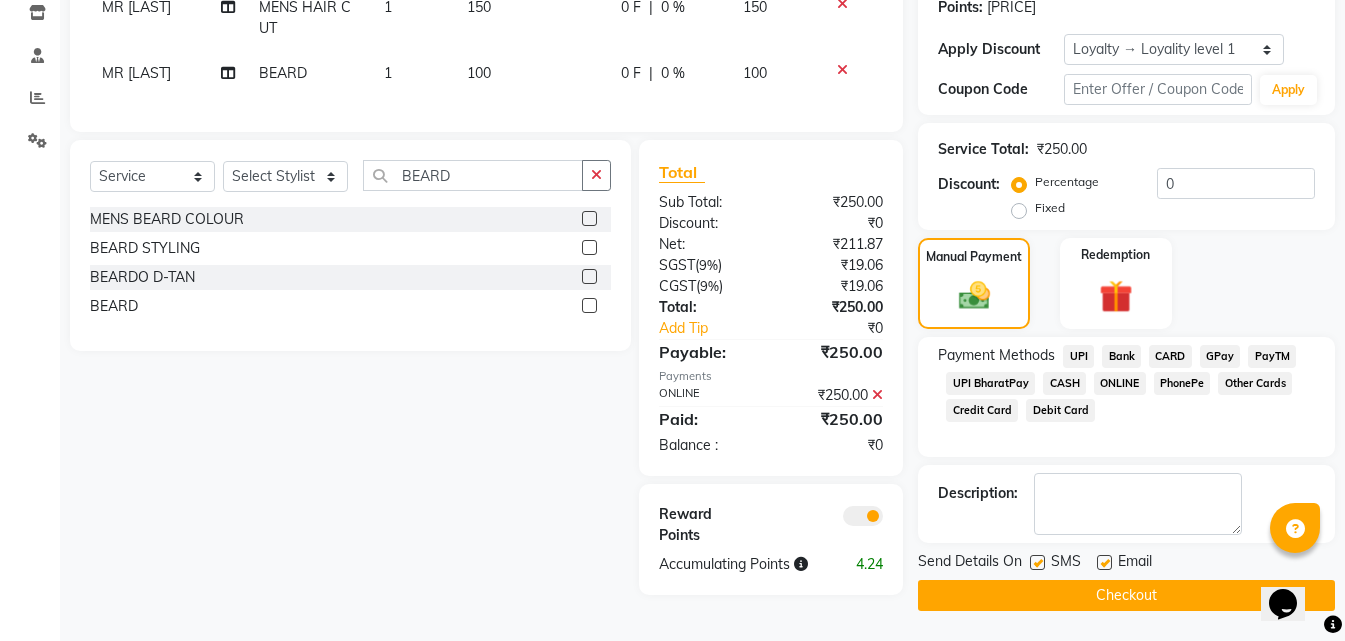 click on "Checkout" 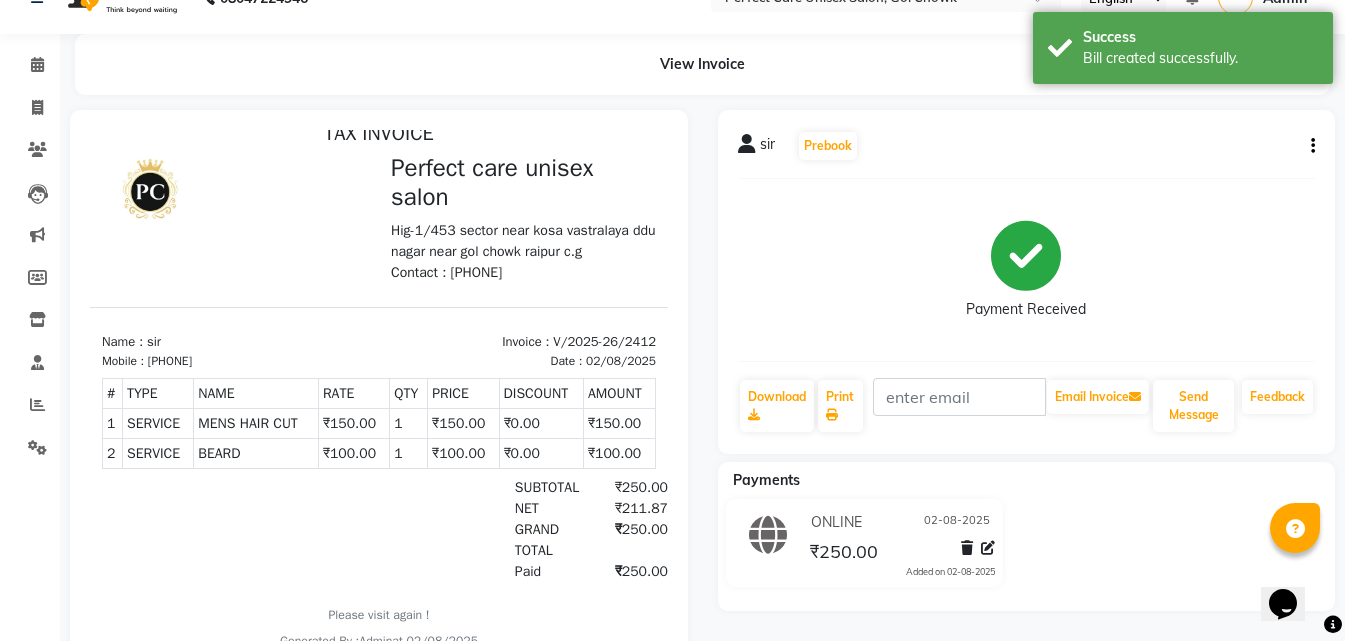 scroll, scrollTop: 0, scrollLeft: 0, axis: both 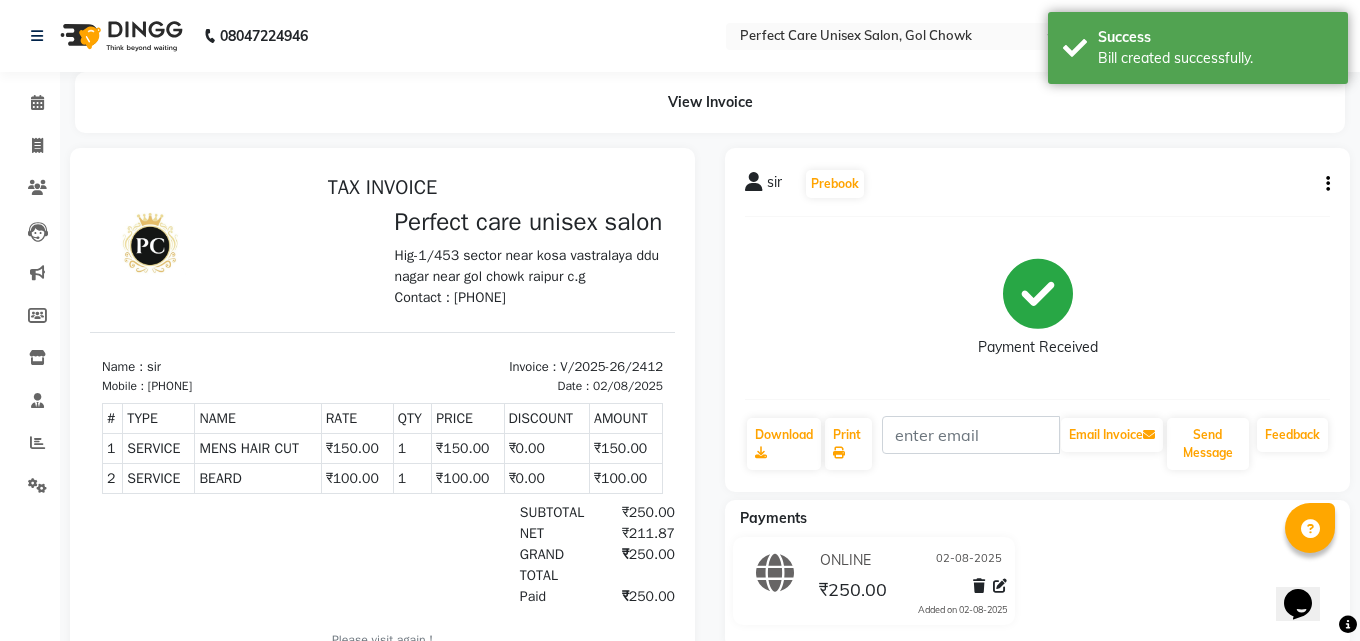 select on "4751" 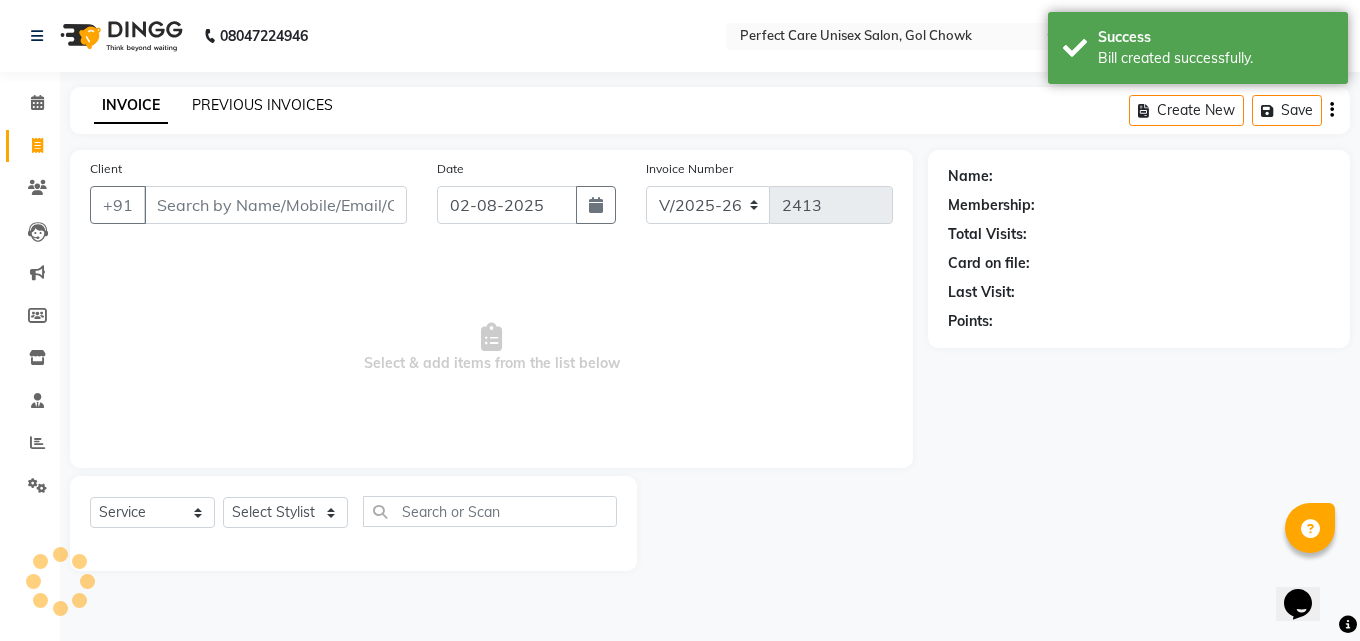 click on "PREVIOUS INVOICES" 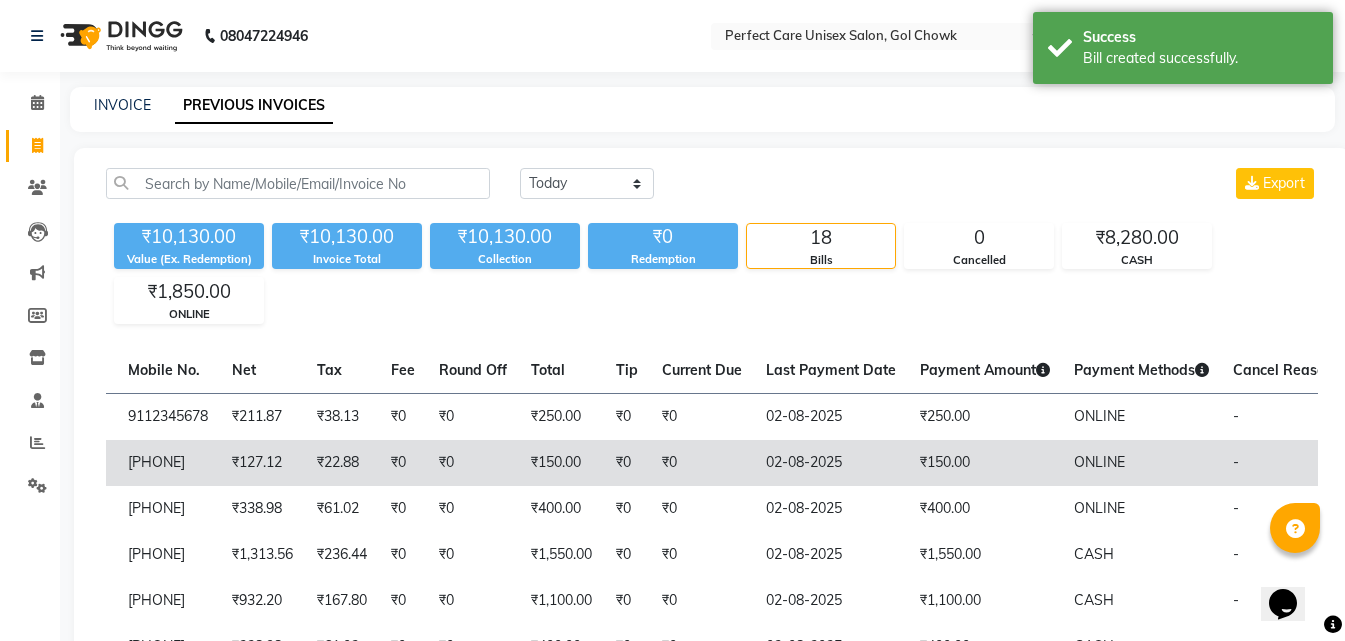 scroll, scrollTop: 0, scrollLeft: 433, axis: horizontal 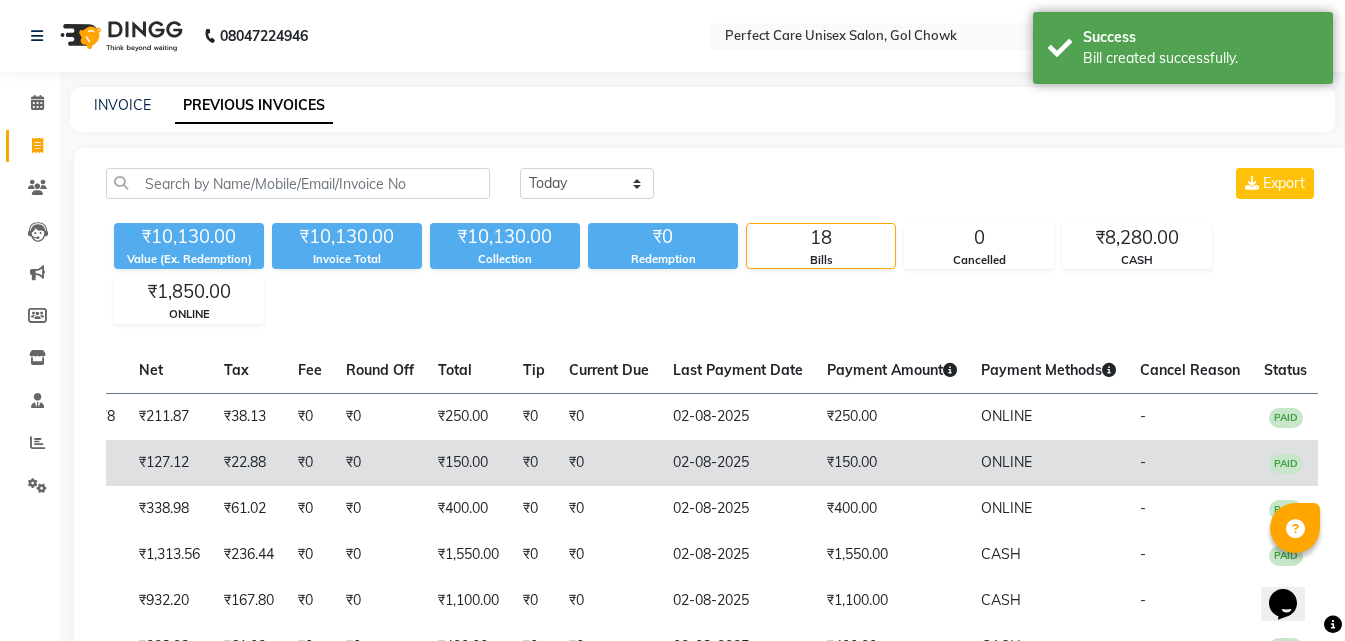 drag, startPoint x: 785, startPoint y: 470, endPoint x: 960, endPoint y: 467, distance: 175.02571 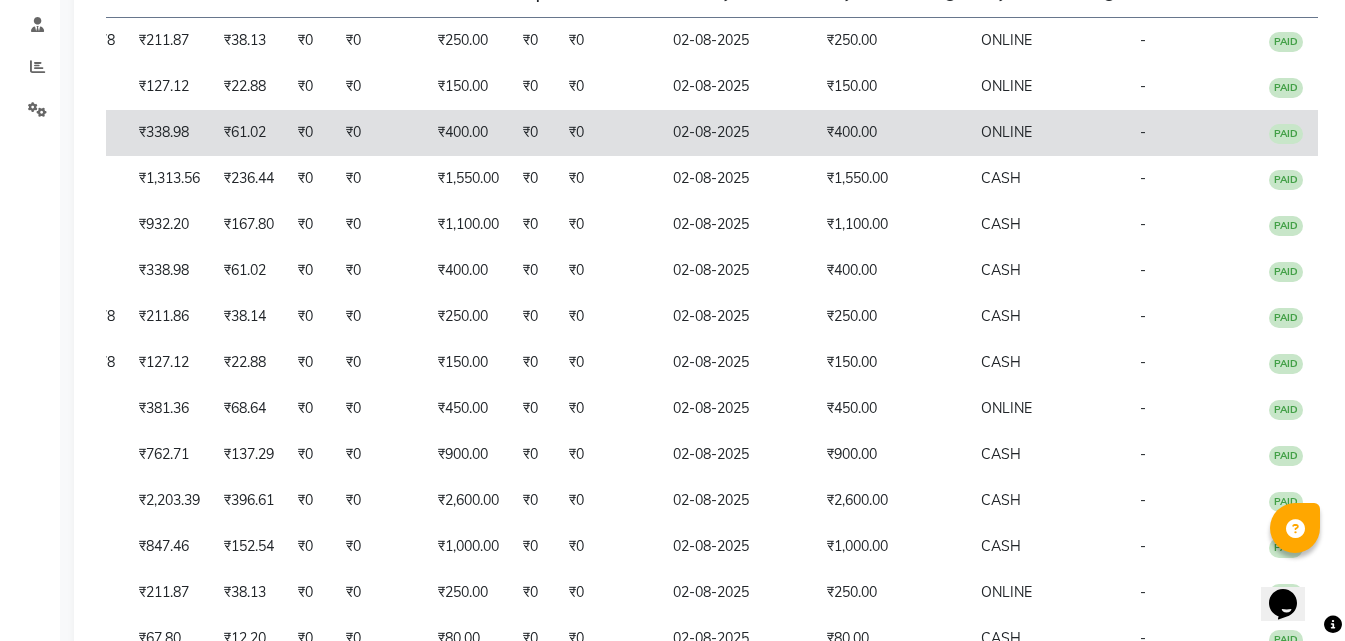 scroll, scrollTop: 400, scrollLeft: 0, axis: vertical 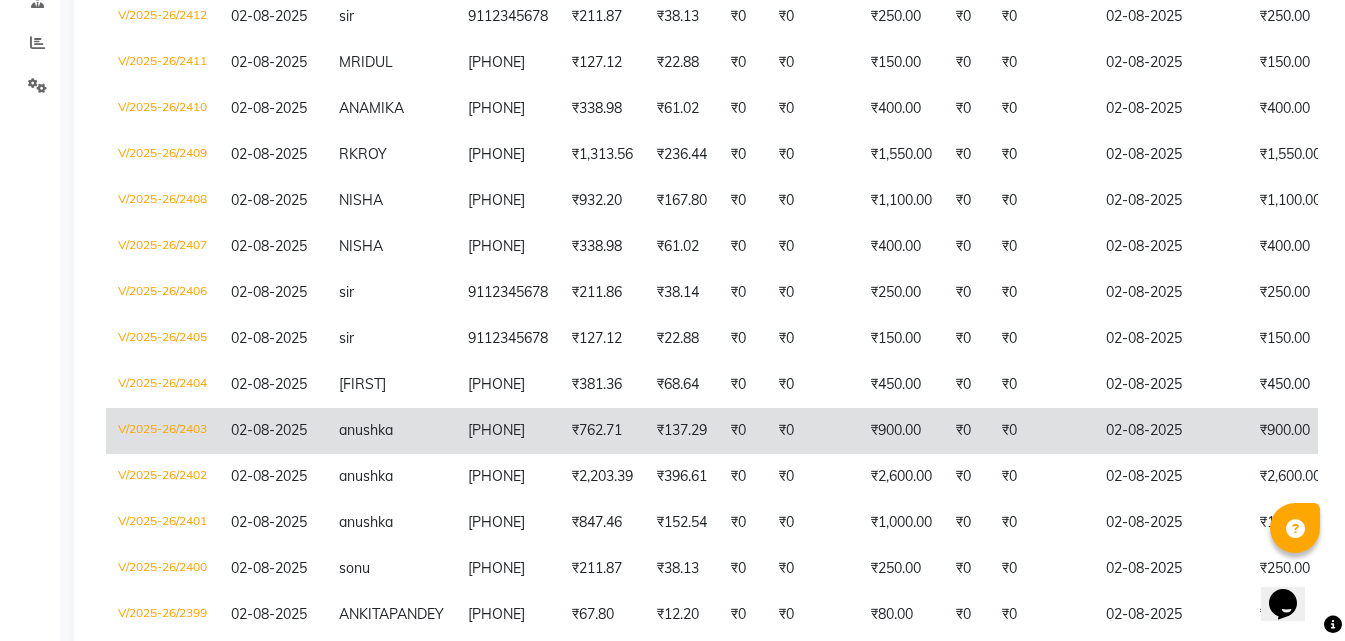 drag, startPoint x: 814, startPoint y: 482, endPoint x: 430, endPoint y: 427, distance: 387.9188 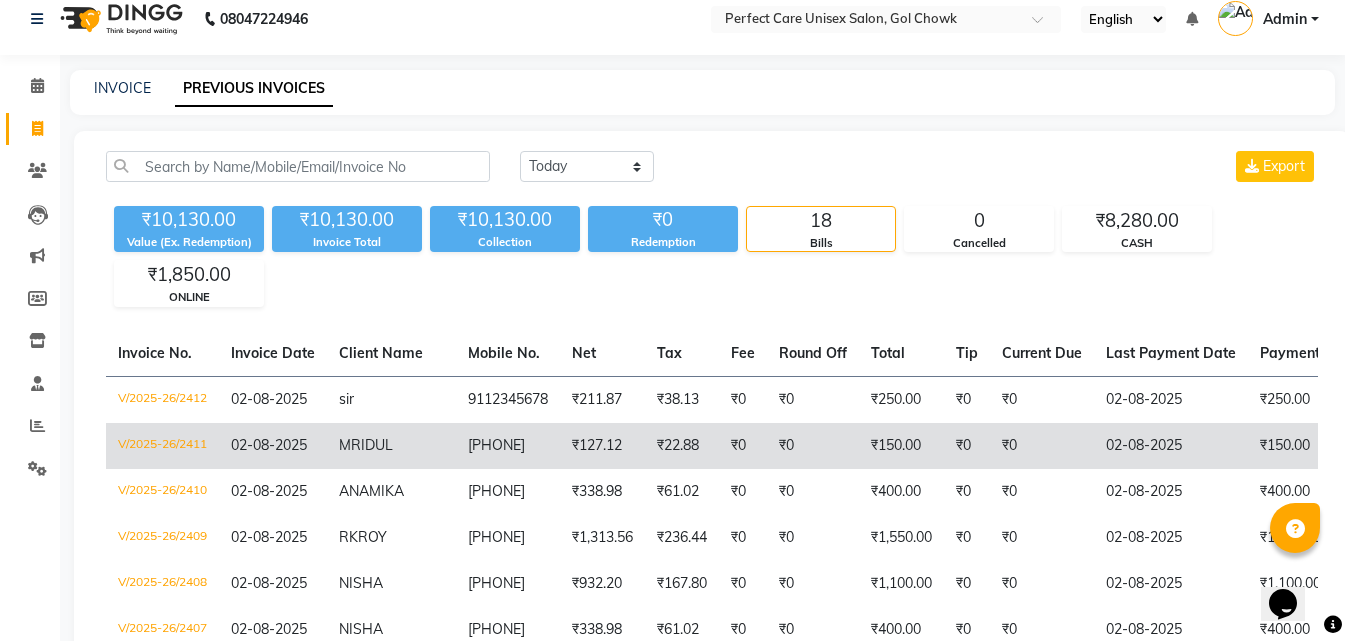 scroll, scrollTop: 0, scrollLeft: 0, axis: both 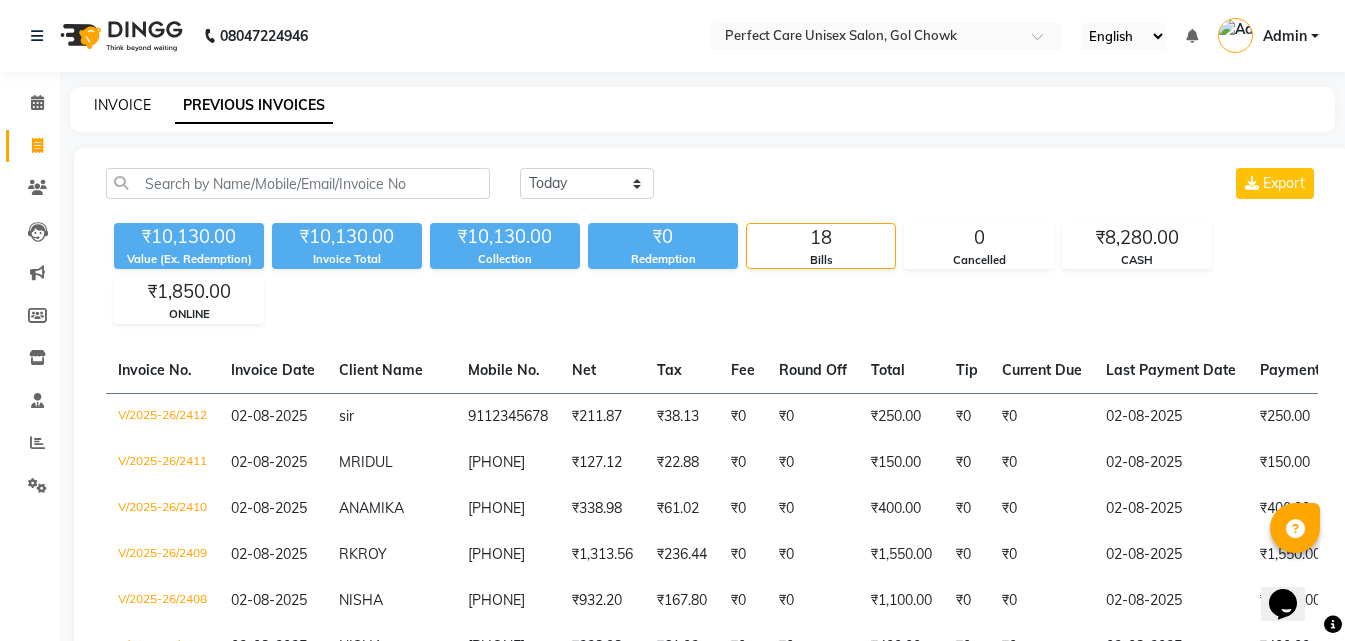 click on "INVOICE" 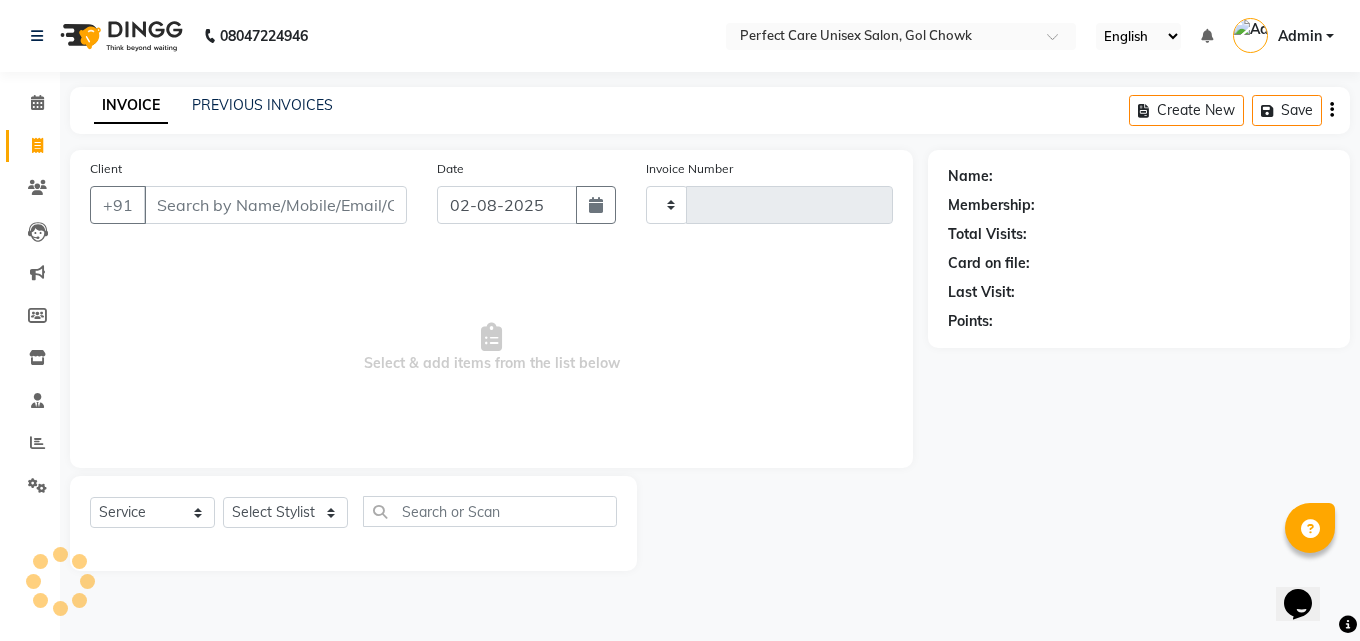 type on "2413" 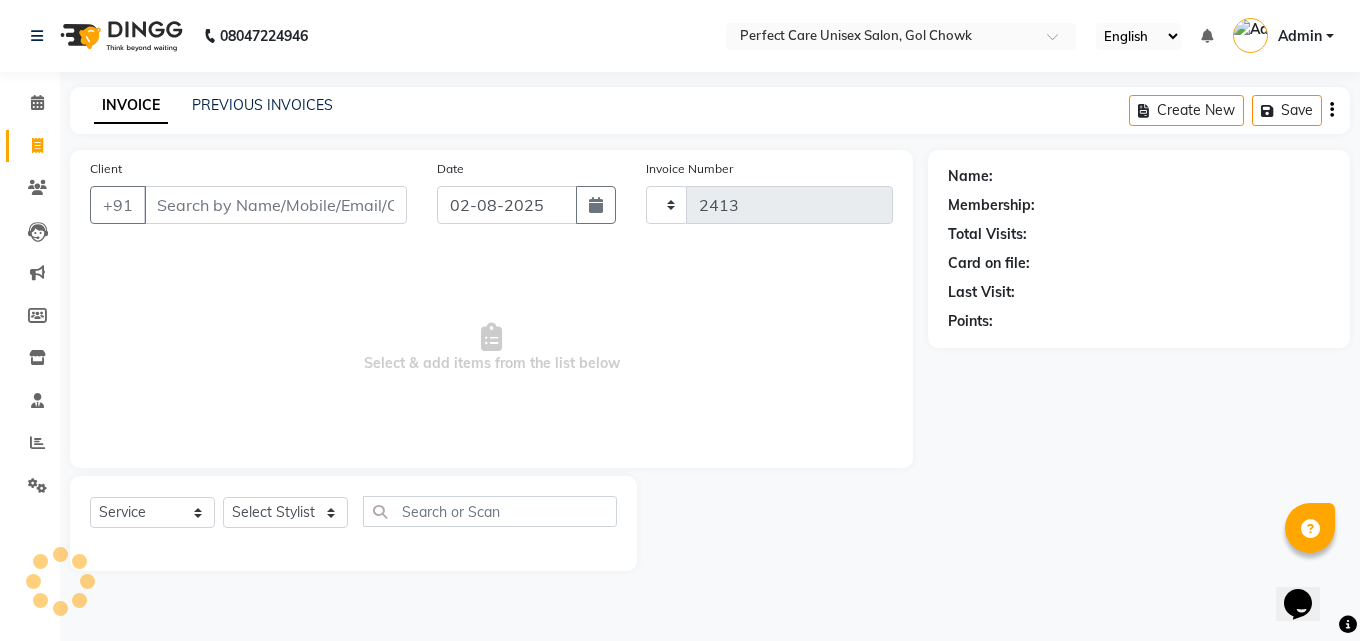 select on "4751" 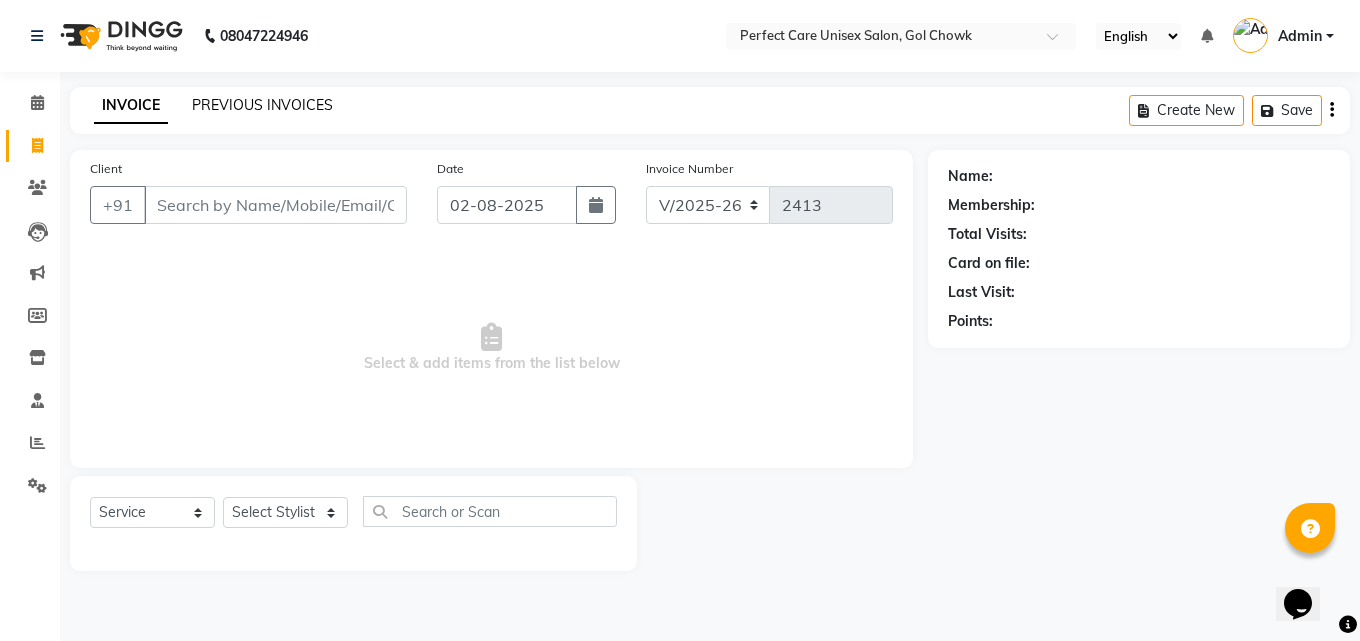 click on "PREVIOUS INVOICES" 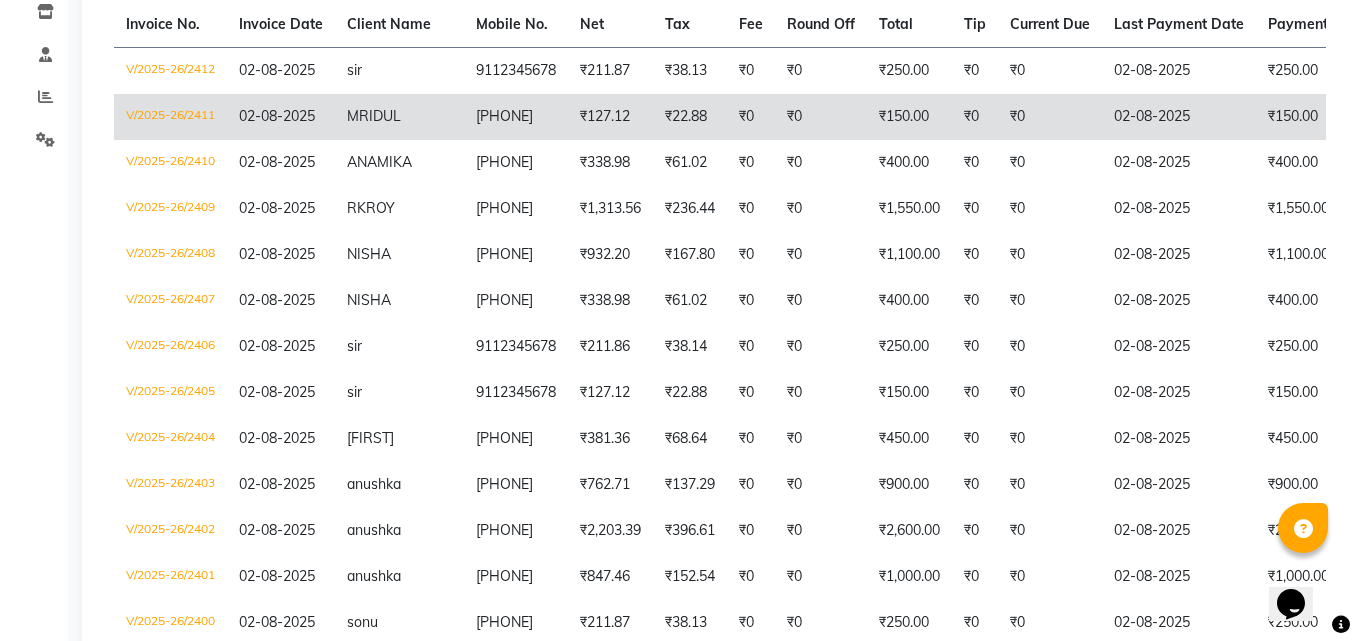 scroll, scrollTop: 0, scrollLeft: 0, axis: both 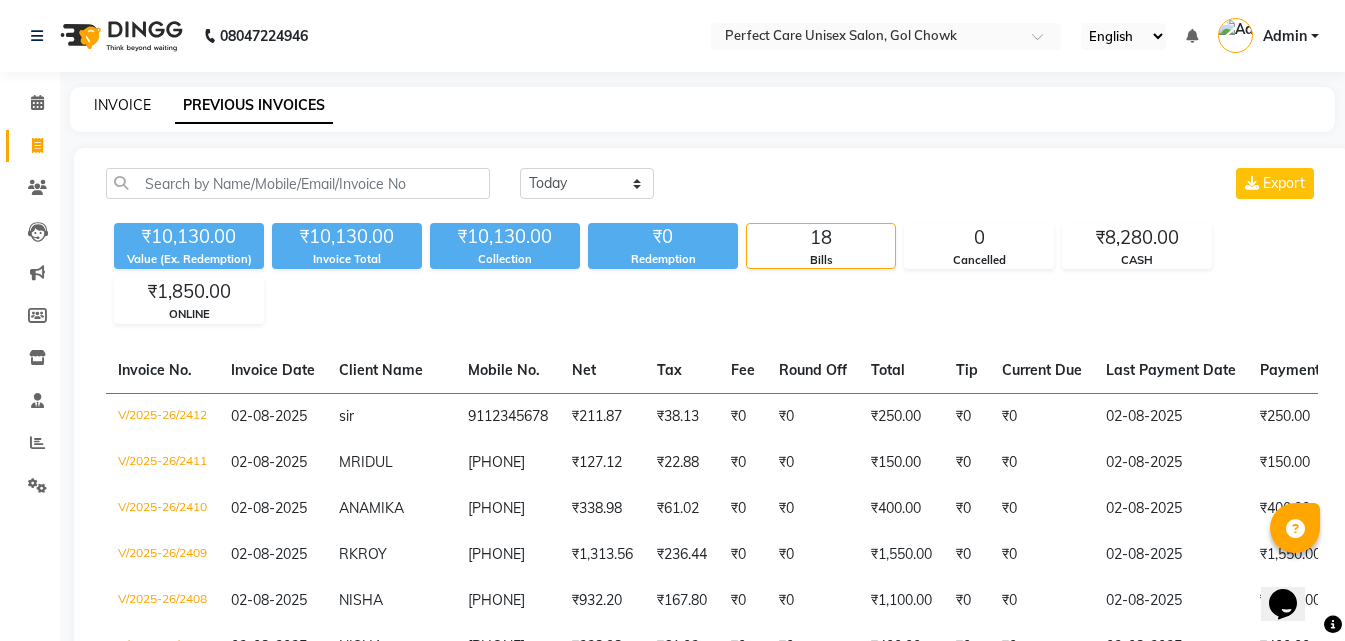 click on "INVOICE" 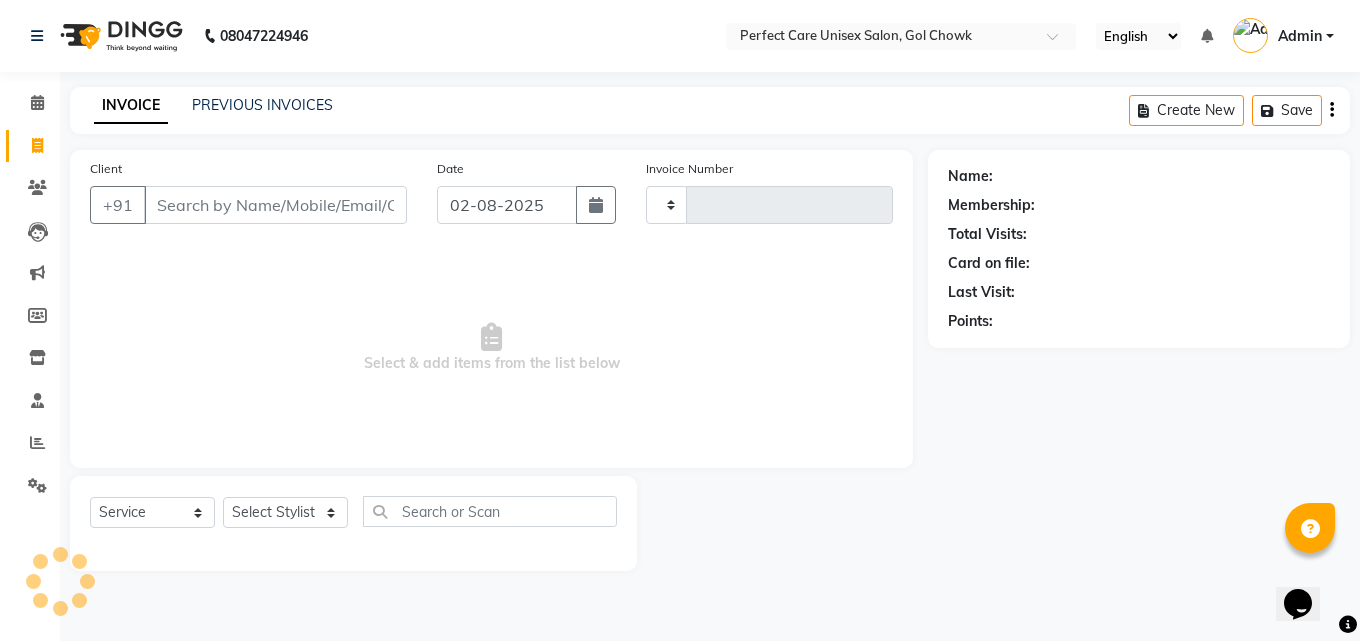 type on "2413" 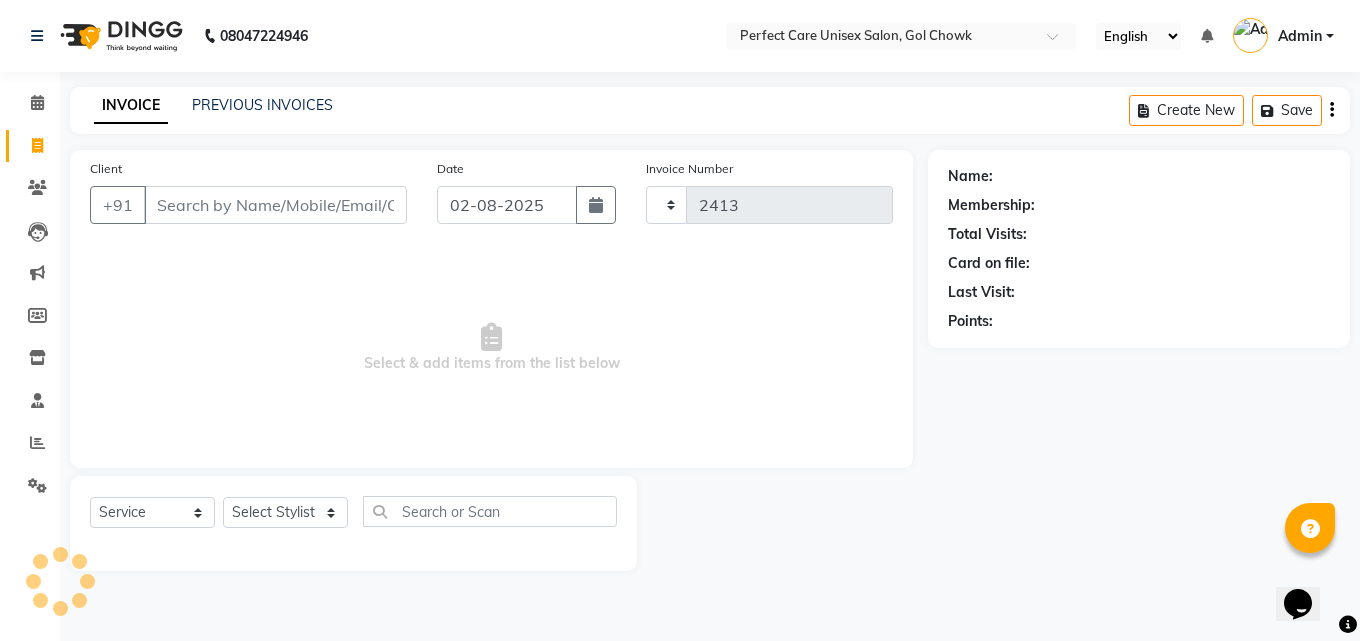 select on "4751" 